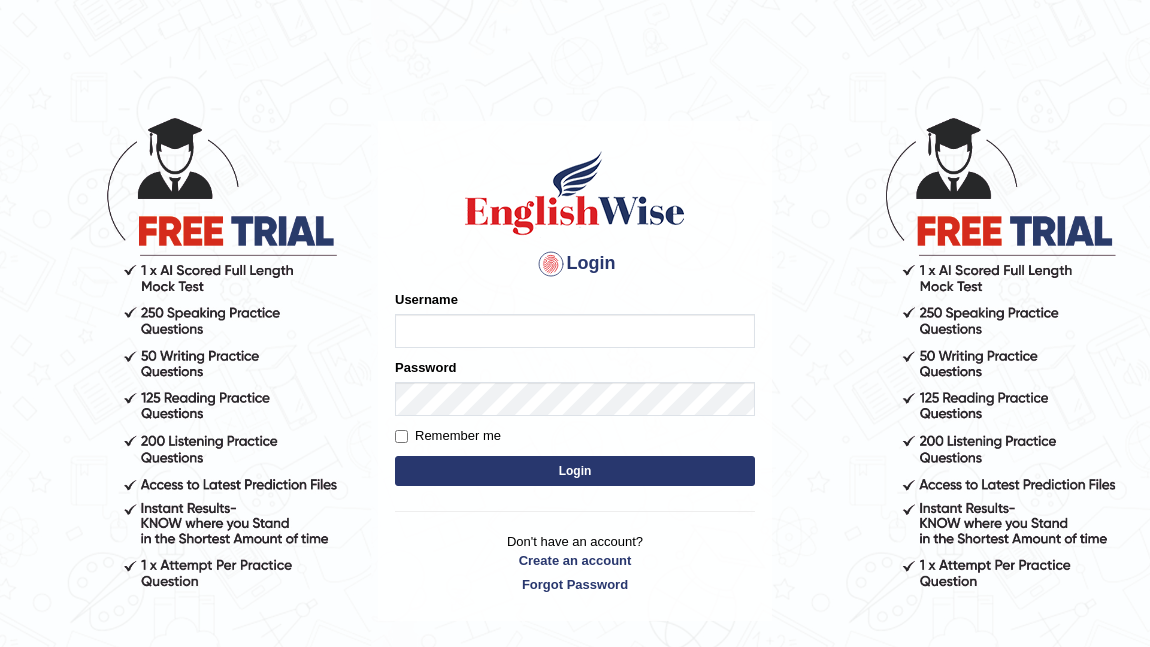 scroll, scrollTop: 0, scrollLeft: 0, axis: both 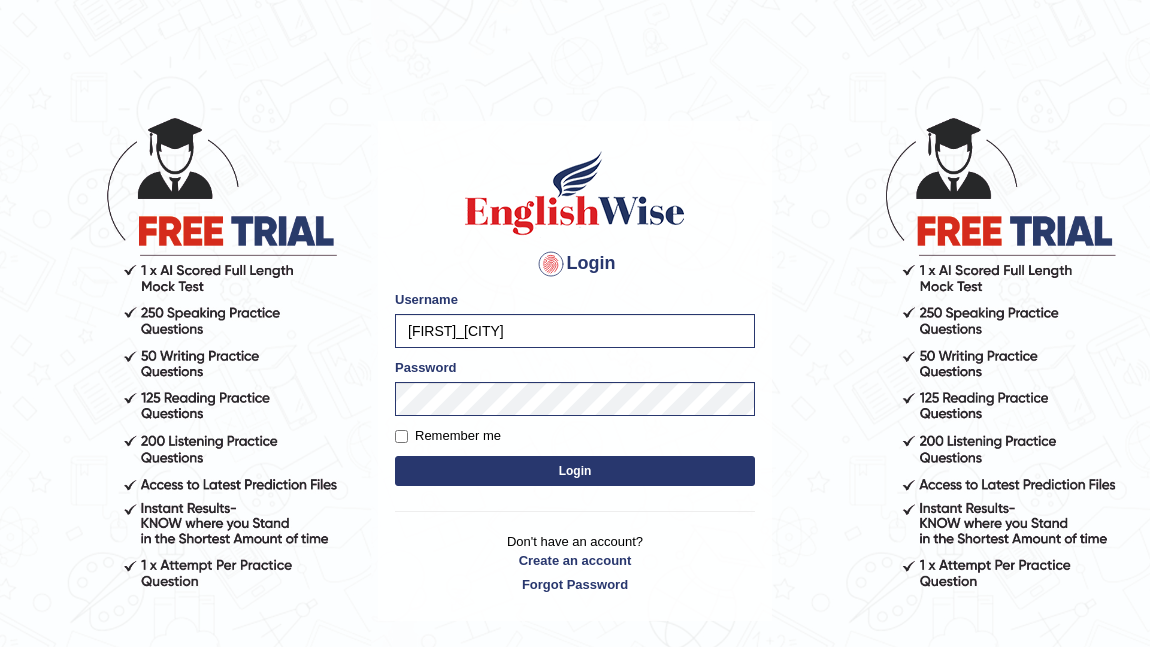 drag, startPoint x: 447, startPoint y: 473, endPoint x: 564, endPoint y: 453, distance: 118.69709 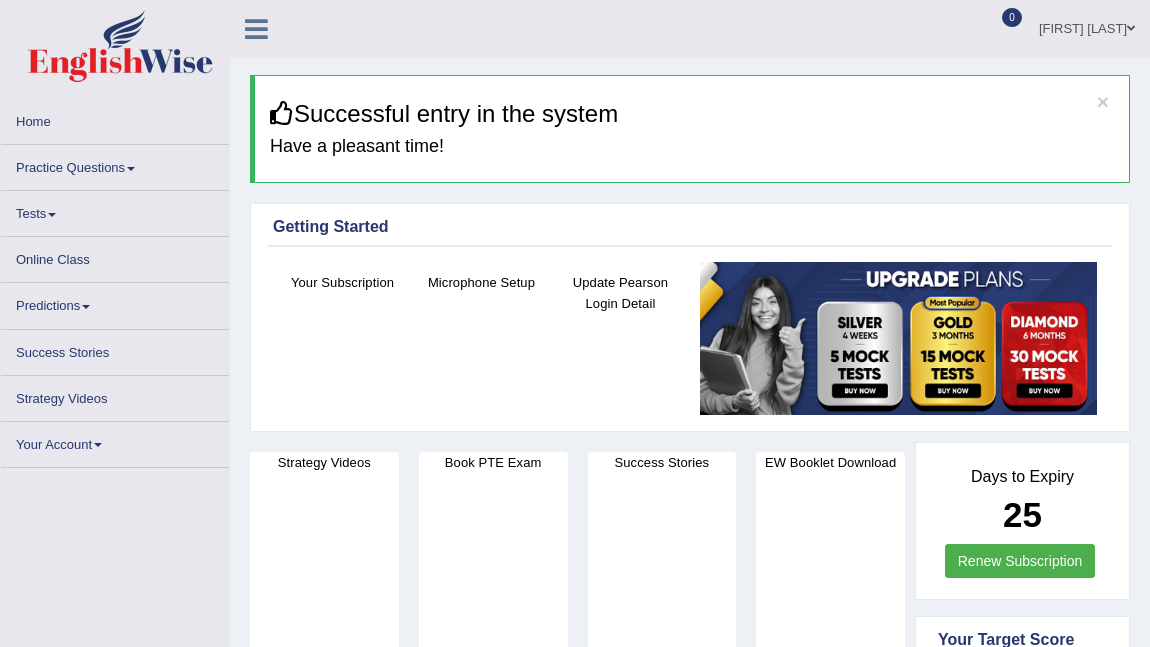 scroll, scrollTop: 0, scrollLeft: 0, axis: both 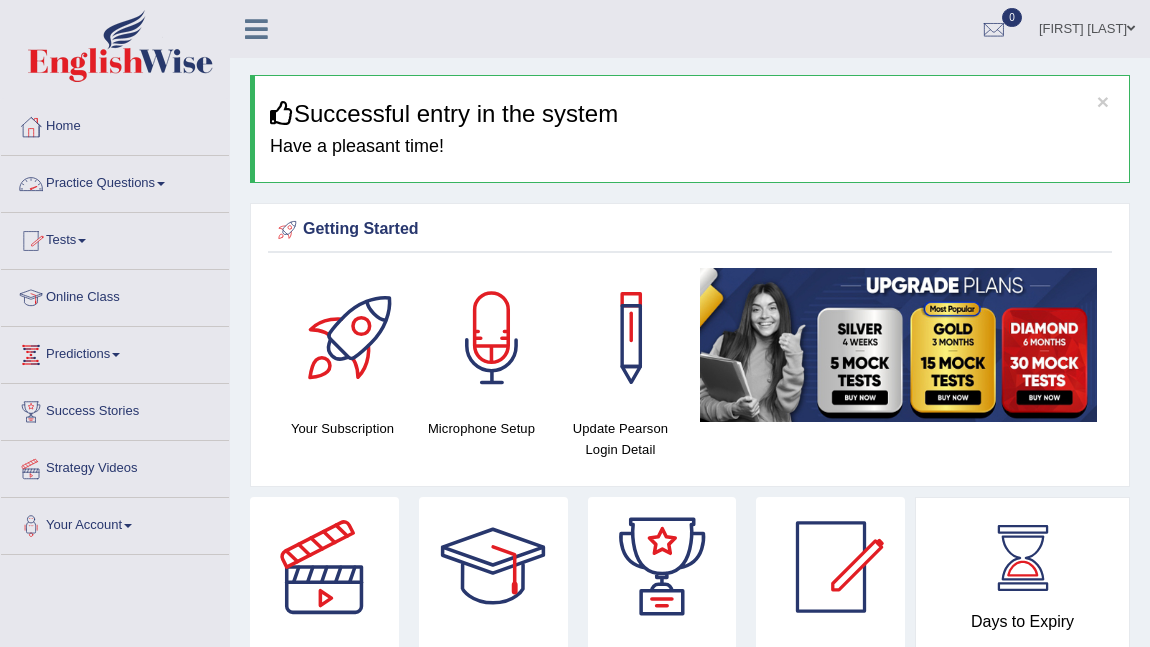 click at bounding box center [161, 184] 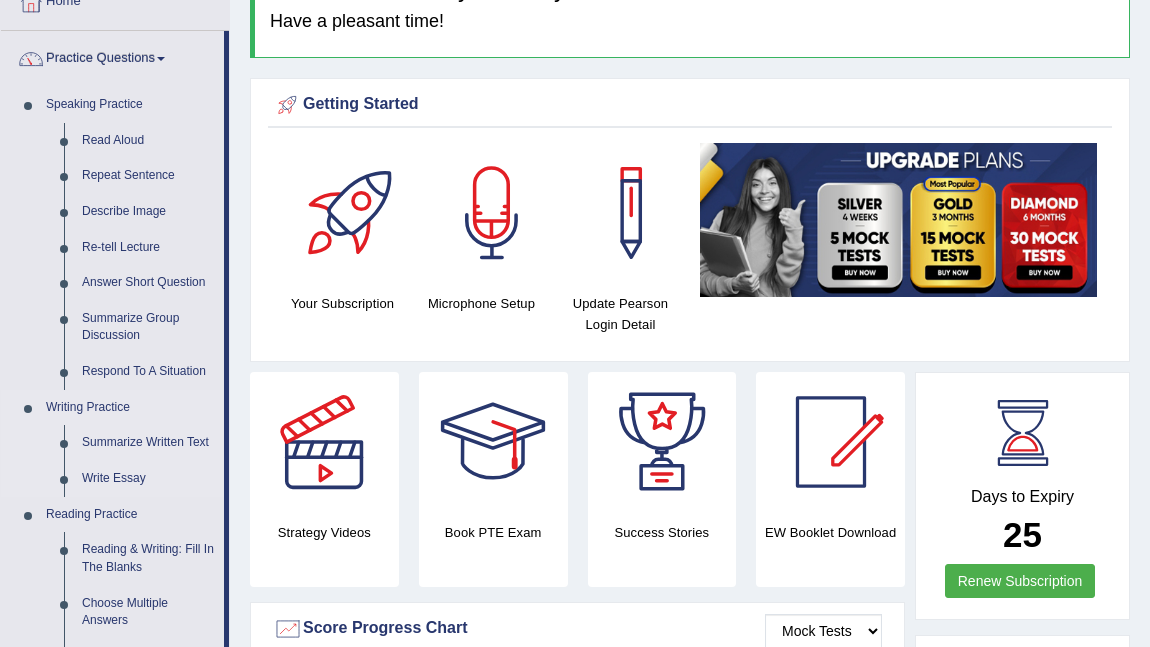 scroll, scrollTop: 207, scrollLeft: 0, axis: vertical 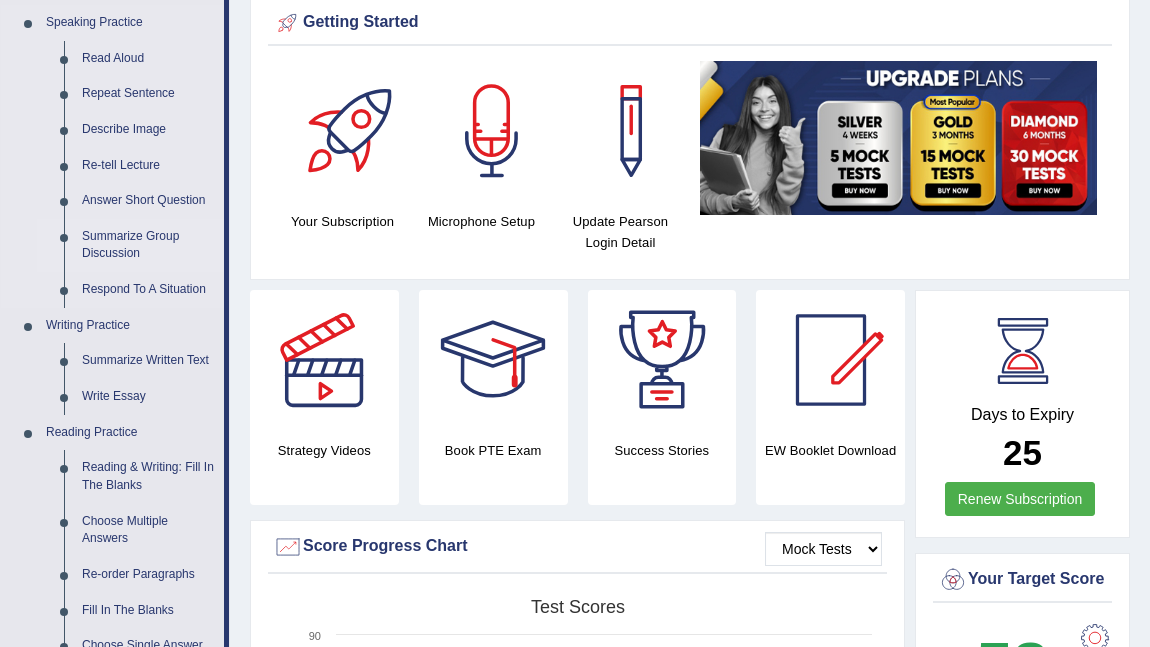 click on "Summarize Group Discussion" at bounding box center (148, 245) 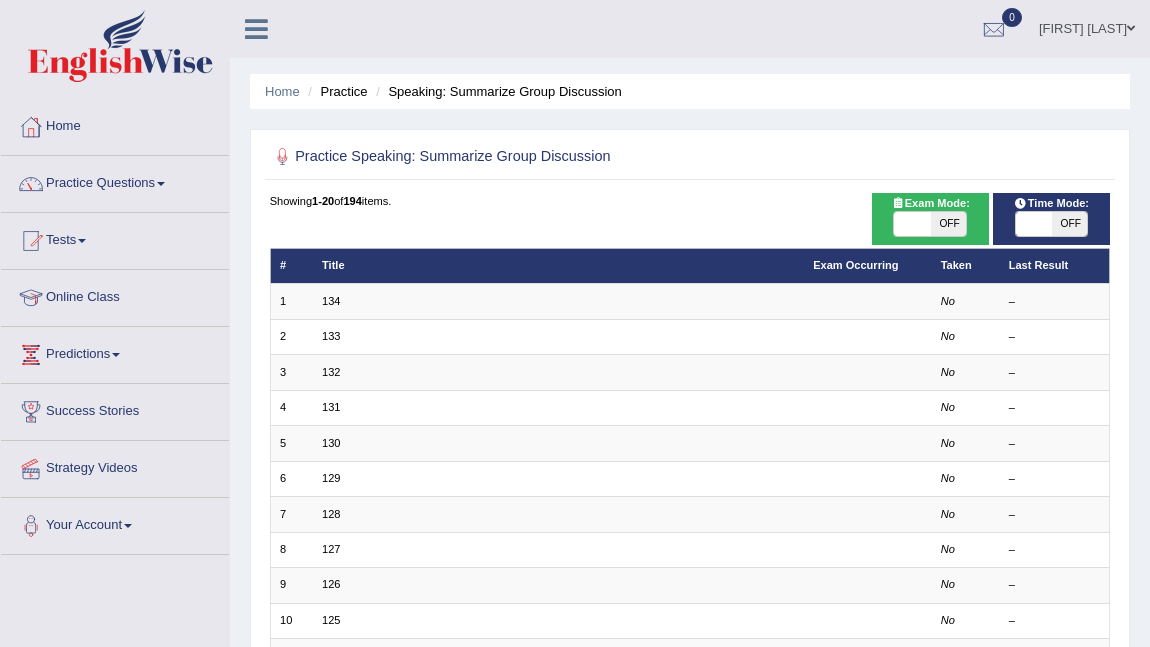 scroll, scrollTop: 0, scrollLeft: 0, axis: both 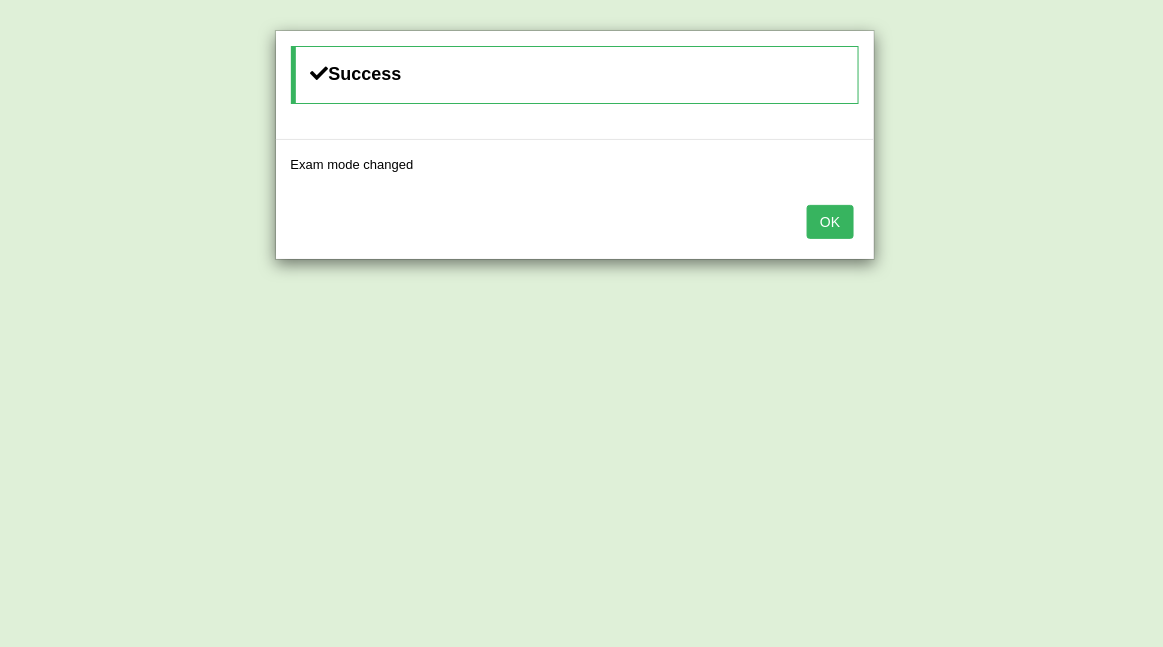 click on "OK" at bounding box center [830, 222] 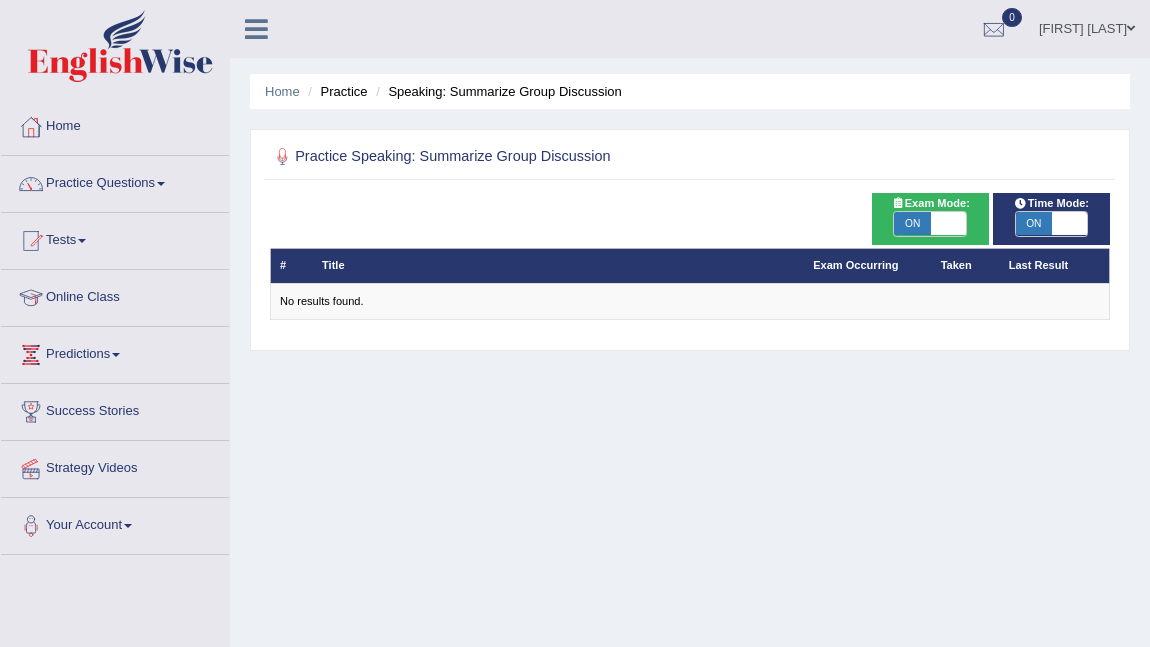 scroll, scrollTop: 0, scrollLeft: 0, axis: both 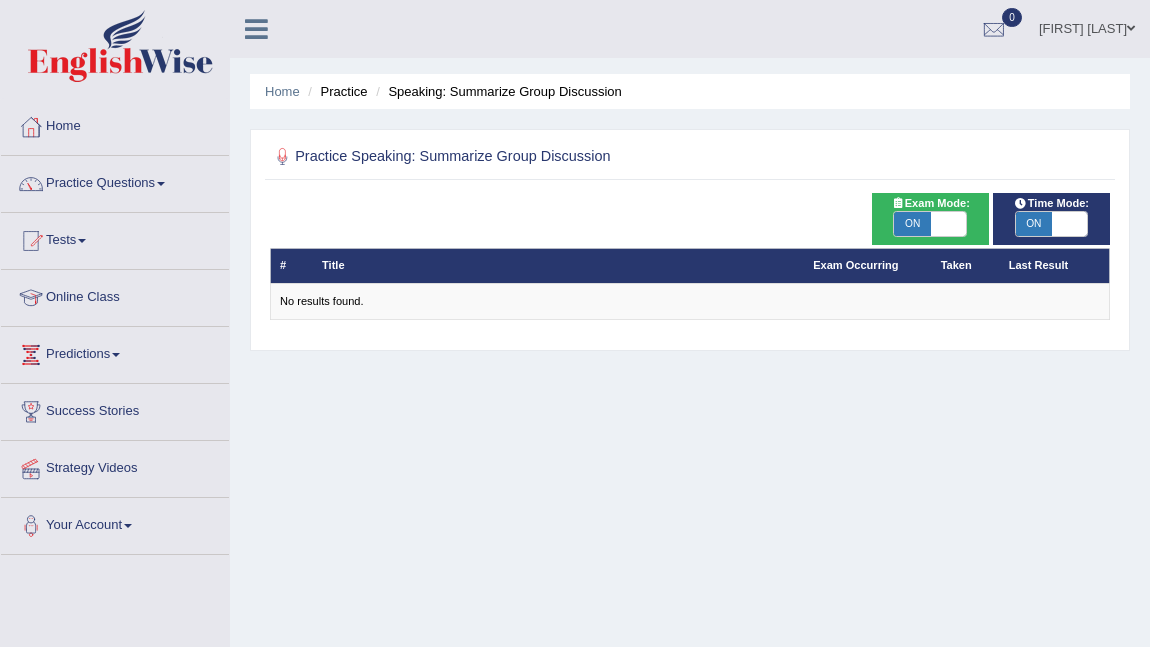 click on "ON   OFF" at bounding box center [930, 224] 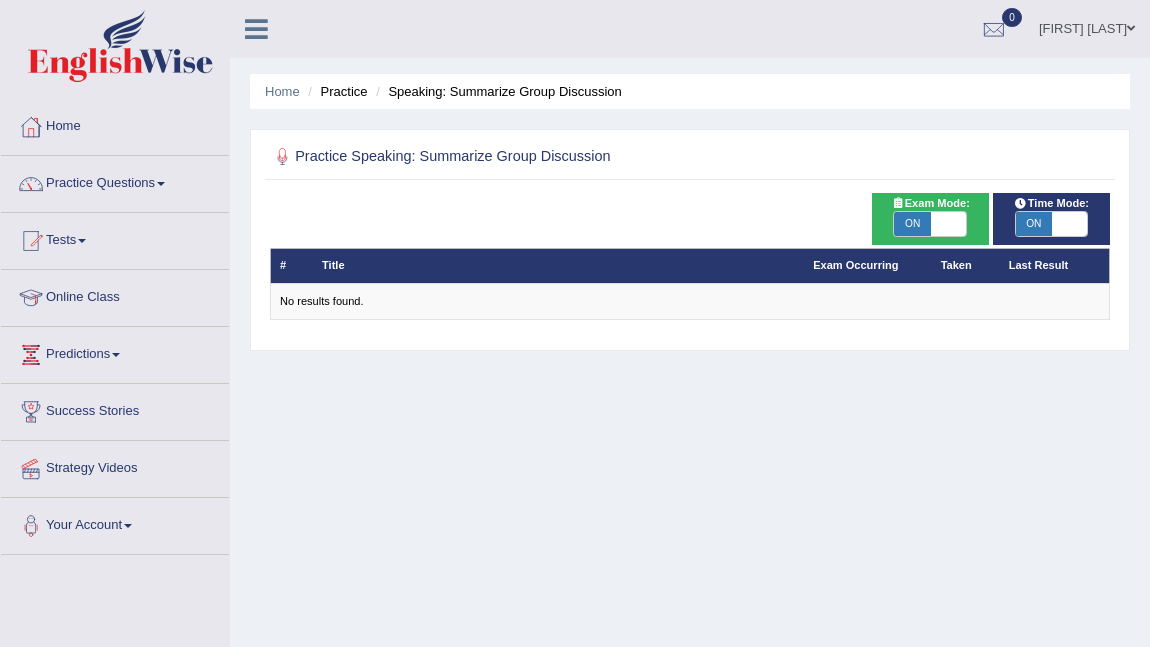 checkbox on "false" 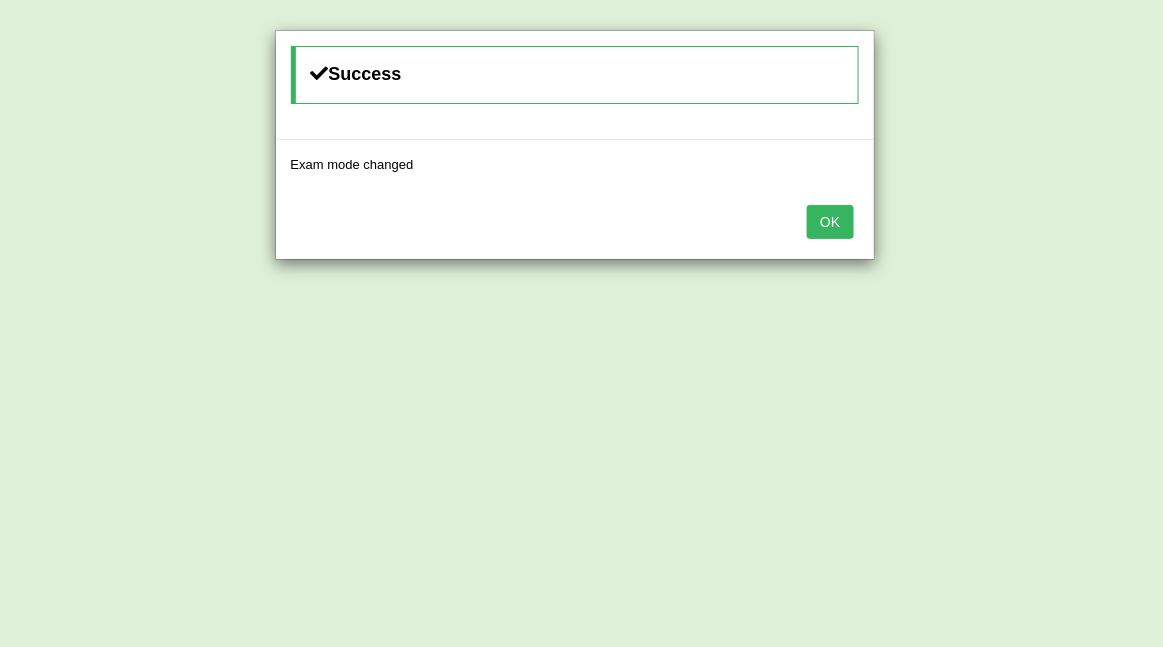 click on "OK" at bounding box center (830, 222) 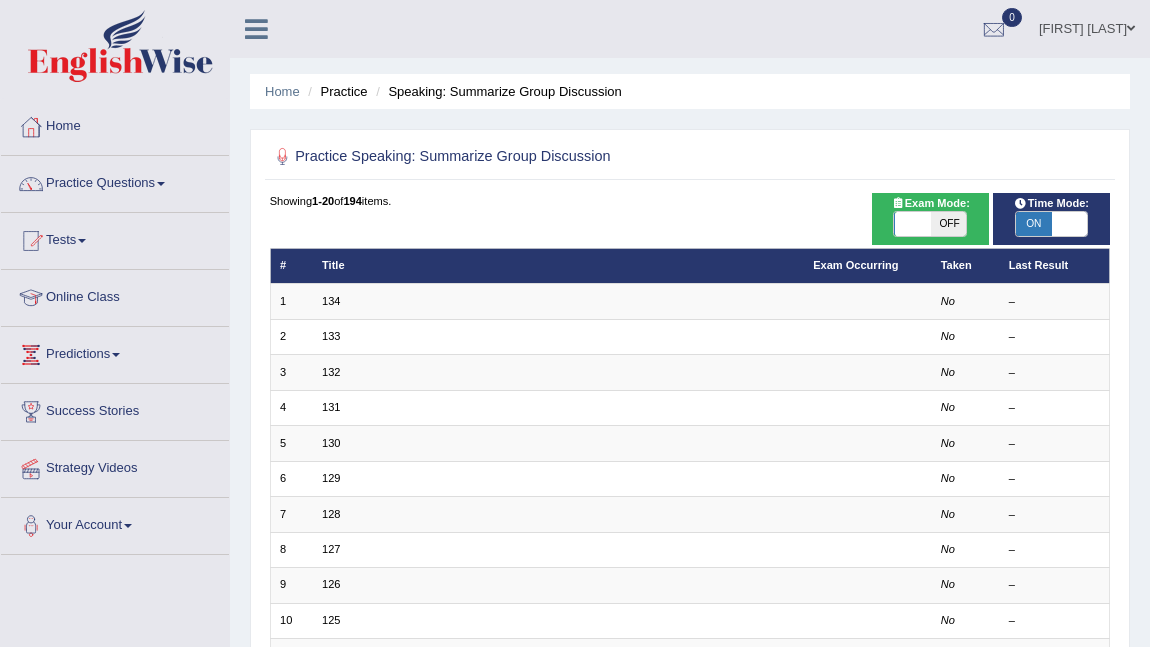 scroll, scrollTop: 0, scrollLeft: 0, axis: both 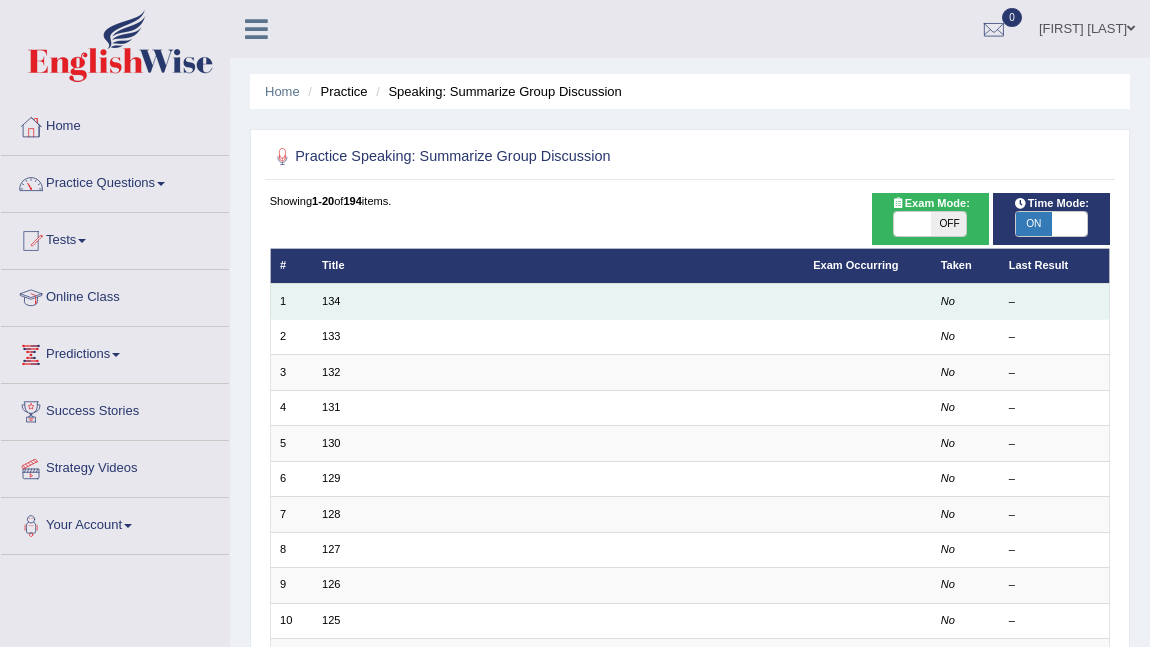 click on "134" at bounding box center (558, 301) 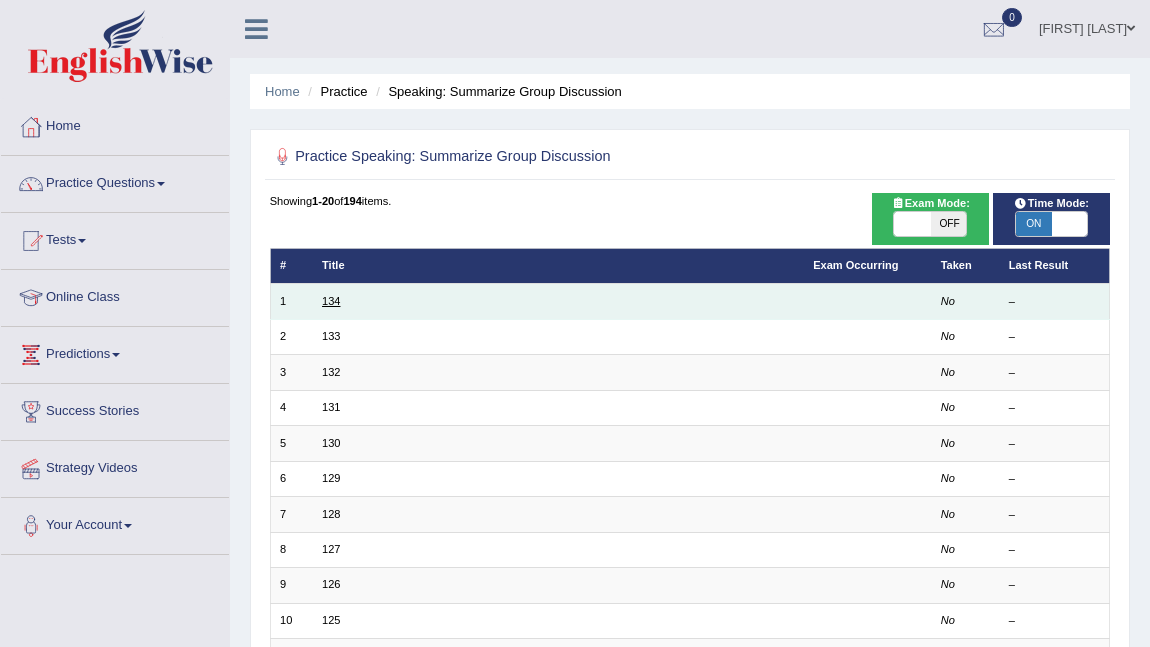 click on "134" at bounding box center [331, 301] 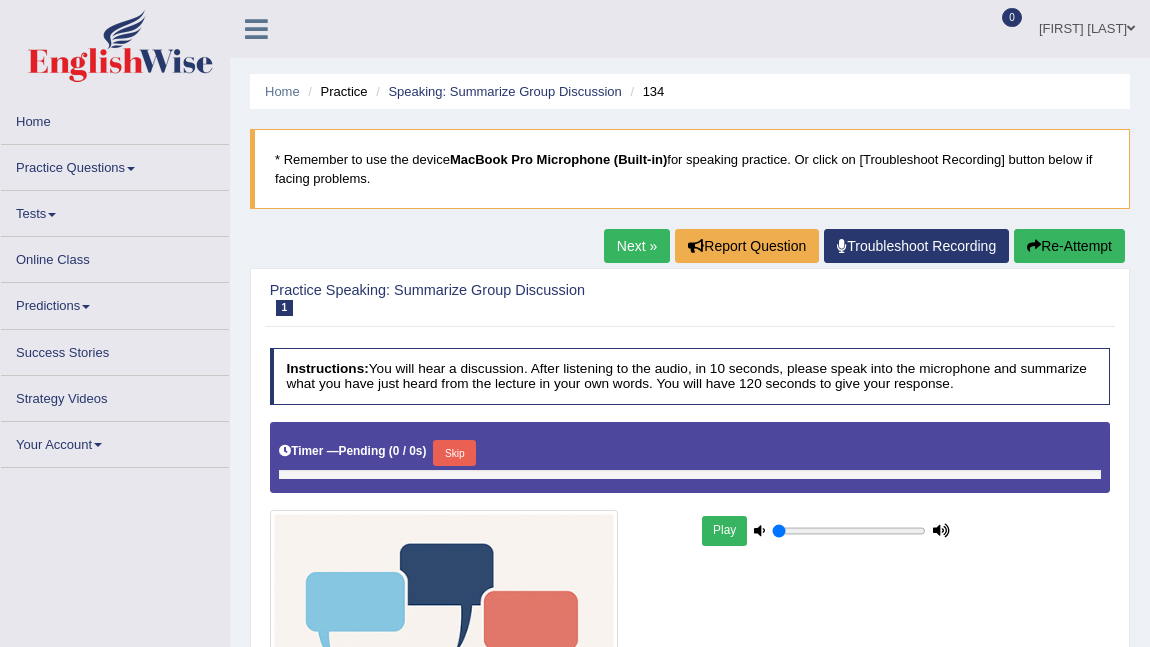 scroll, scrollTop: 0, scrollLeft: 0, axis: both 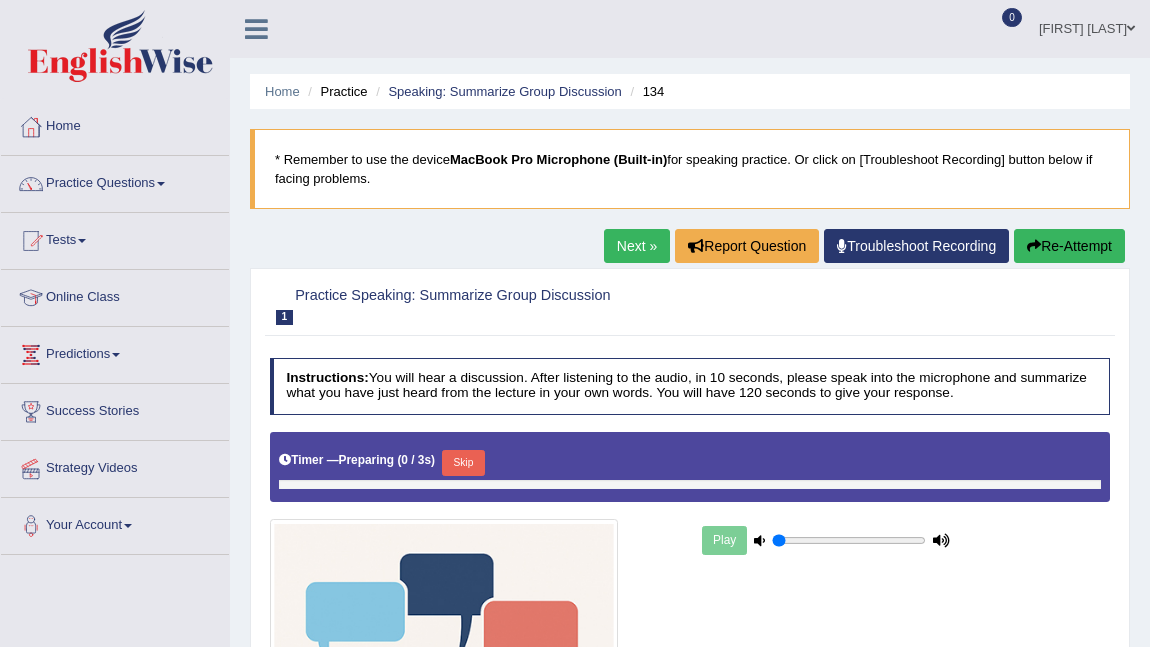type on "1" 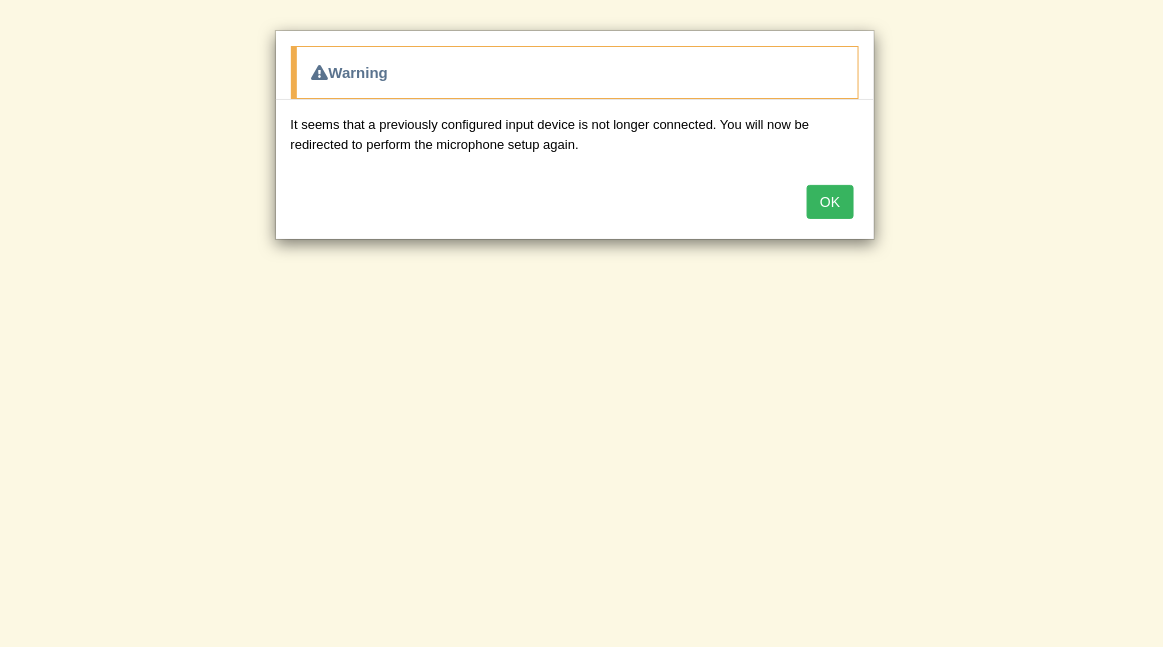 click on "OK" at bounding box center (830, 202) 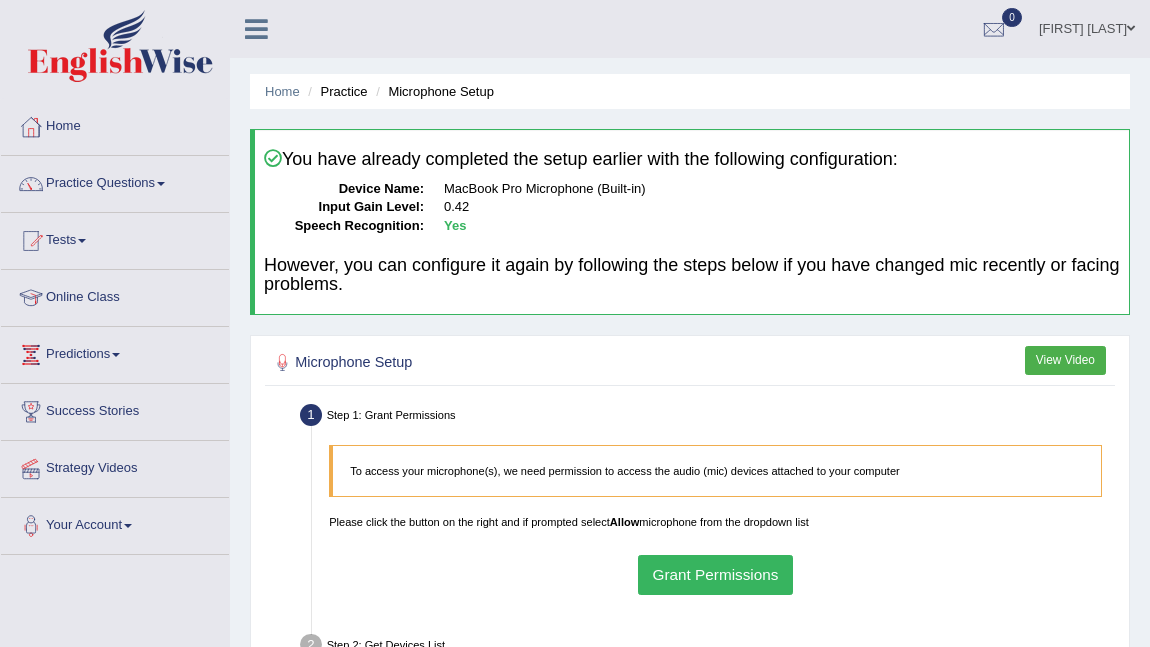 scroll, scrollTop: 0, scrollLeft: 0, axis: both 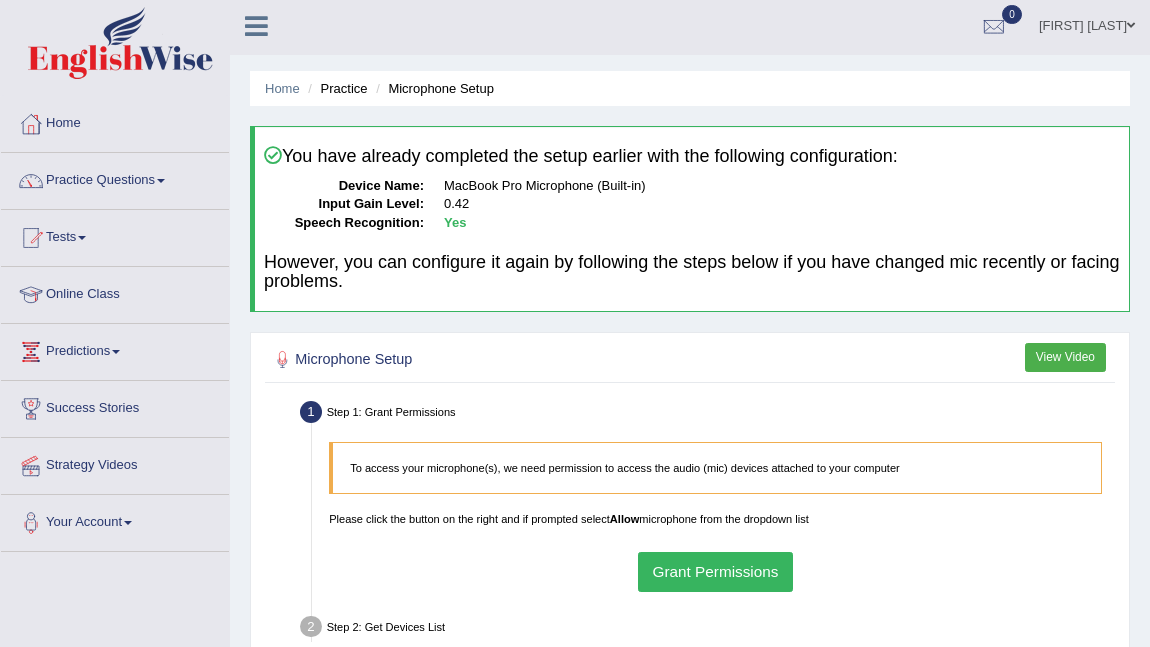 click on "Grant Permissions" at bounding box center [715, 571] 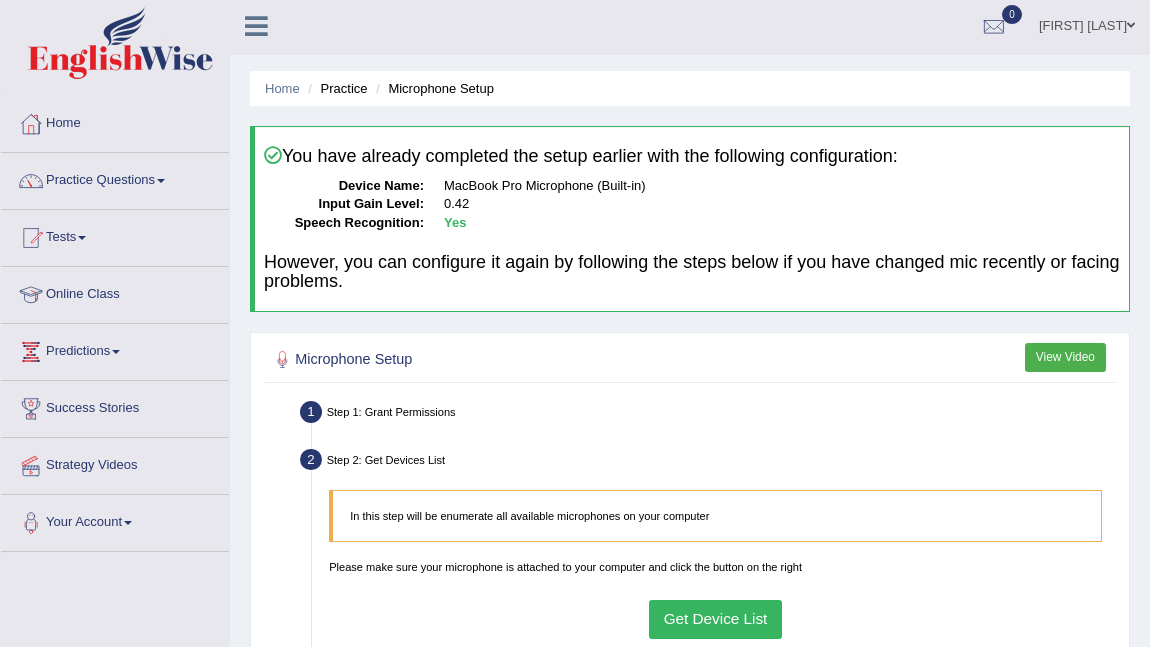 click on "Get Device List" at bounding box center (715, 619) 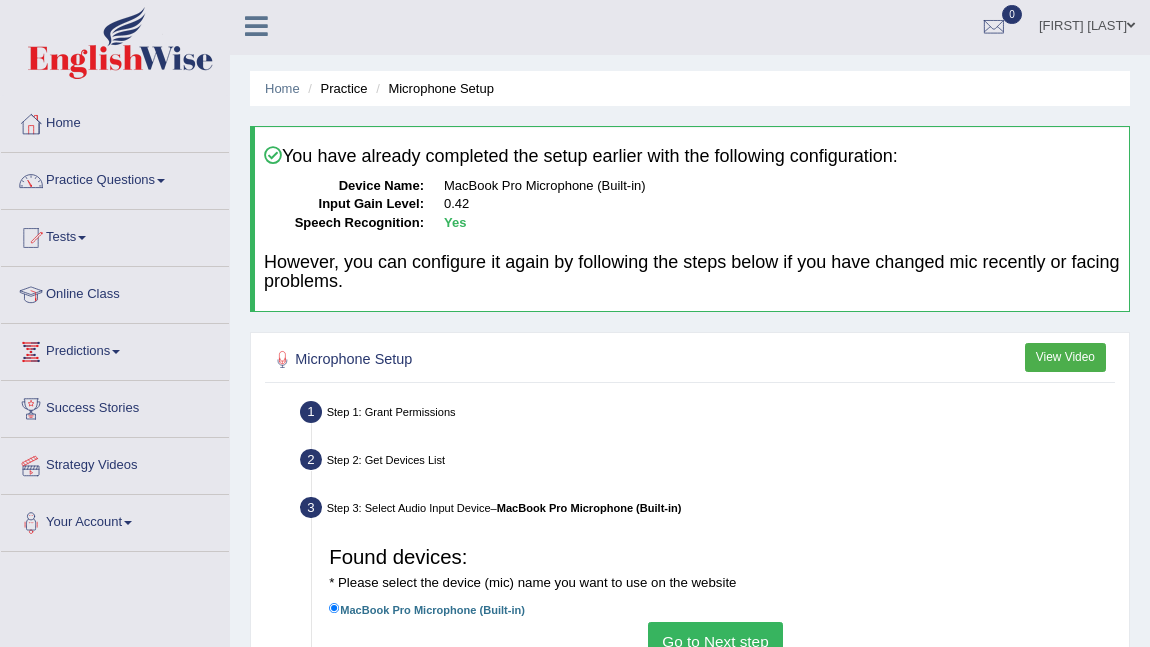 click on "Go to Next step" at bounding box center [715, 641] 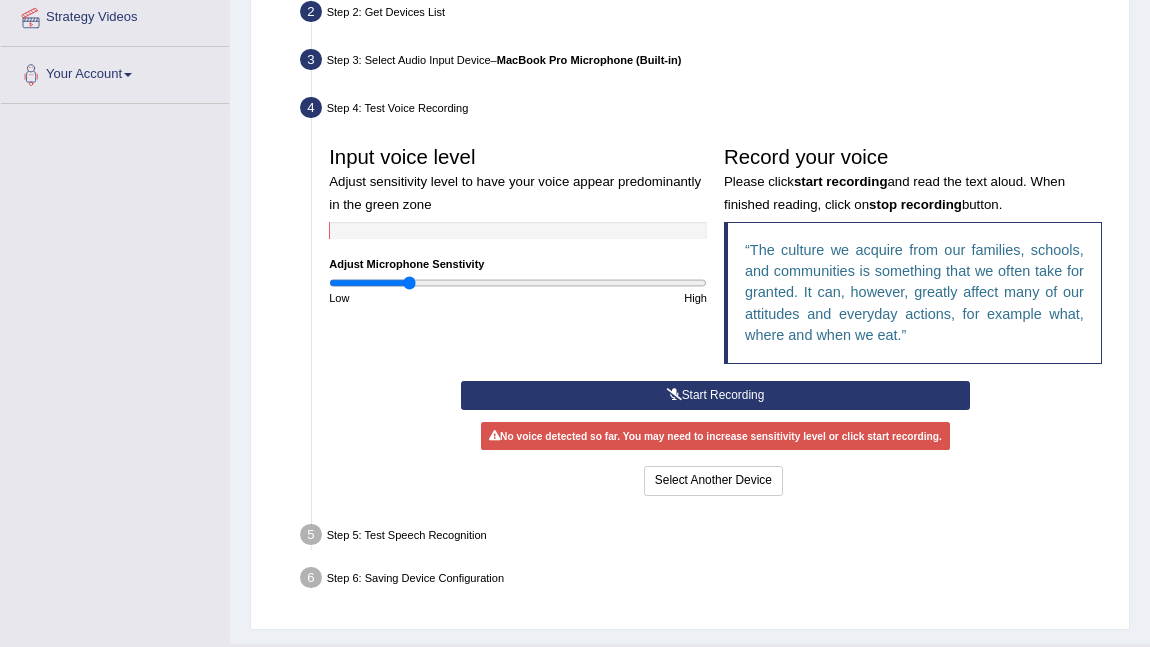 scroll, scrollTop: 492, scrollLeft: 0, axis: vertical 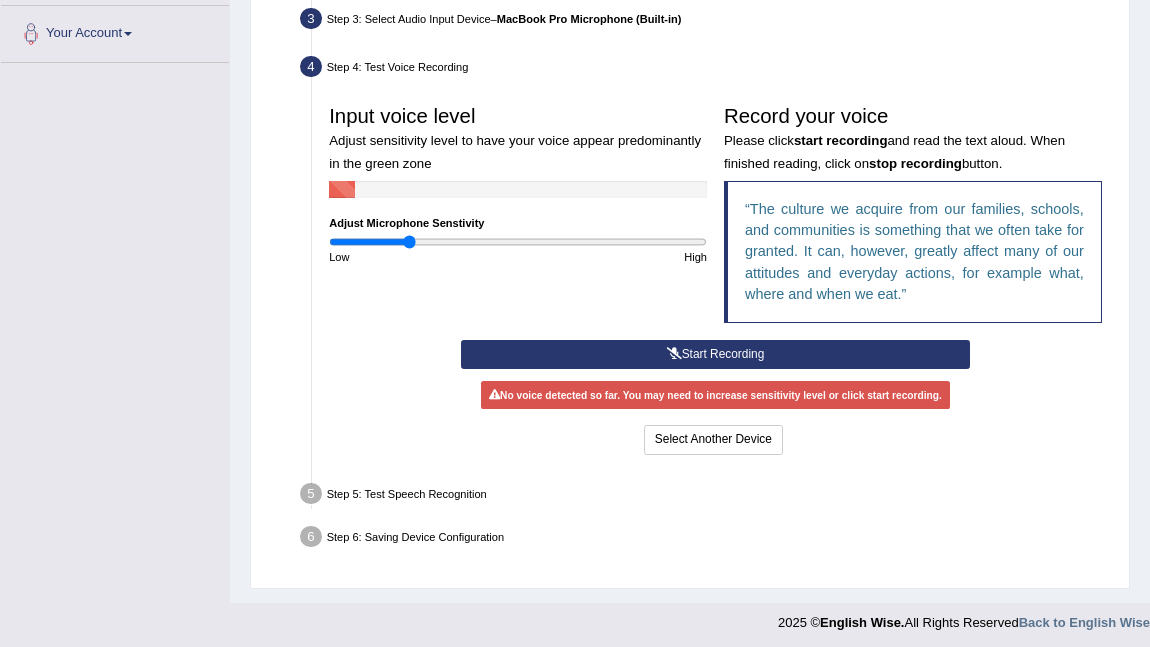 click on "Start Recording" at bounding box center (715, 354) 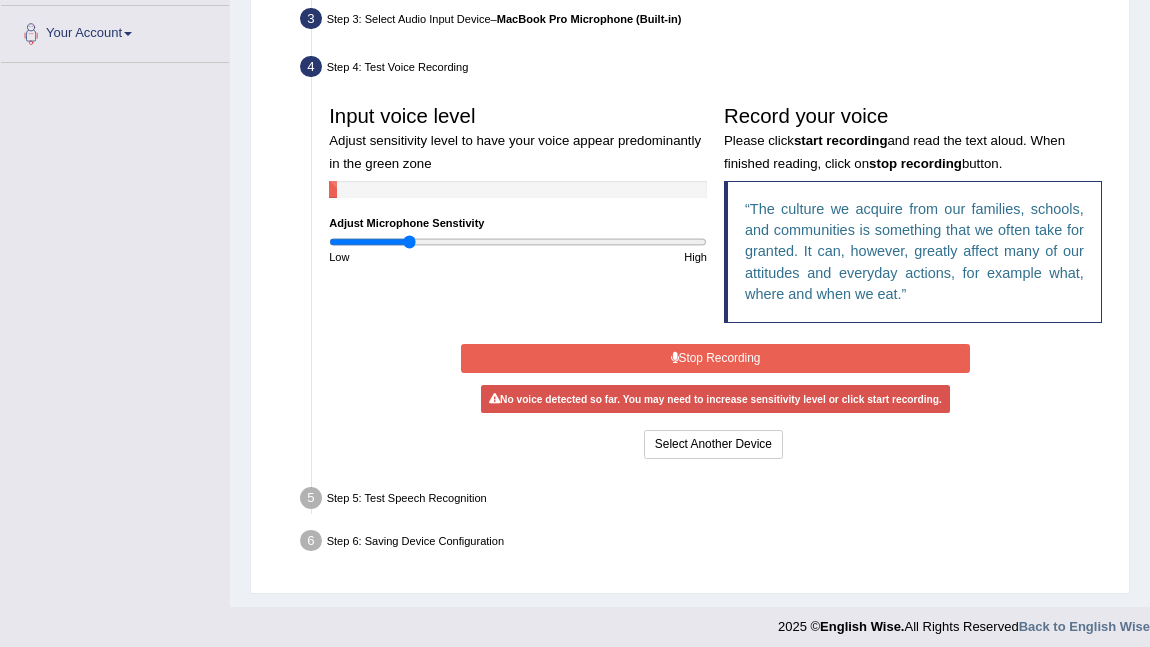 click on "Stop Recording" at bounding box center (715, 358) 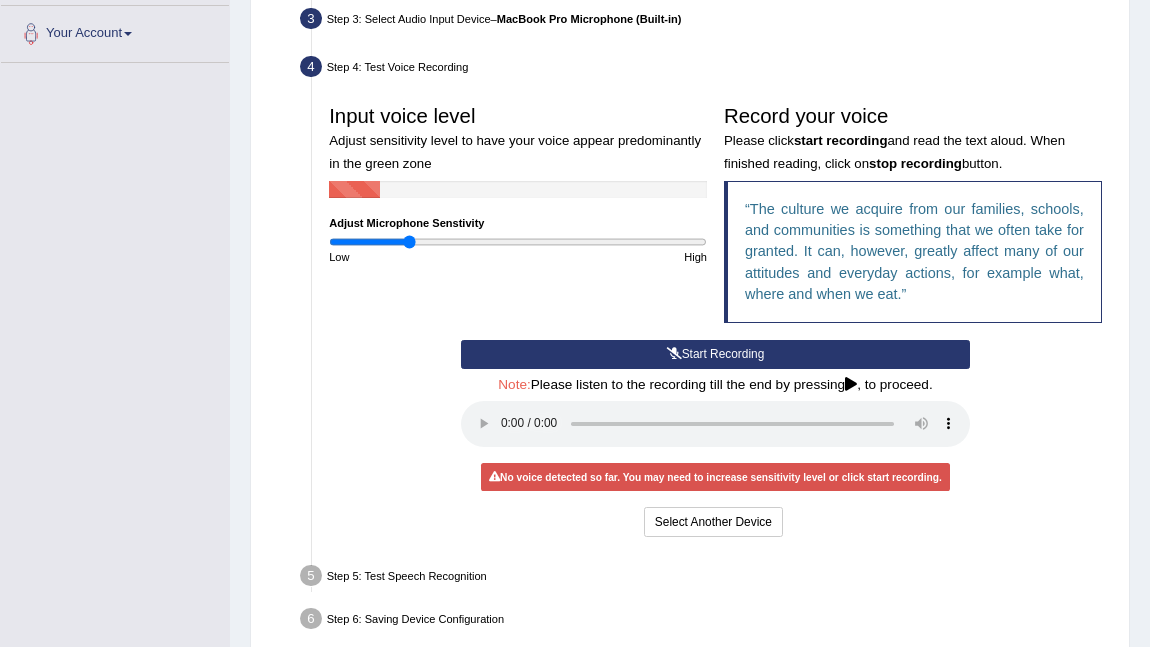 click on "Start Recording" at bounding box center (715, 354) 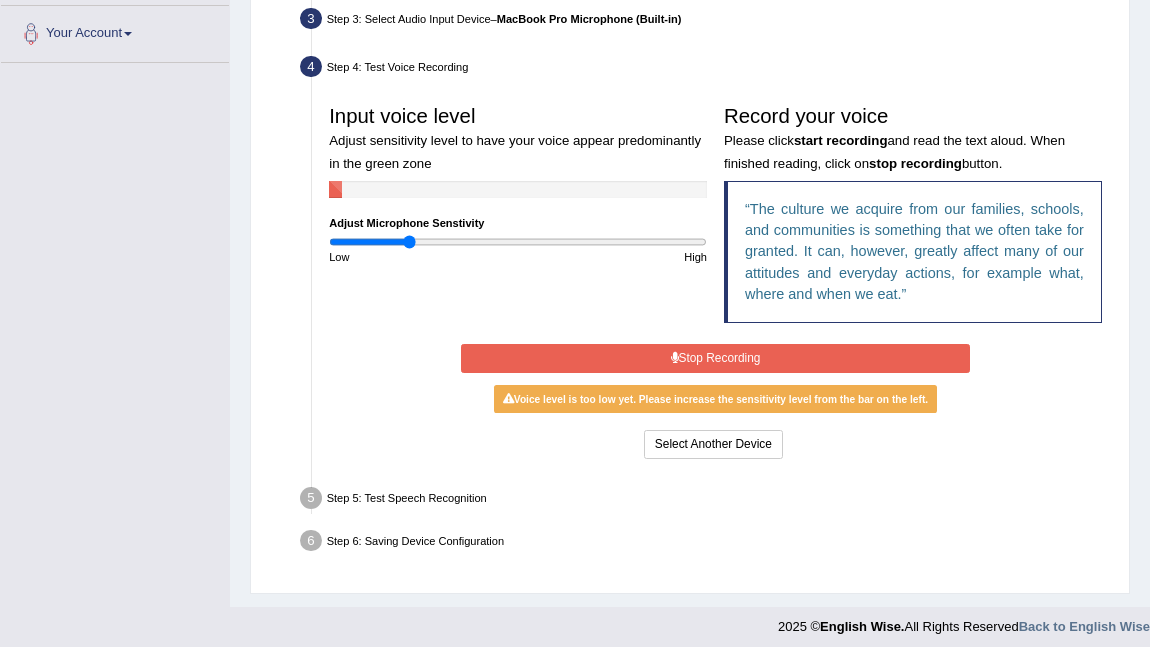 click on "Stop Recording" at bounding box center (715, 358) 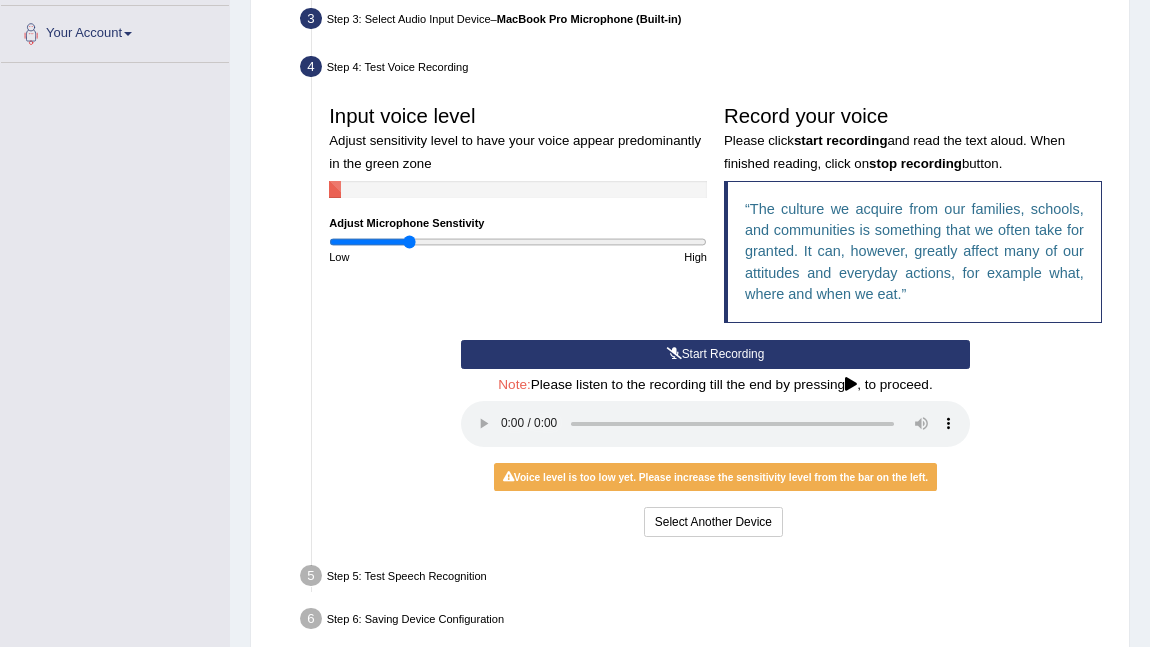 click on "Start Recording" at bounding box center (715, 354) 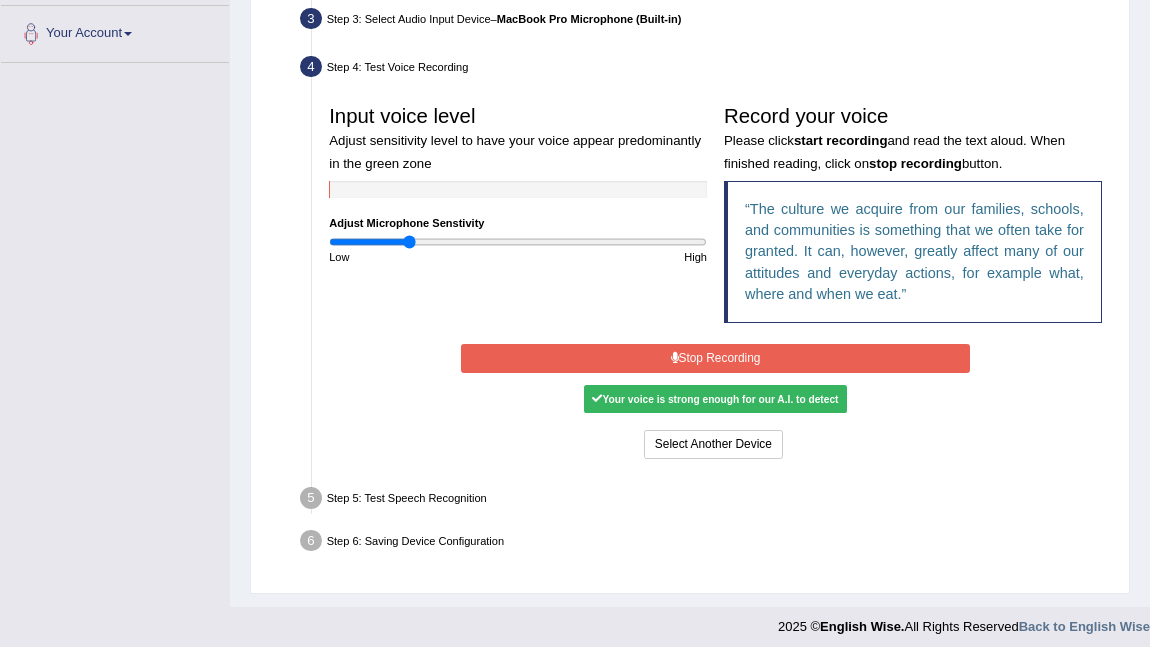 click on "Stop Recording" at bounding box center (715, 358) 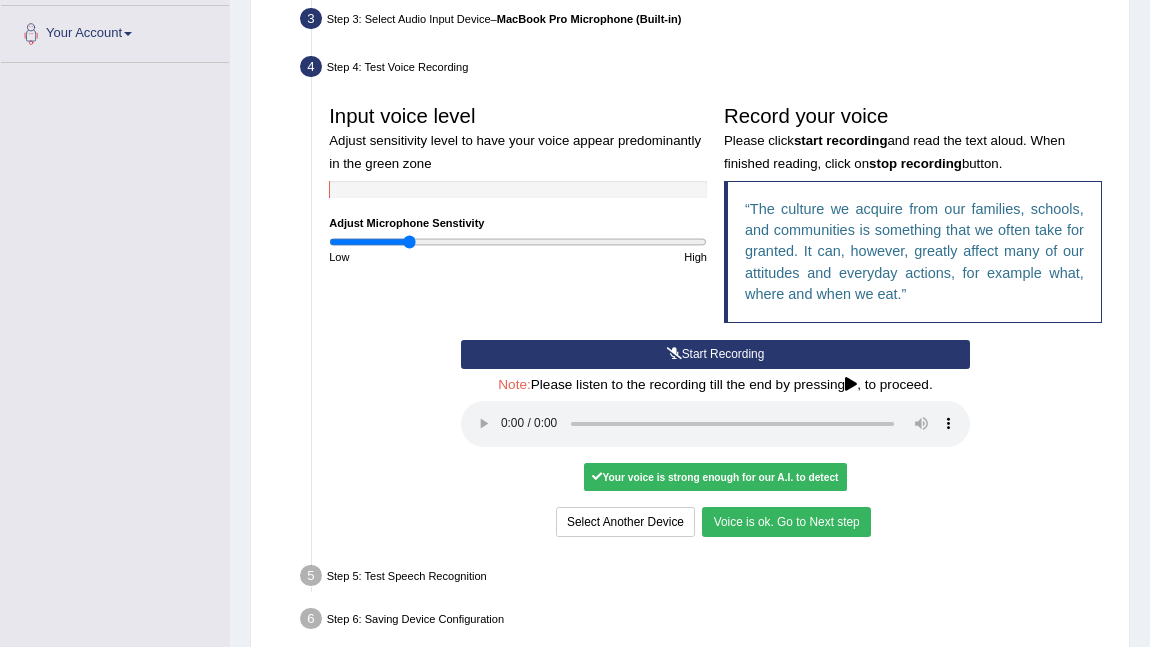 click on "Voice is ok. Go to Next step" at bounding box center [786, 521] 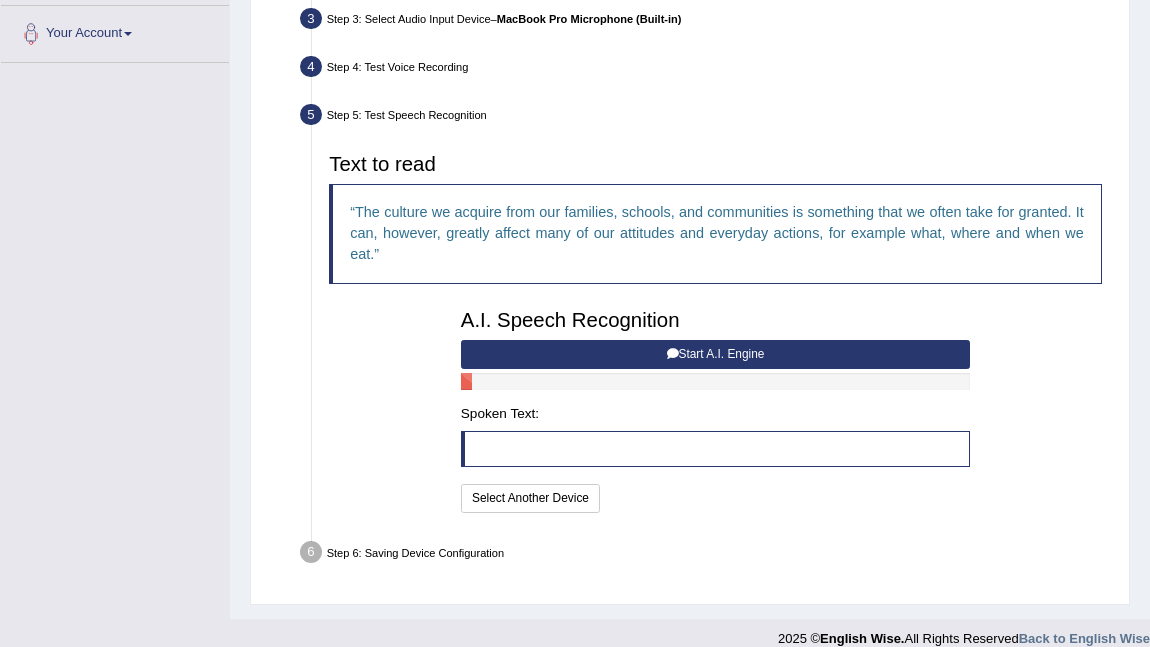 click on "Start A.I. Engine" at bounding box center (715, 354) 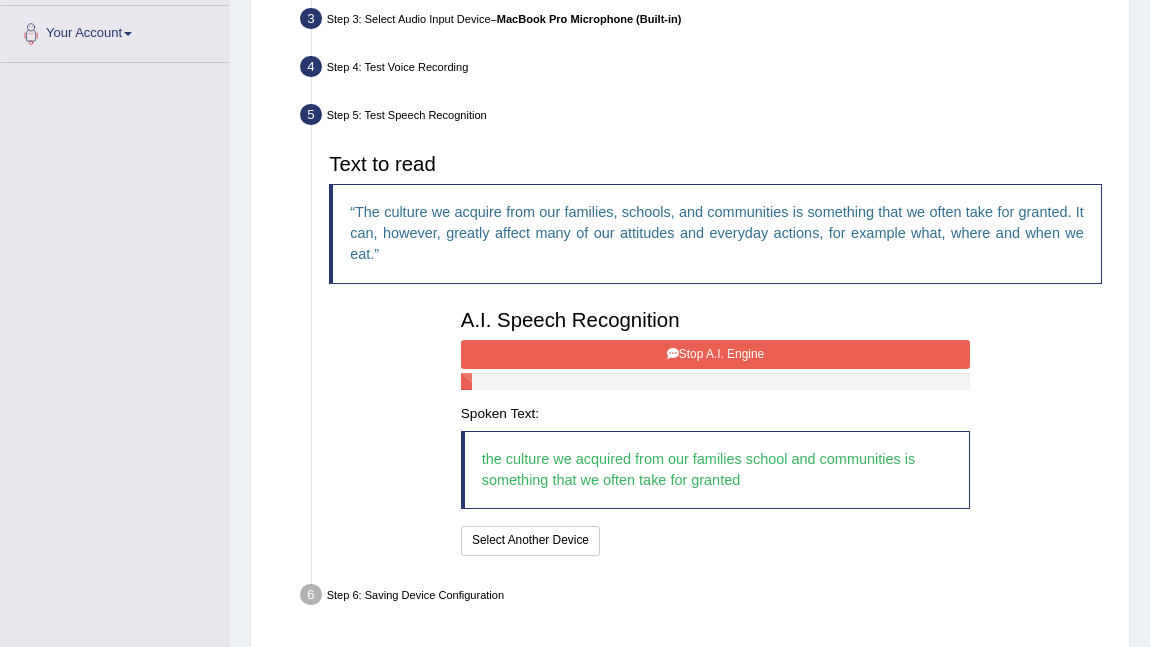 click at bounding box center [673, 354] 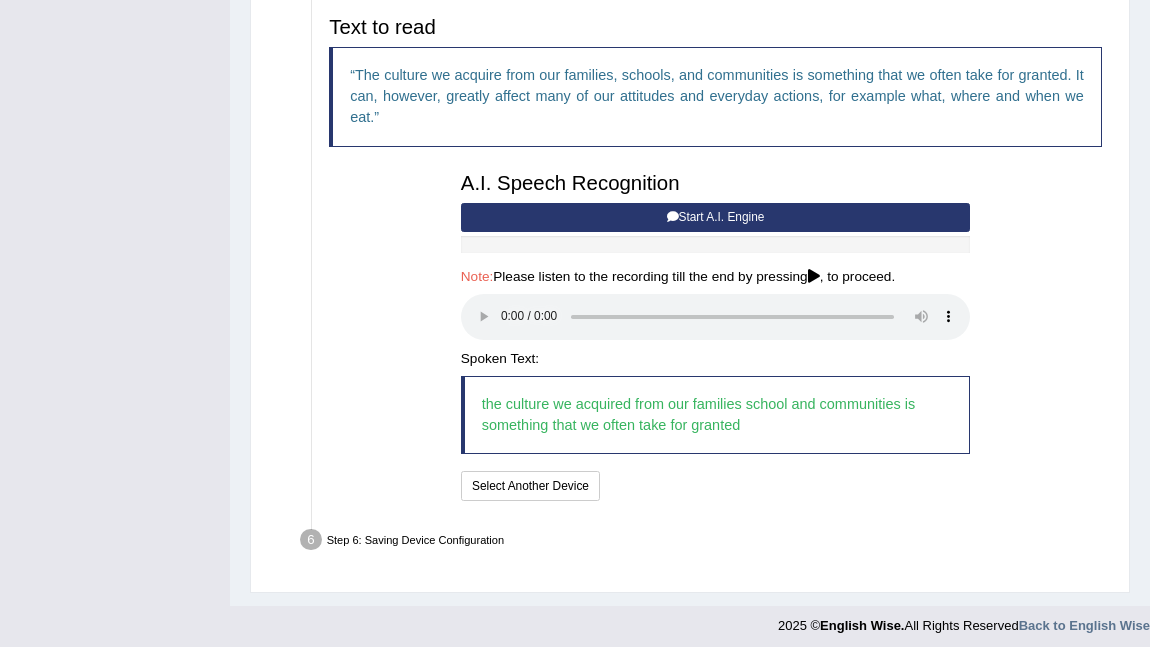 scroll, scrollTop: 632, scrollLeft: 0, axis: vertical 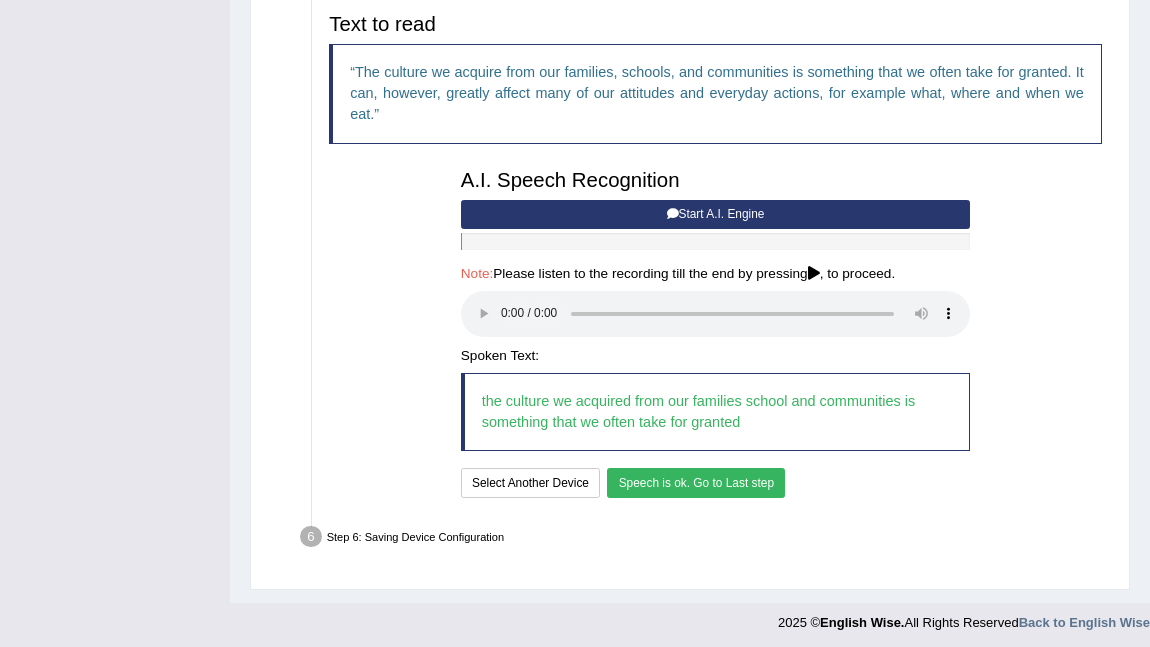 click on "Speech is ok. Go to Last step" at bounding box center (696, 482) 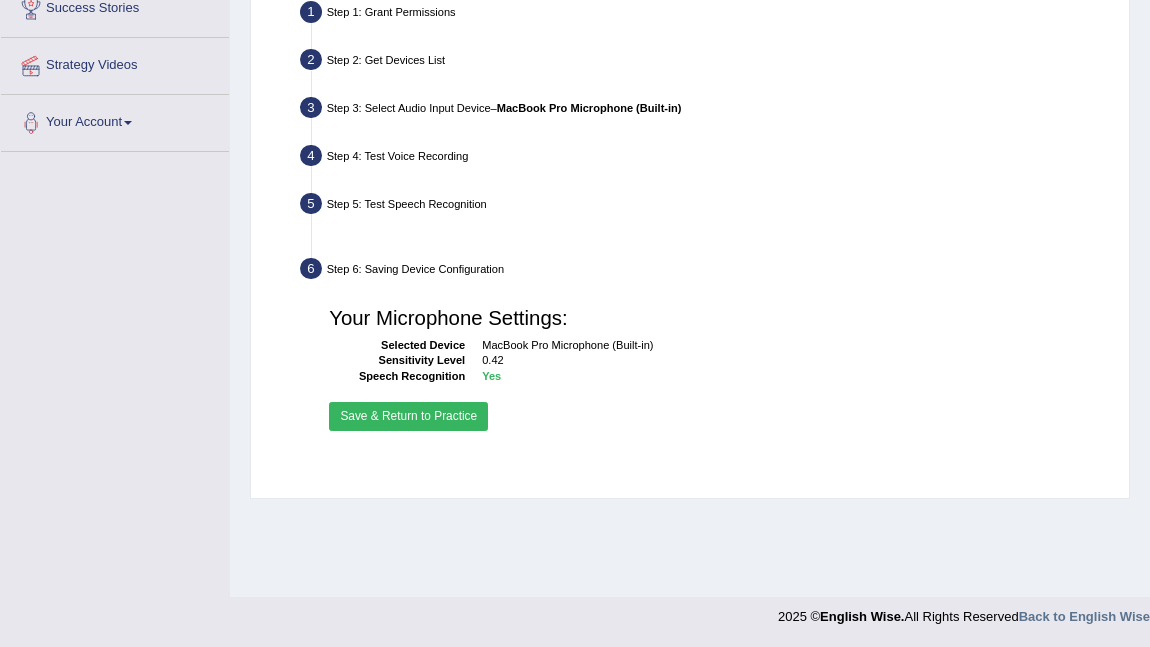 scroll, scrollTop: 402, scrollLeft: 0, axis: vertical 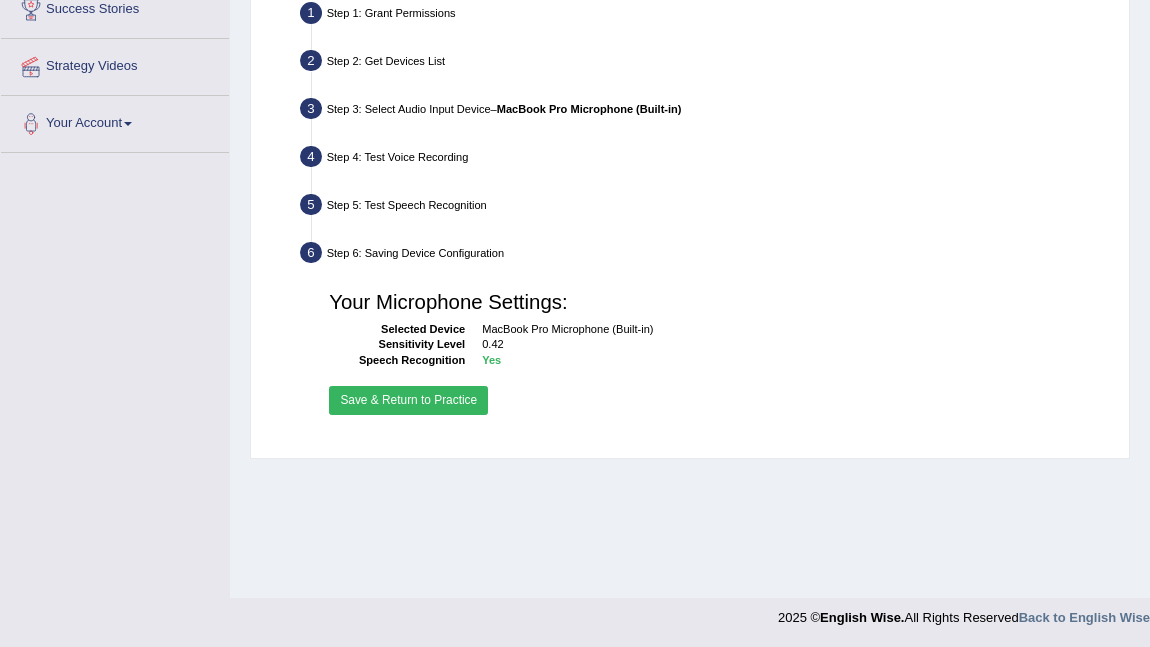 click on "Save & Return to Practice" at bounding box center [408, 400] 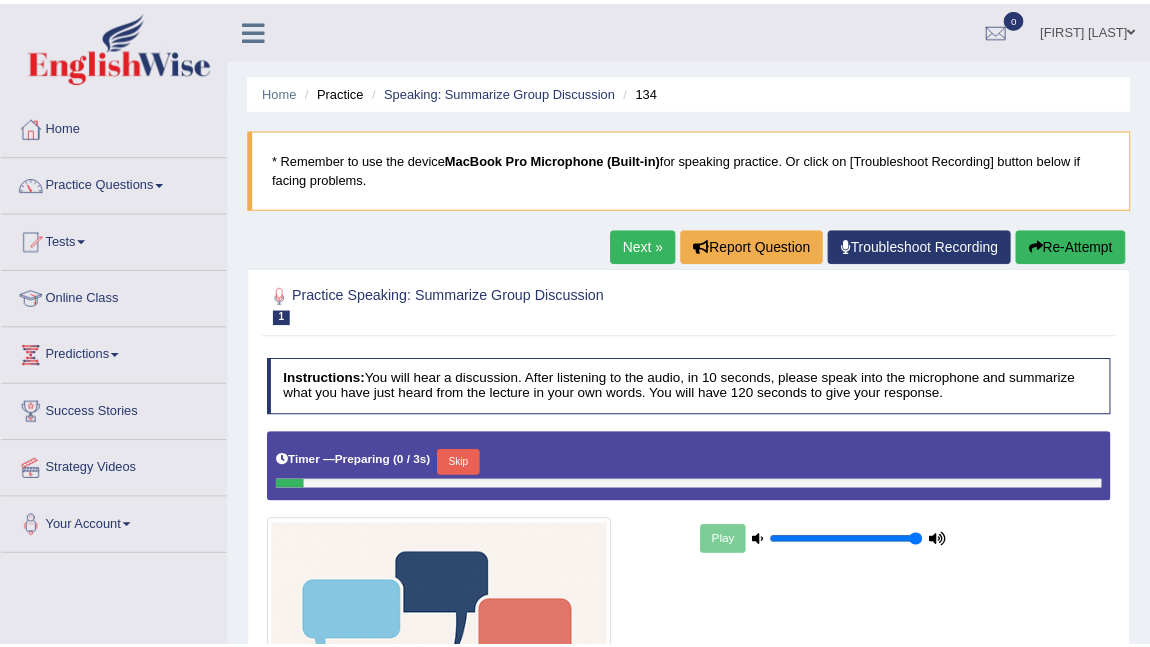 scroll, scrollTop: 0, scrollLeft: 0, axis: both 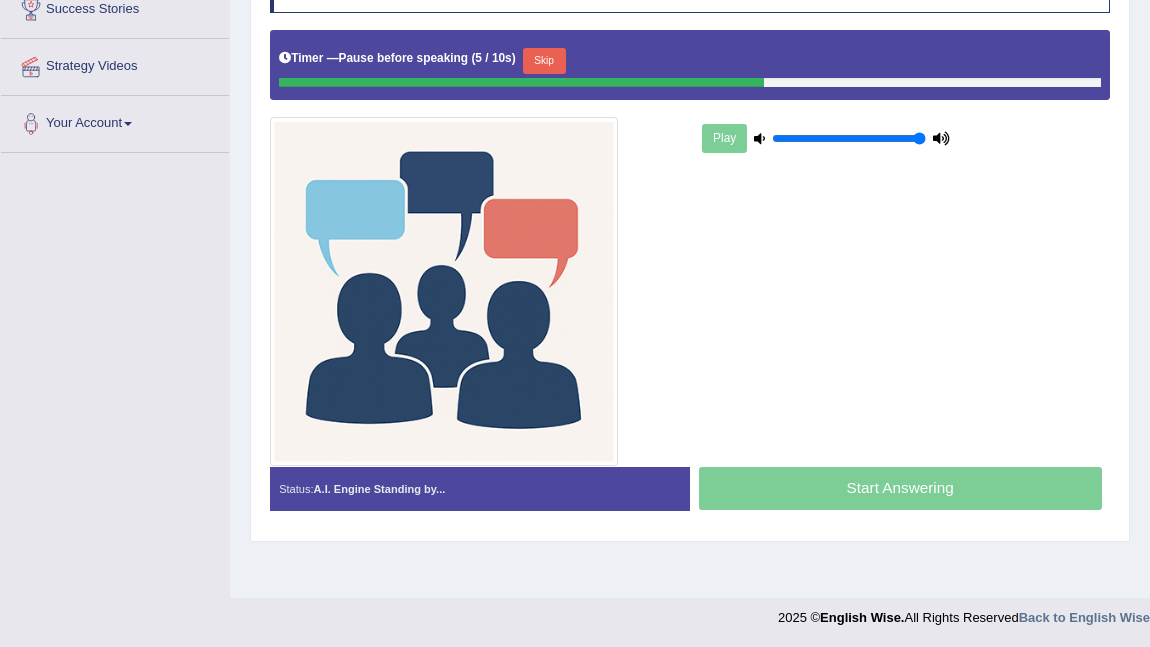 click on "Skip" at bounding box center (544, 61) 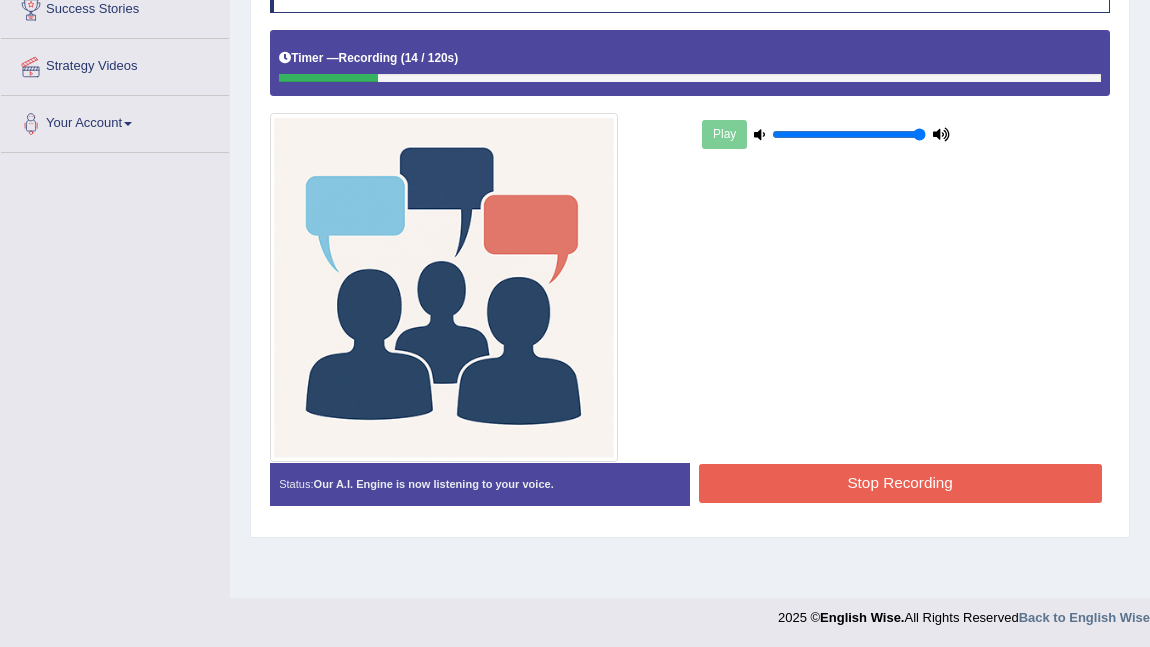 click on "Stop Recording" at bounding box center [900, 483] 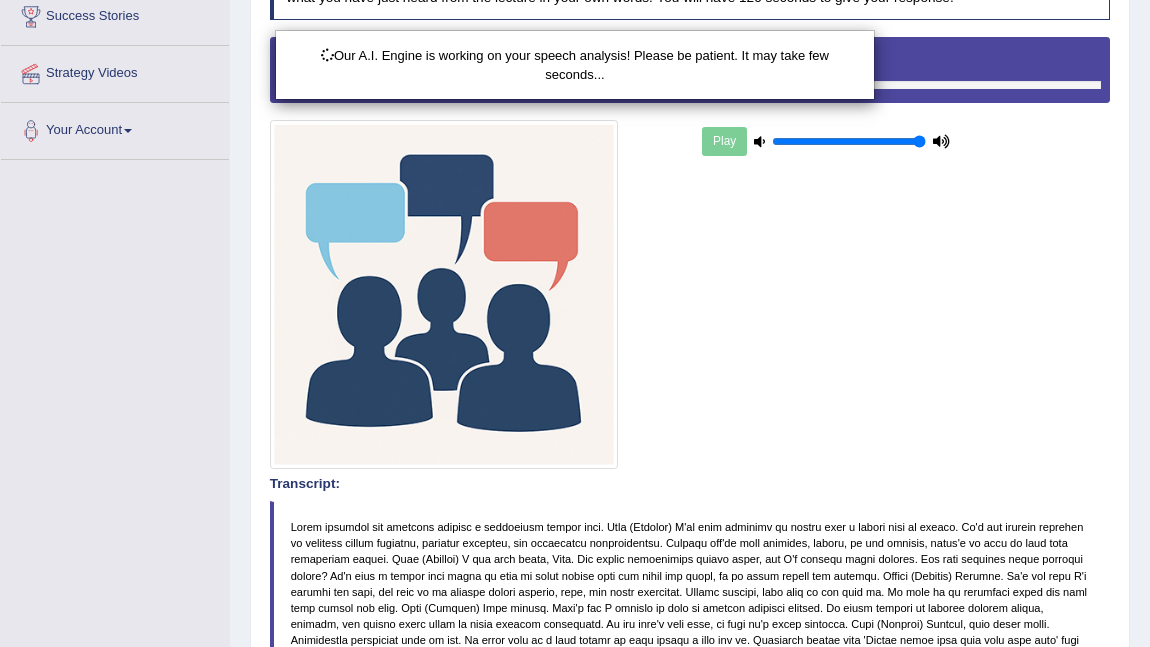 scroll, scrollTop: 17, scrollLeft: 0, axis: vertical 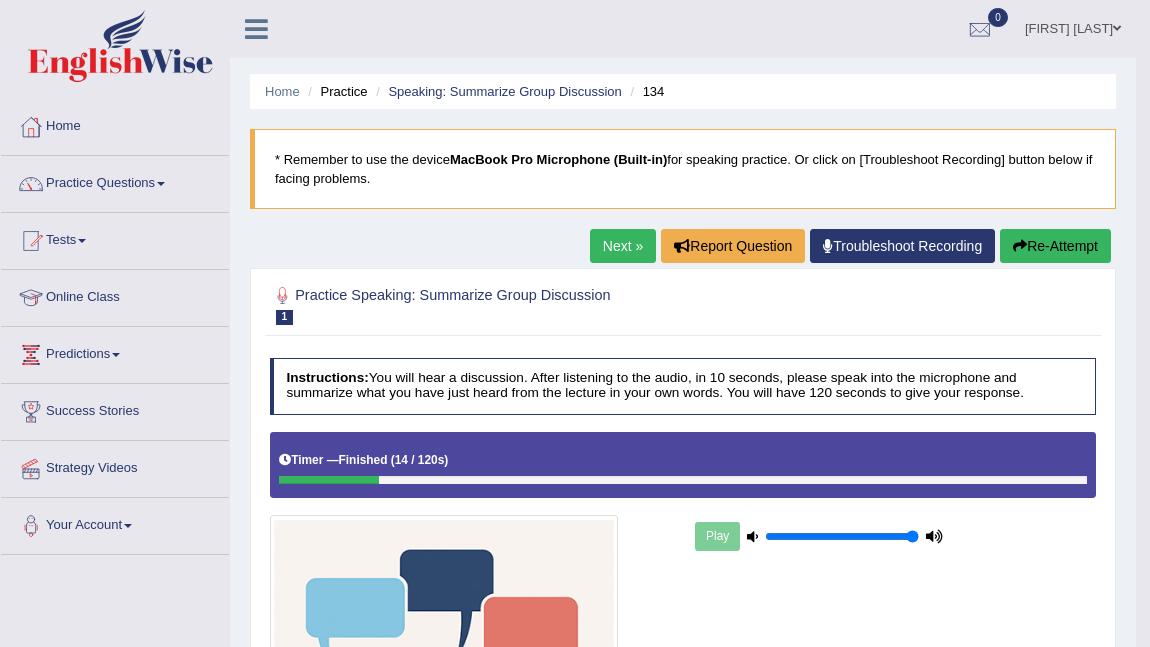 click on "Re-Attempt" at bounding box center [1055, 246] 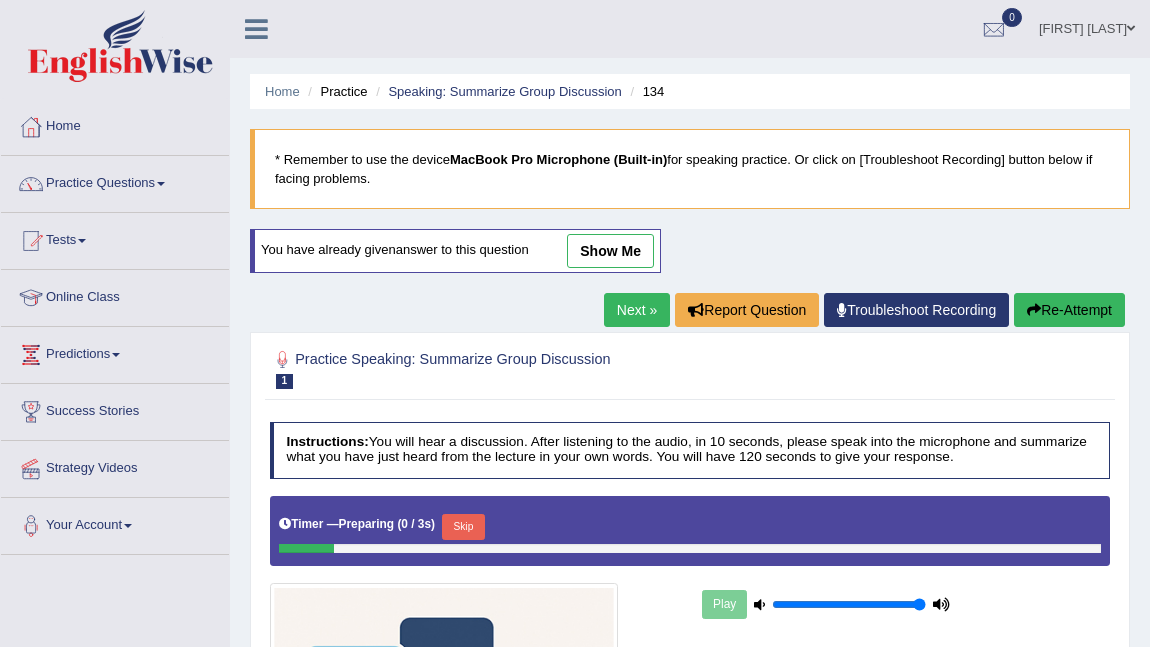 scroll, scrollTop: 0, scrollLeft: 0, axis: both 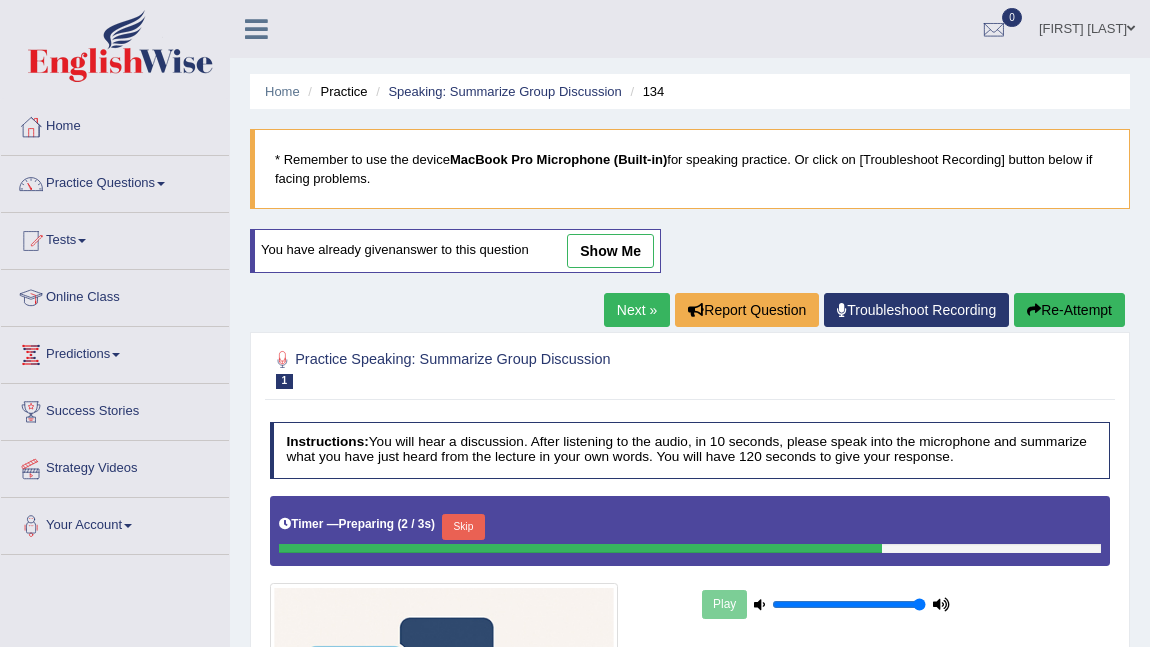 click on "Skip" at bounding box center (463, 527) 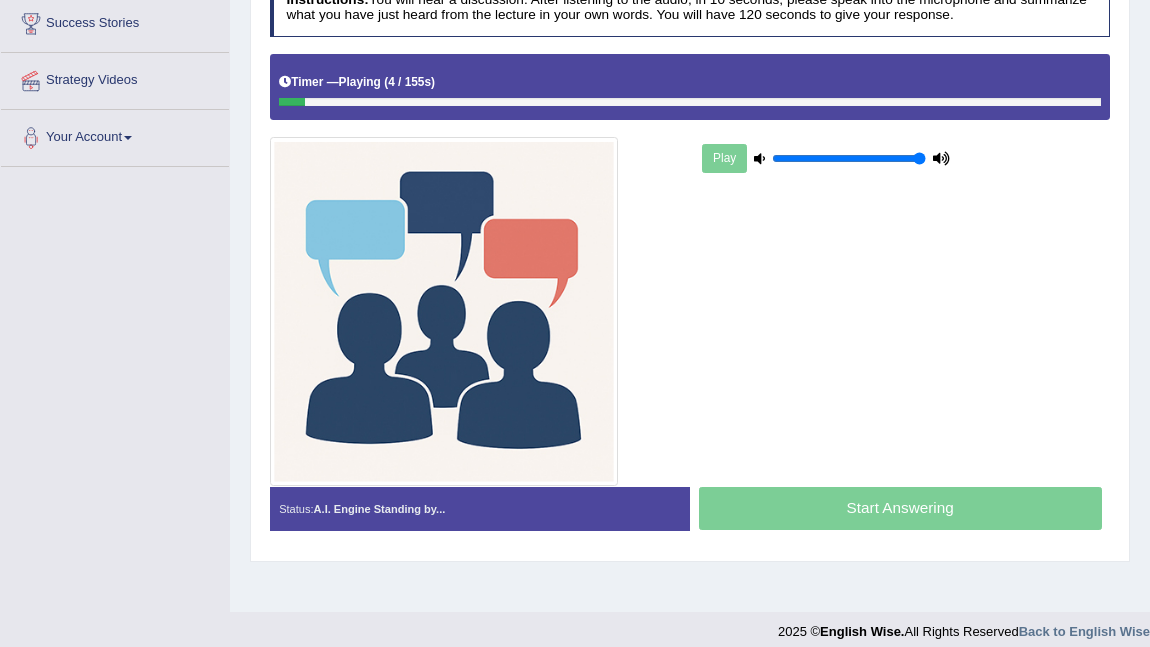 scroll, scrollTop: 300, scrollLeft: 0, axis: vertical 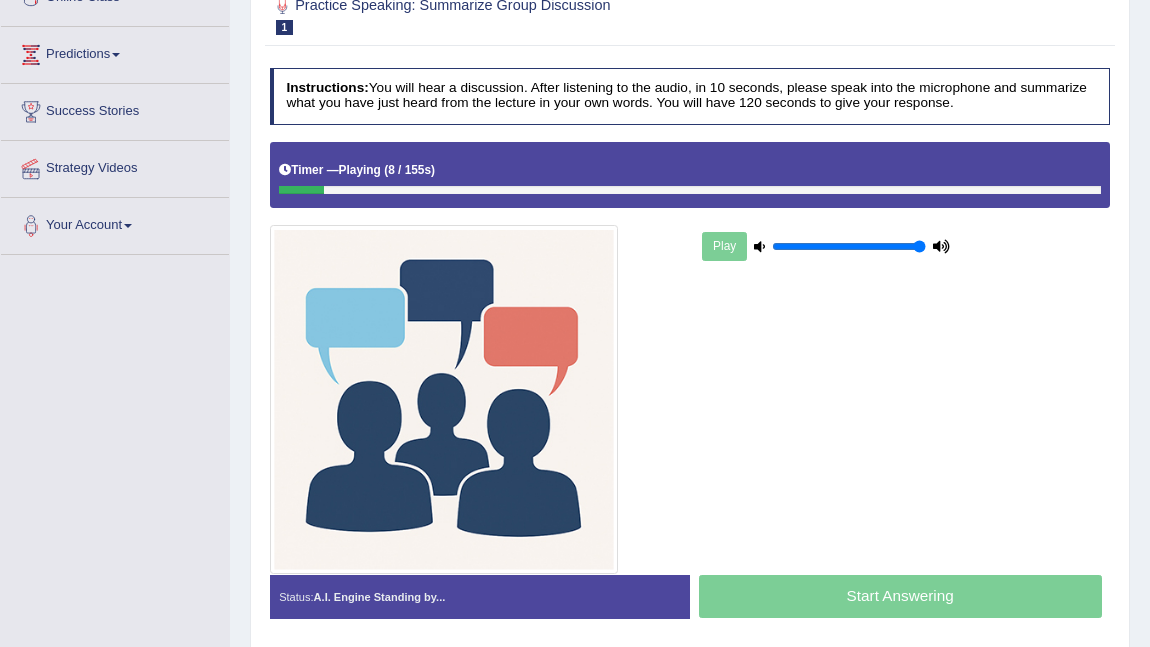click at bounding box center (690, 190) 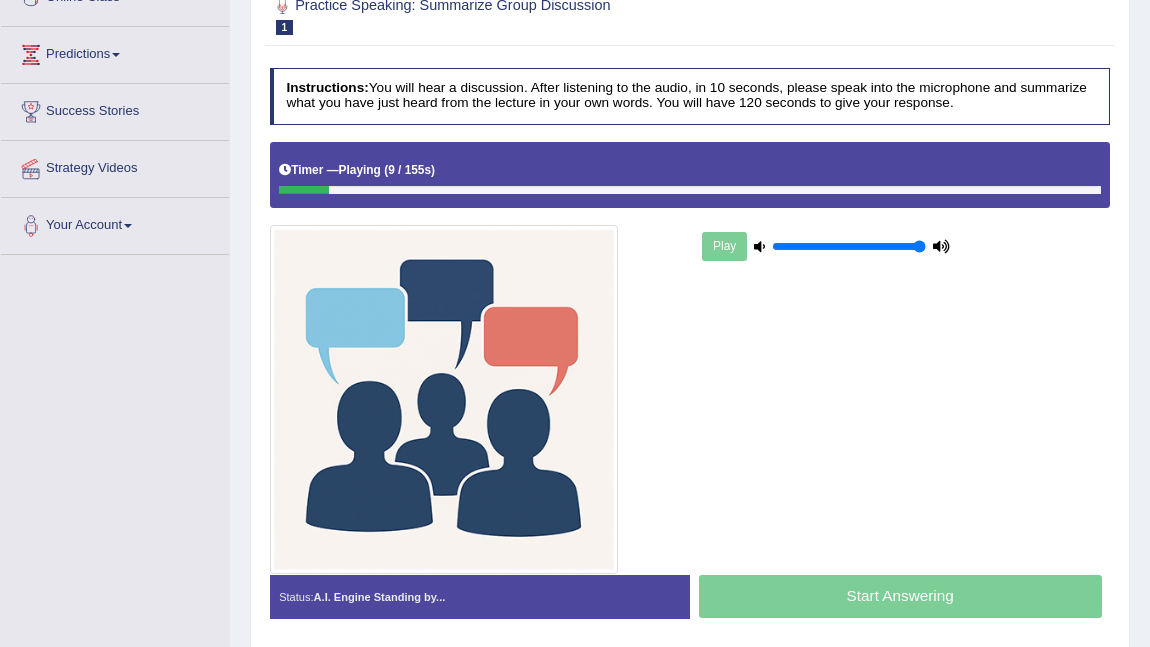 click at bounding box center (690, 190) 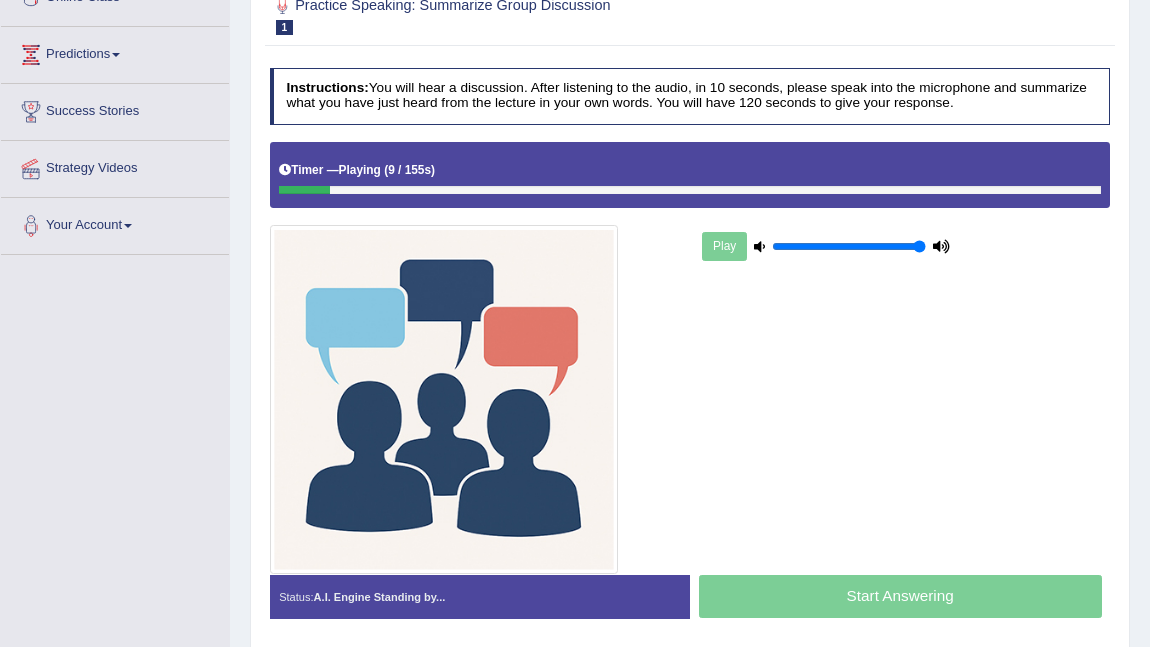 drag, startPoint x: 442, startPoint y: 185, endPoint x: 403, endPoint y: 183, distance: 39.051247 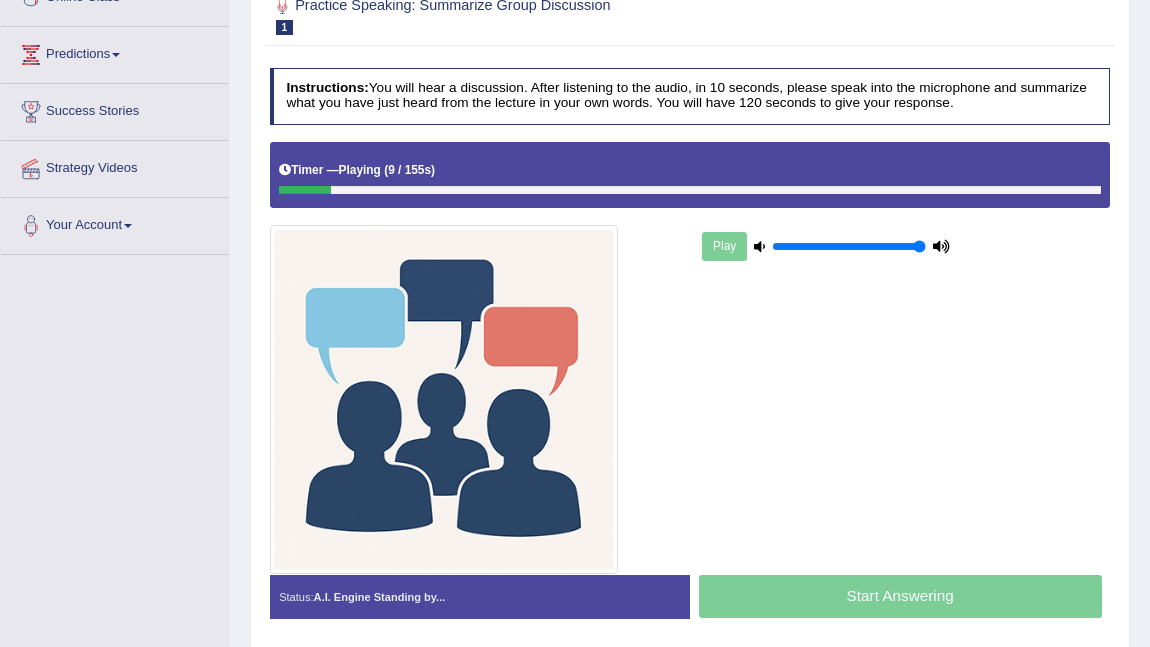 drag, startPoint x: 364, startPoint y: 181, endPoint x: 339, endPoint y: 181, distance: 25 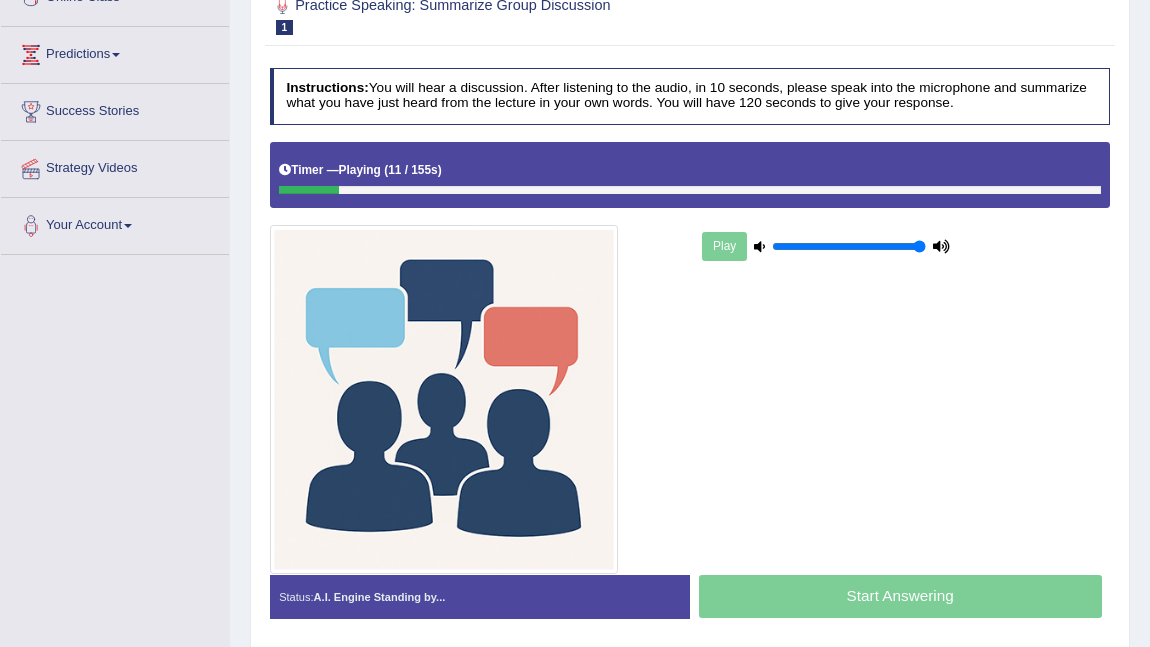 drag, startPoint x: 321, startPoint y: 185, endPoint x: 804, endPoint y: 178, distance: 483.05072 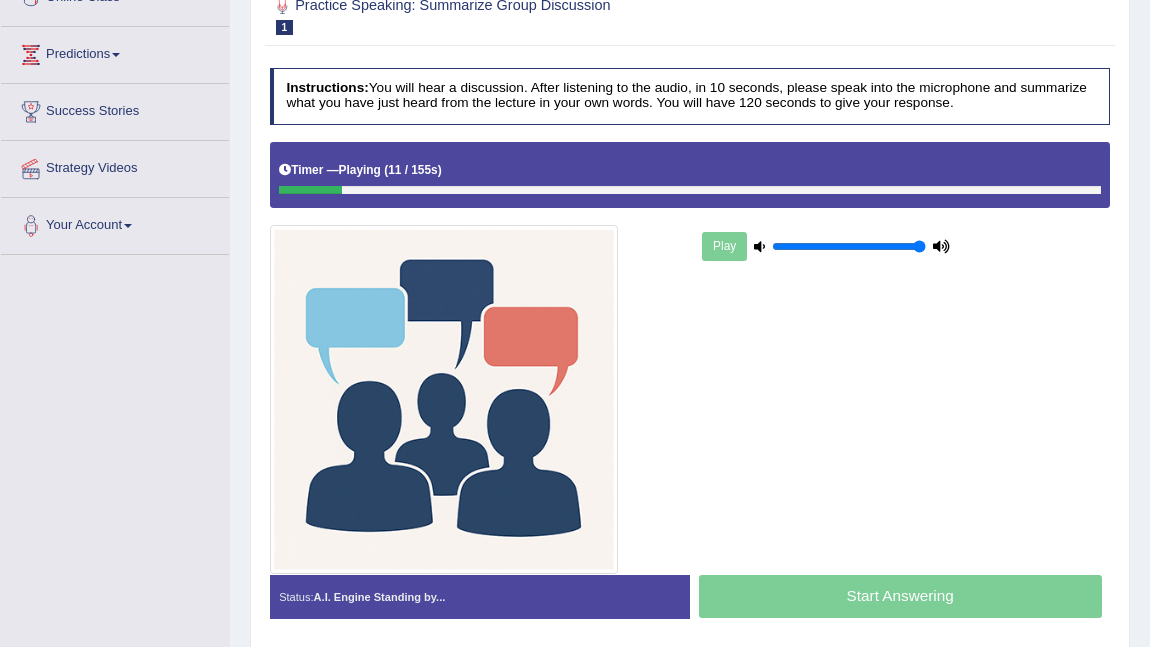click on "Timer —  Playing   ( 11 / 155s ) Skip" at bounding box center (690, 171) 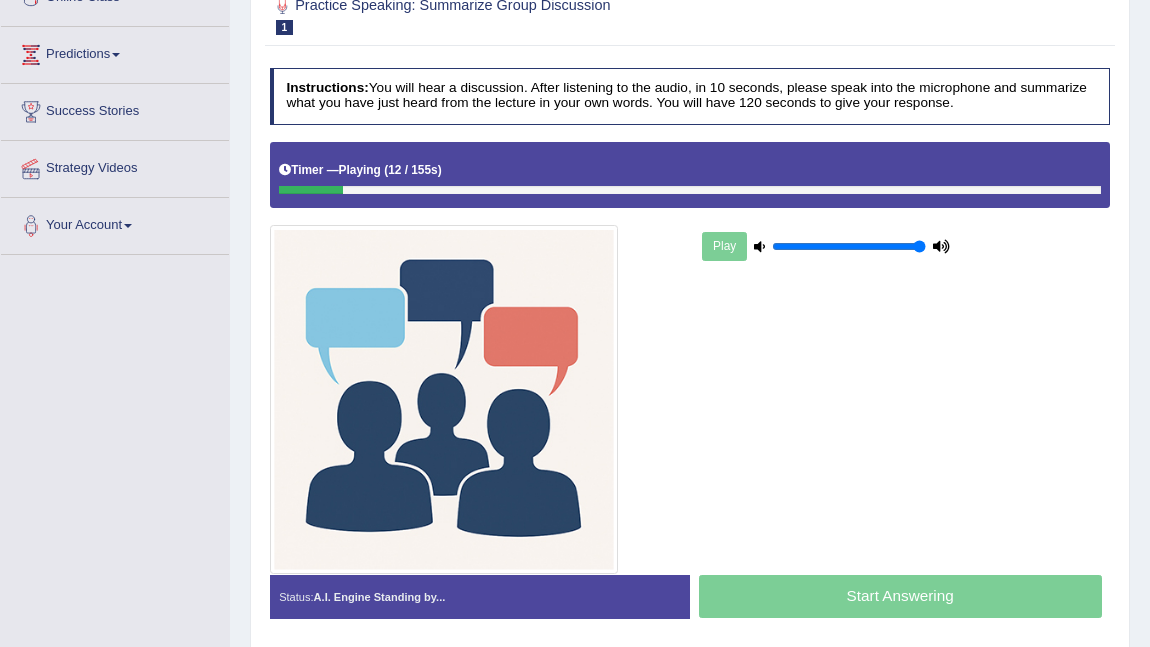 click at bounding box center (690, 190) 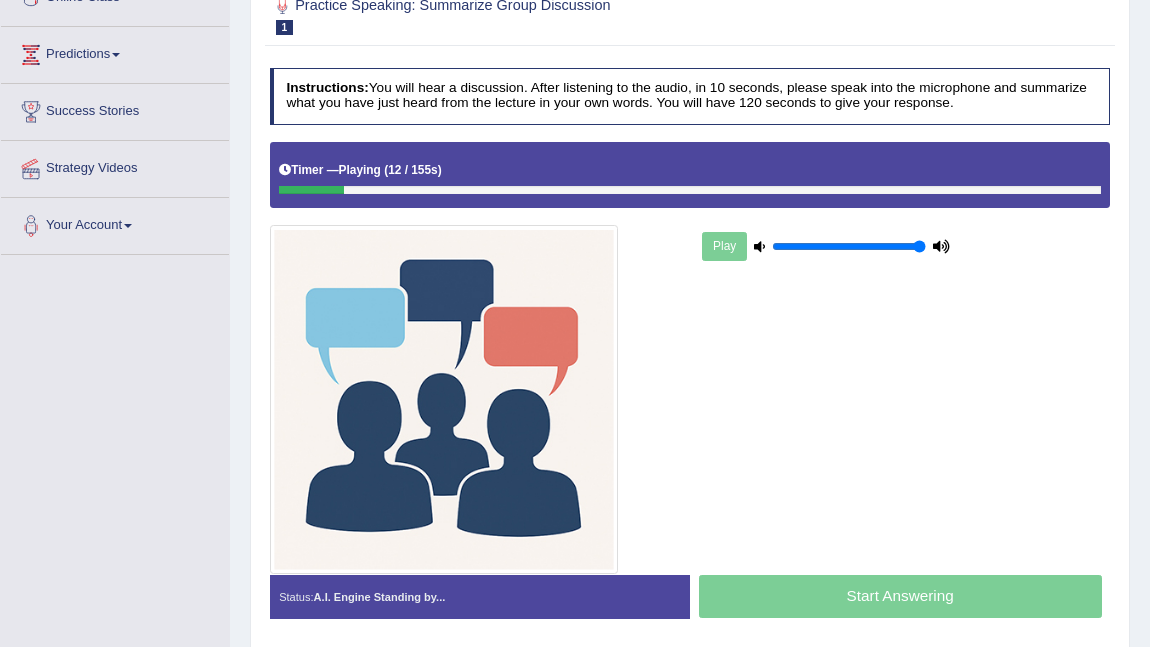click at bounding box center [690, 190] 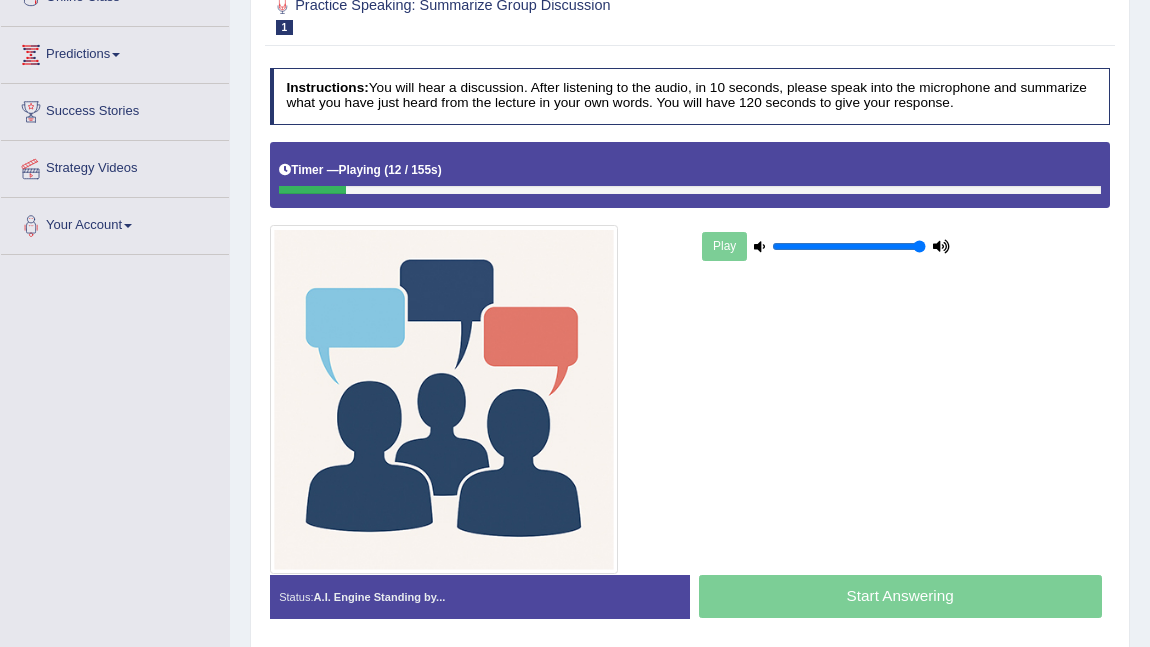 click at bounding box center [690, 190] 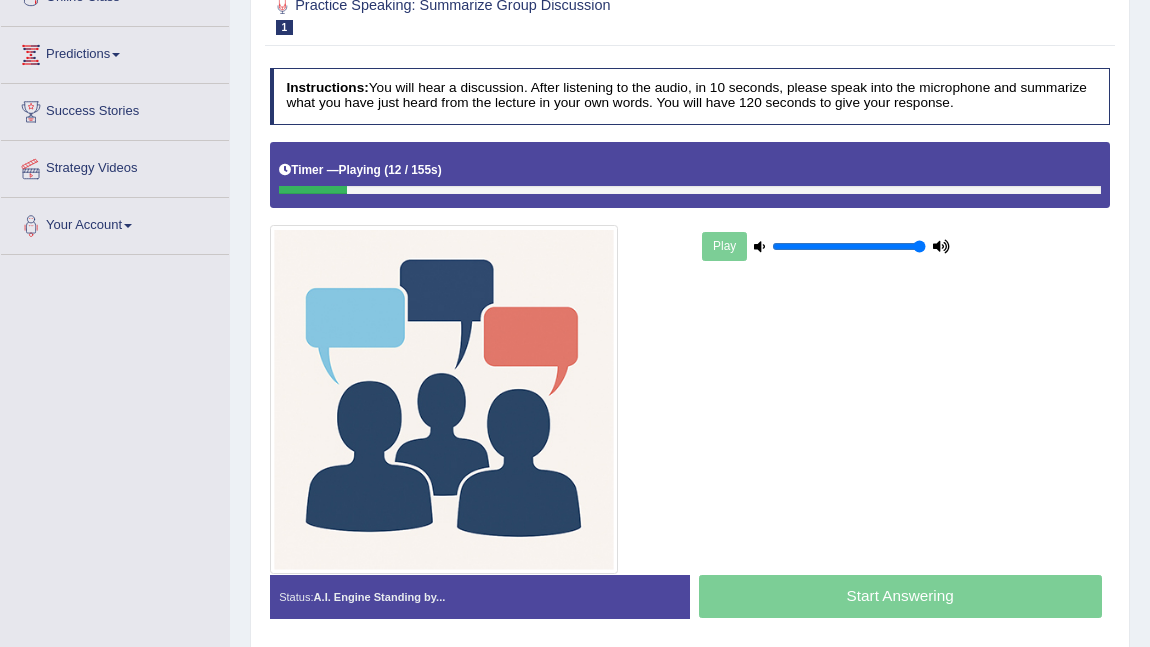 click at bounding box center [690, 190] 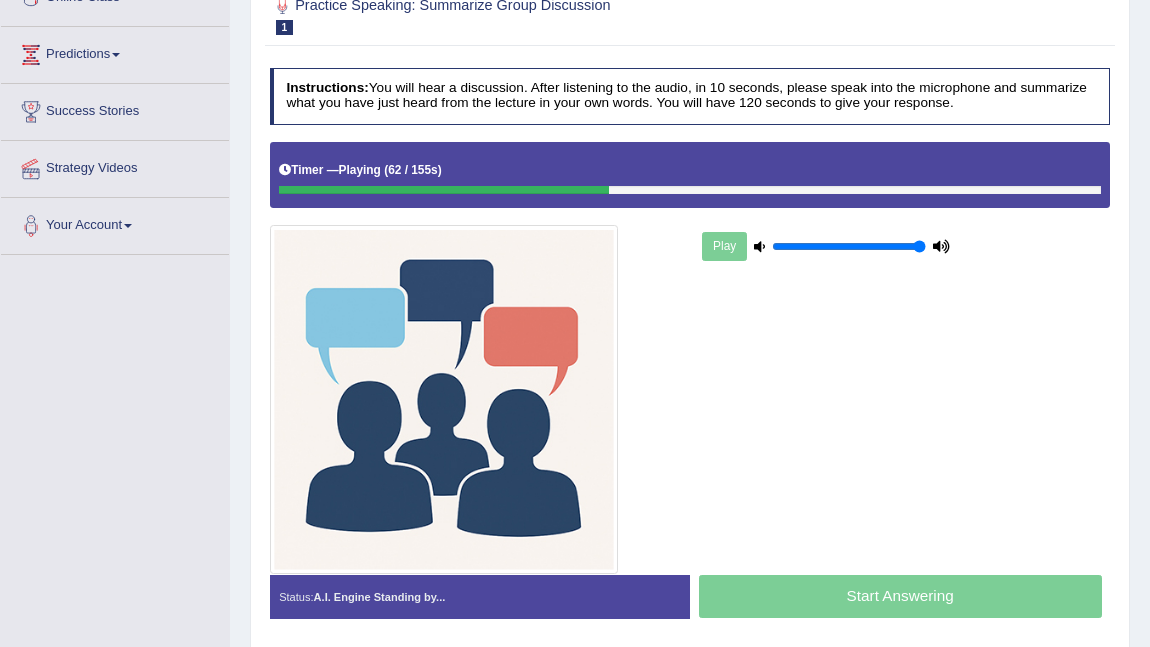 click on "Start Answering" at bounding box center [900, 599] 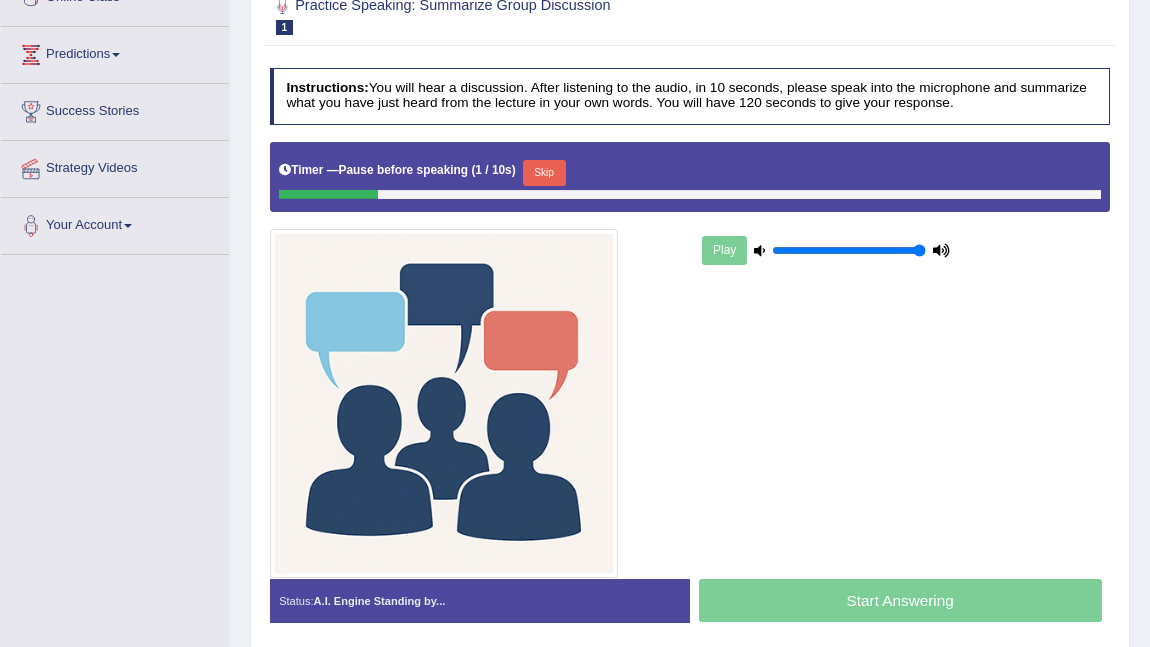 click on "Skip" at bounding box center [544, 173] 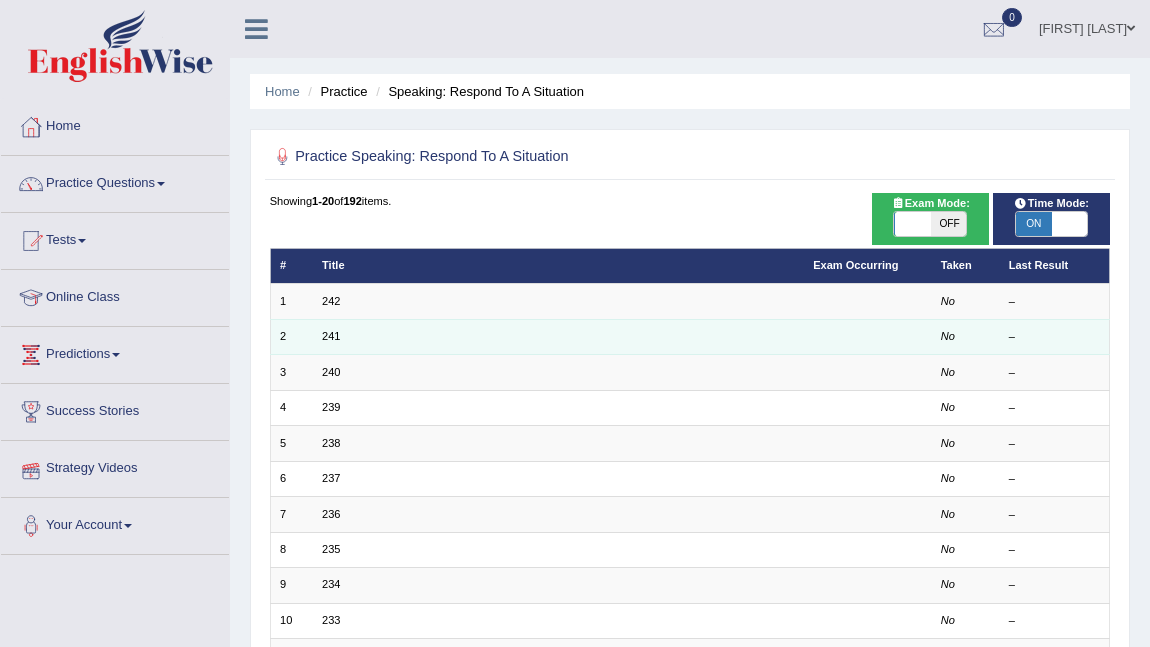 scroll, scrollTop: 0, scrollLeft: 0, axis: both 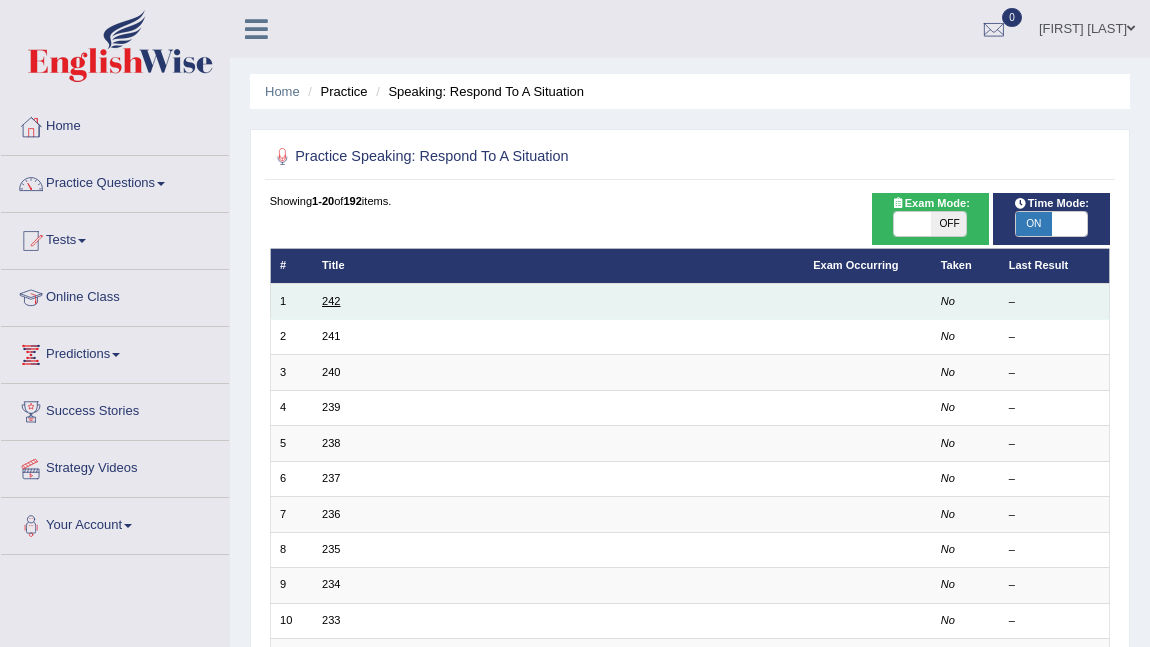click on "242" at bounding box center (331, 301) 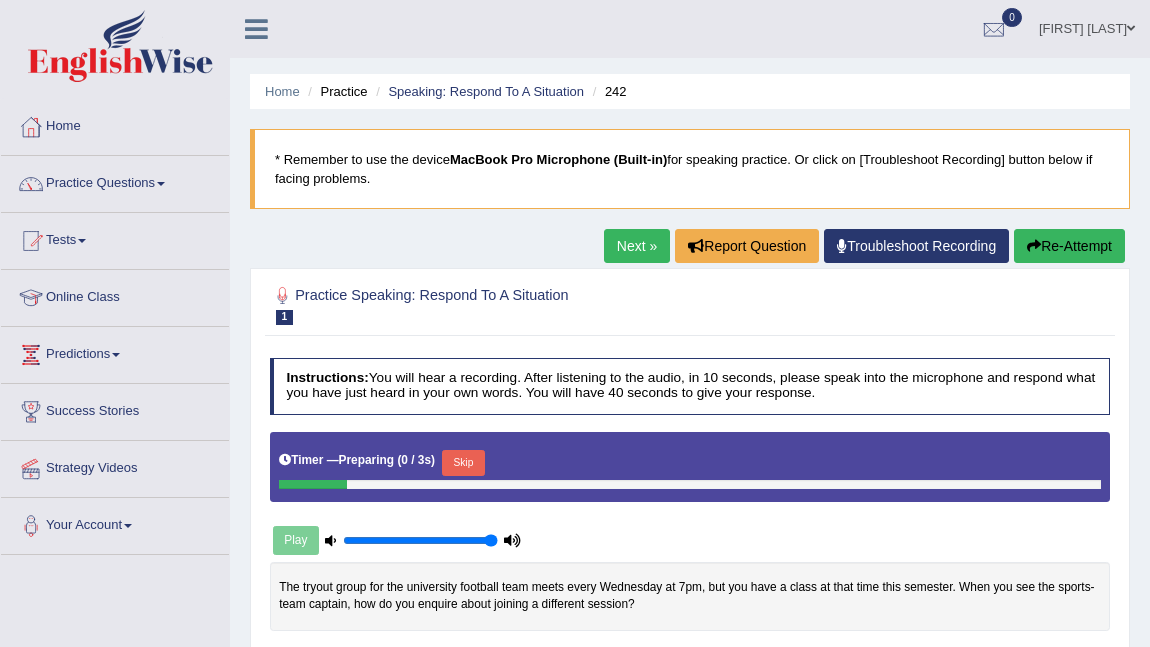 scroll, scrollTop: 0, scrollLeft: 0, axis: both 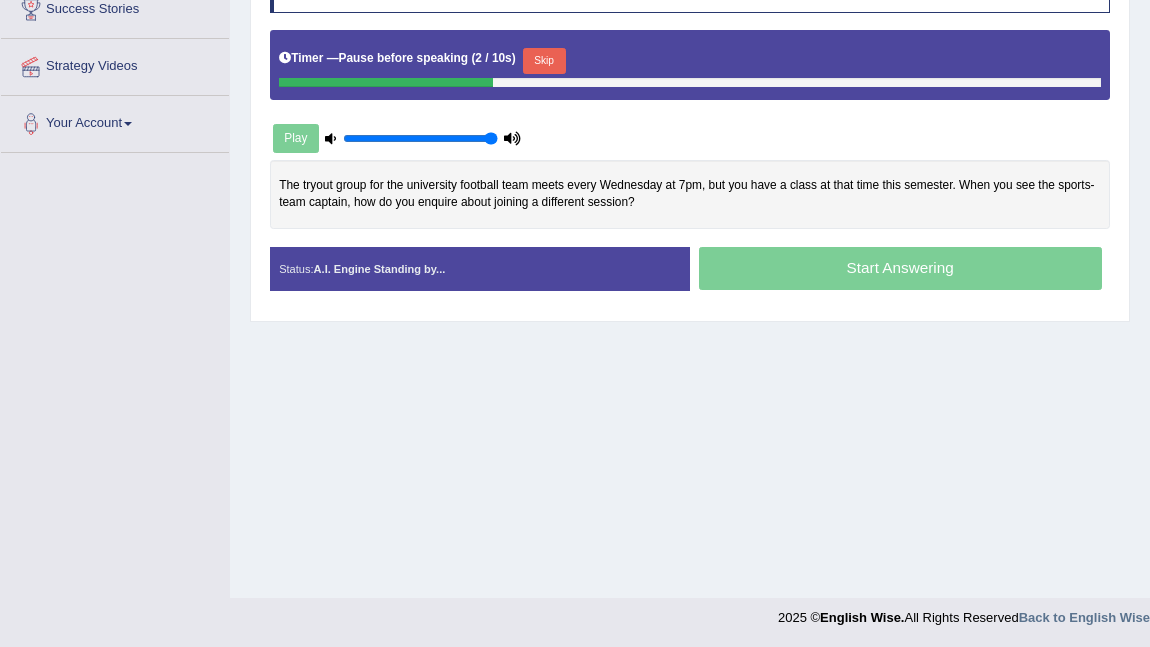 click on "Skip" at bounding box center (544, 61) 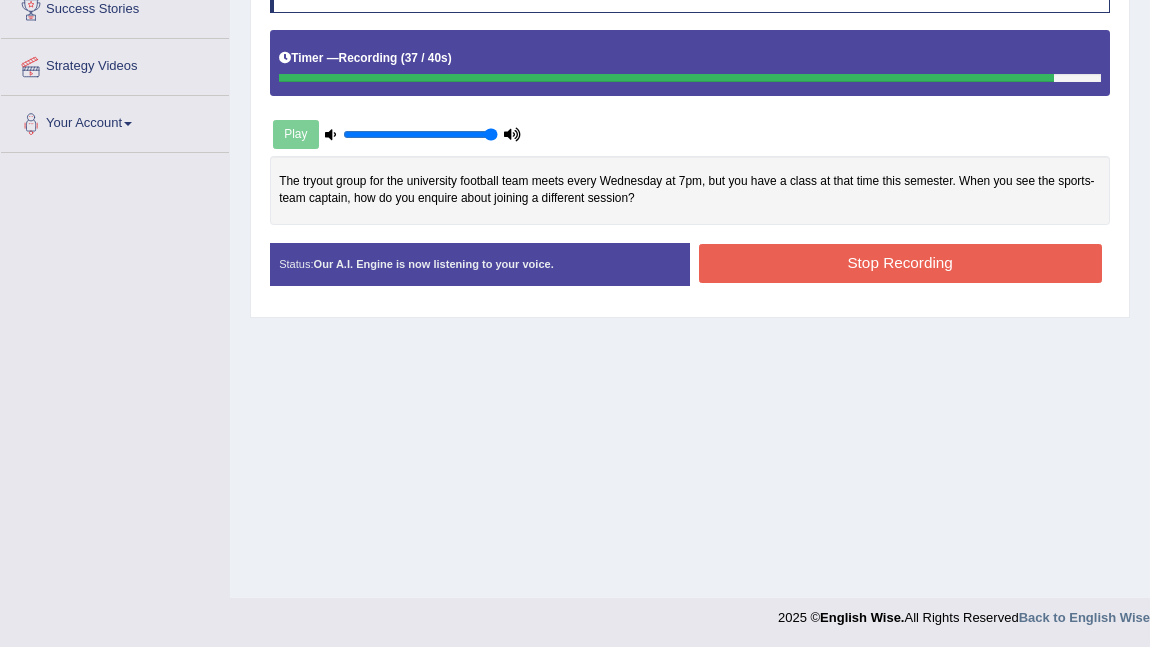 click on "Stop Recording" at bounding box center (900, 263) 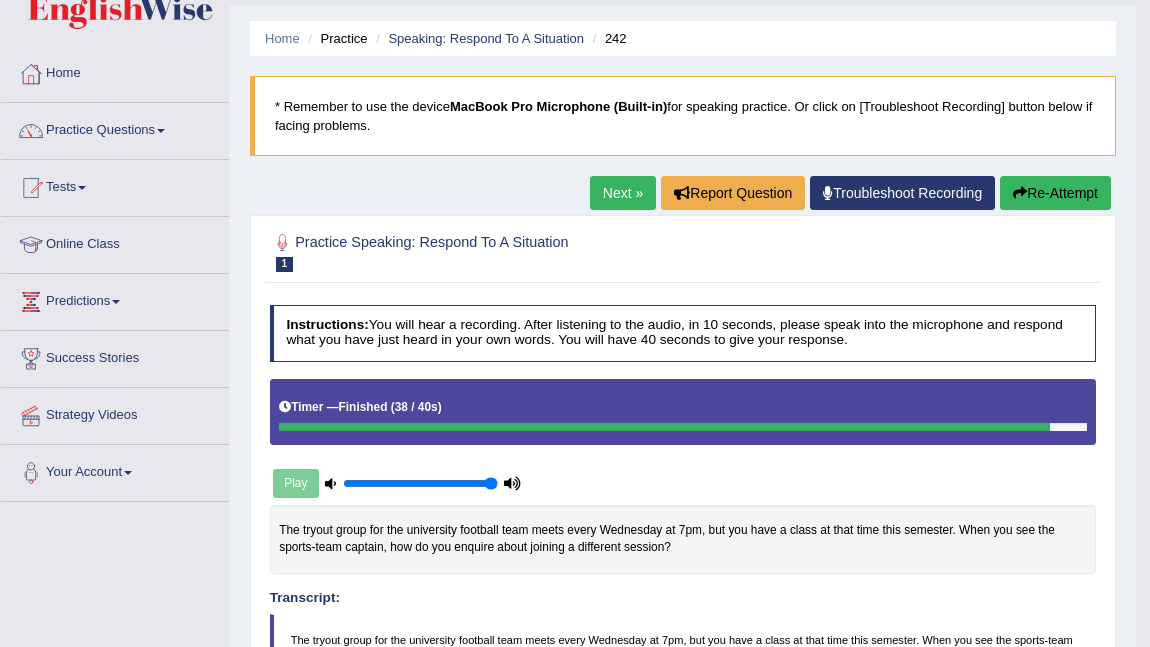scroll, scrollTop: 0, scrollLeft: 0, axis: both 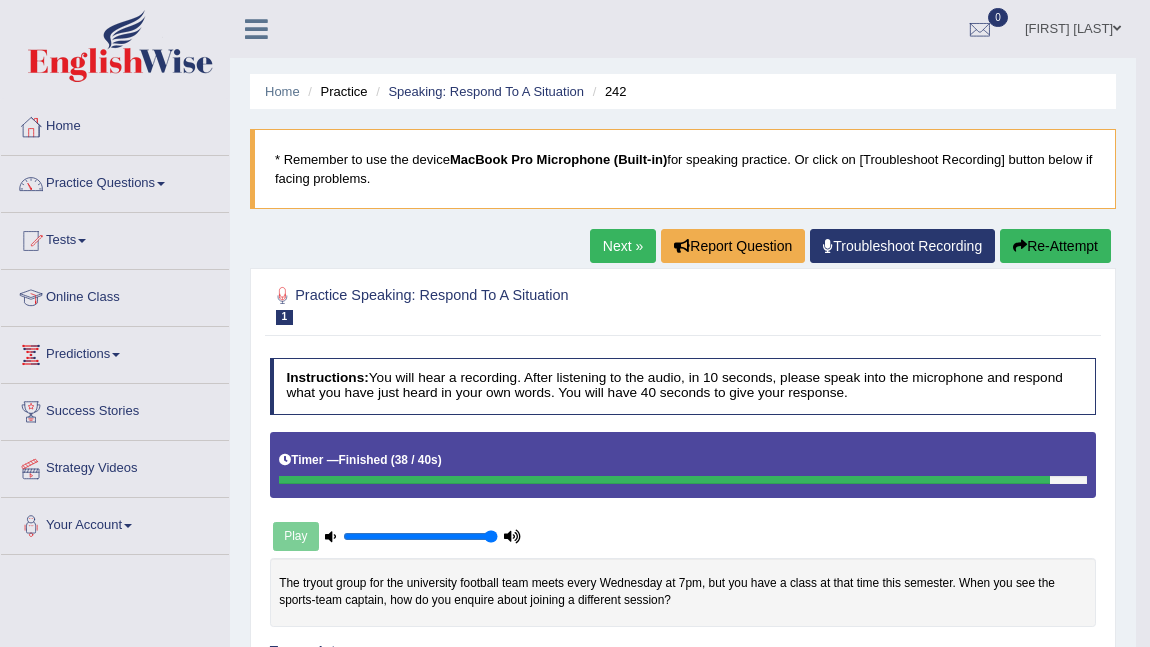 click on "Re-Attempt" at bounding box center (1055, 246) 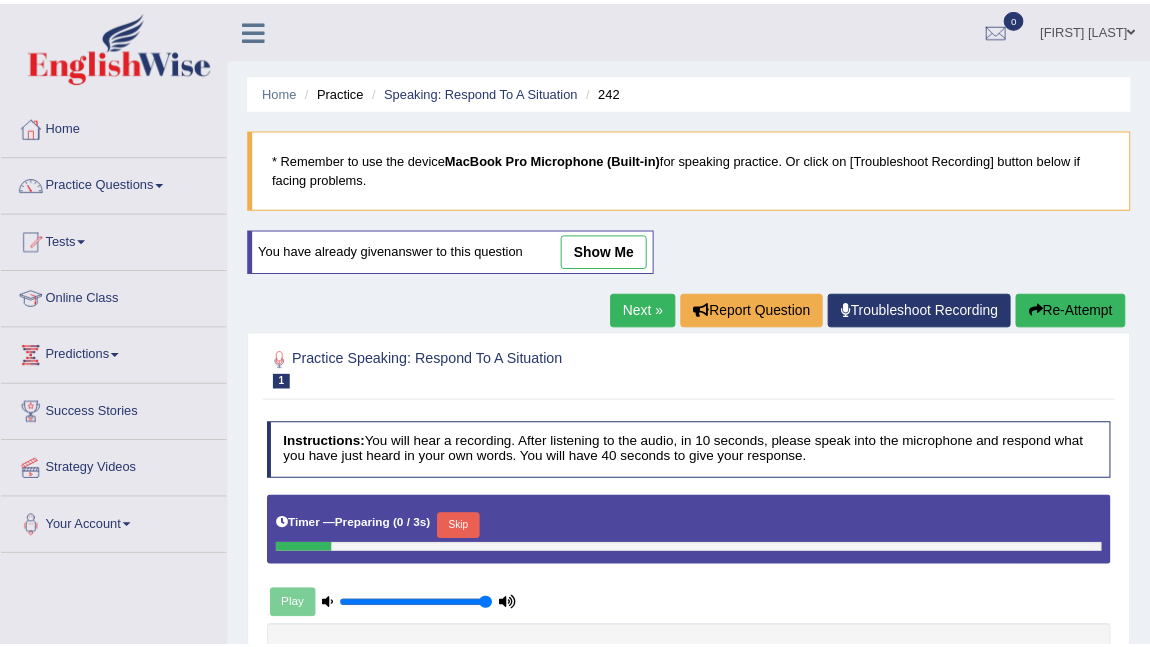 scroll, scrollTop: 0, scrollLeft: 0, axis: both 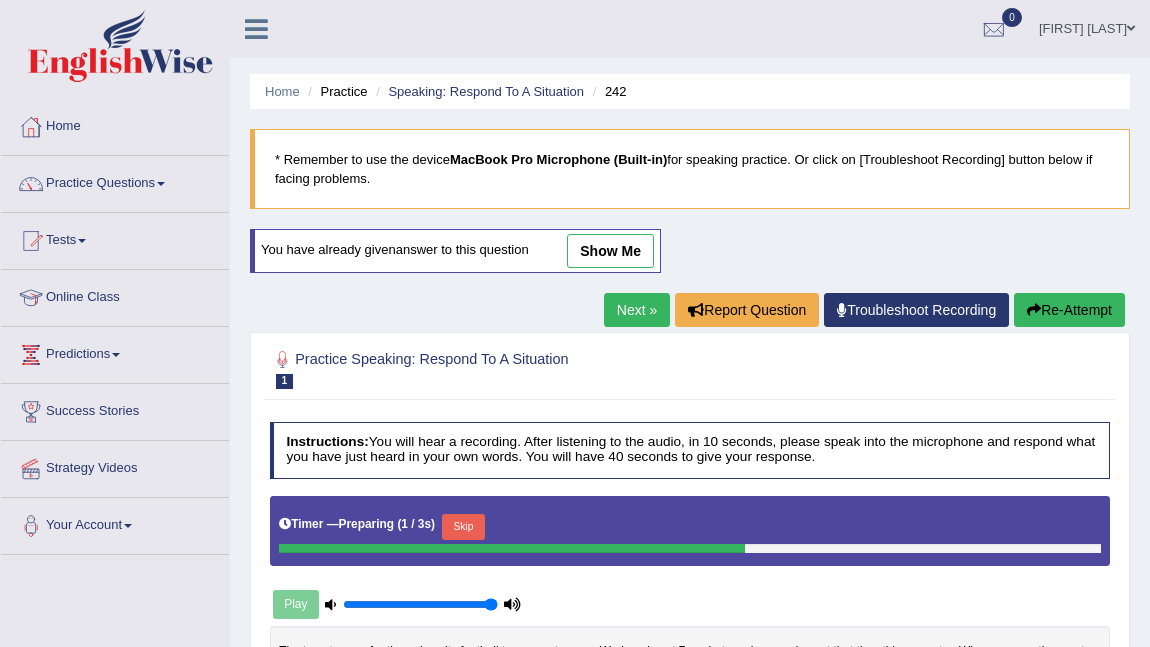 click on "Skip" at bounding box center [463, 527] 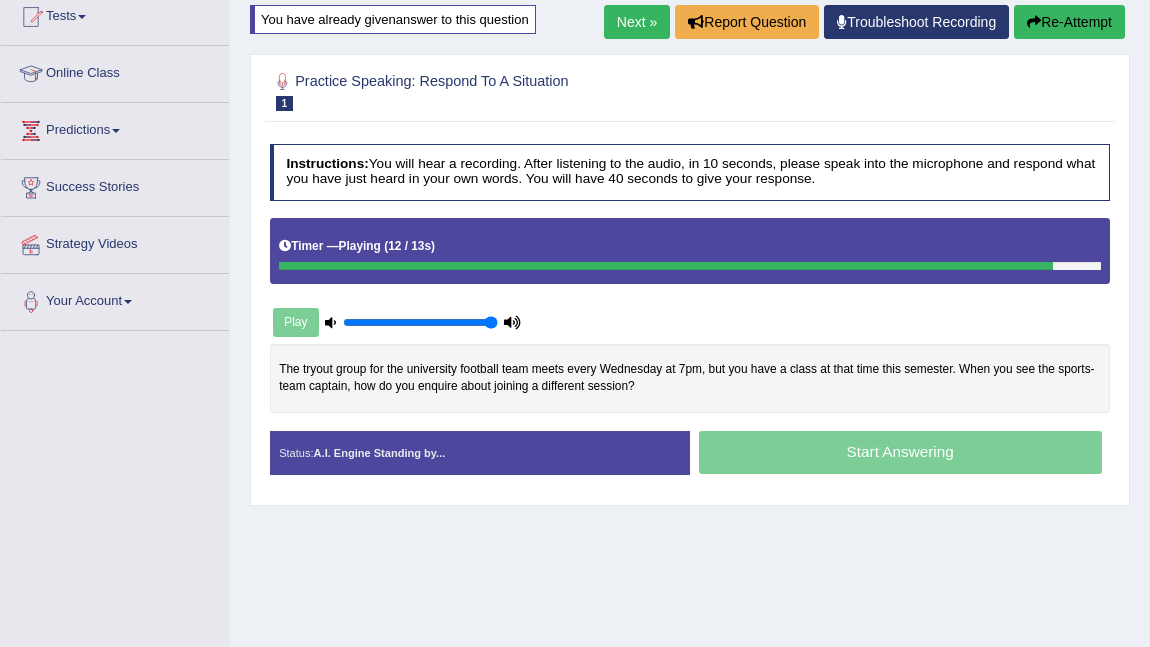 scroll, scrollTop: 225, scrollLeft: 0, axis: vertical 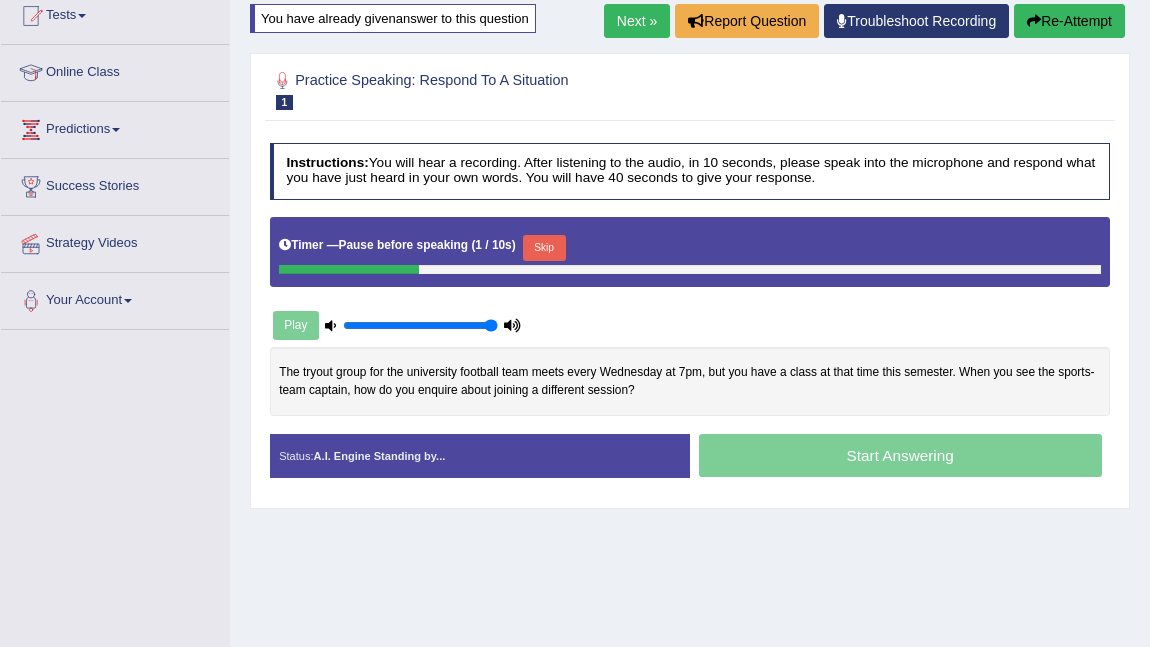 click on "Skip" at bounding box center [544, 248] 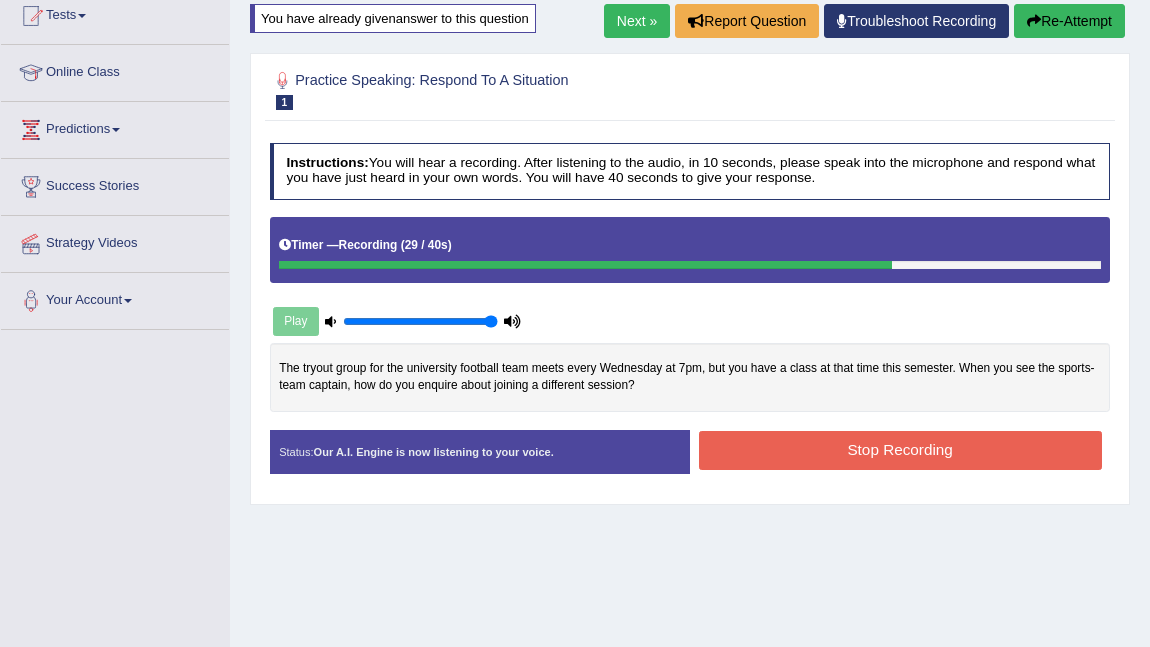 click on "Stop Recording" at bounding box center (900, 450) 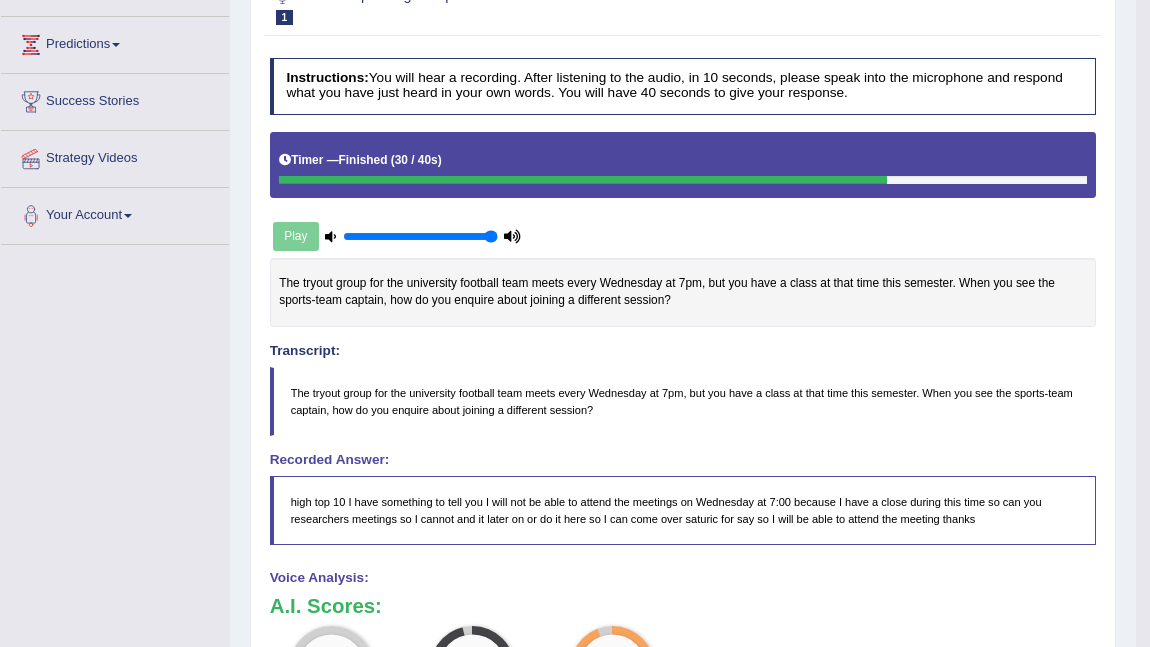 scroll, scrollTop: 0, scrollLeft: 0, axis: both 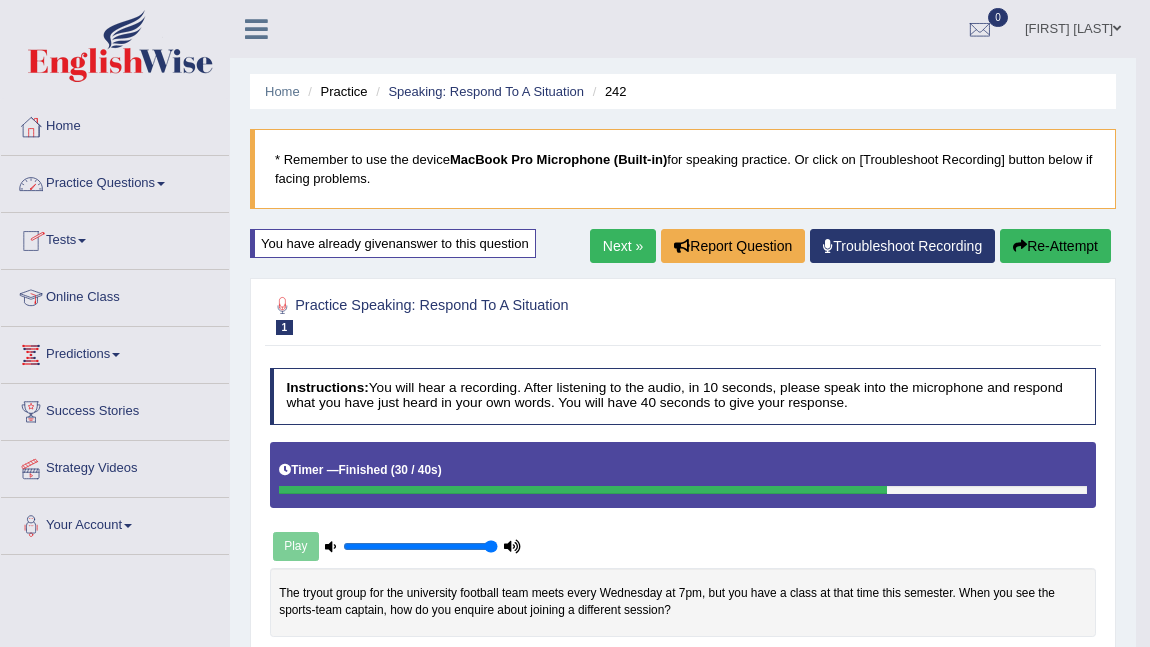 click on "Practice Questions" at bounding box center [115, 181] 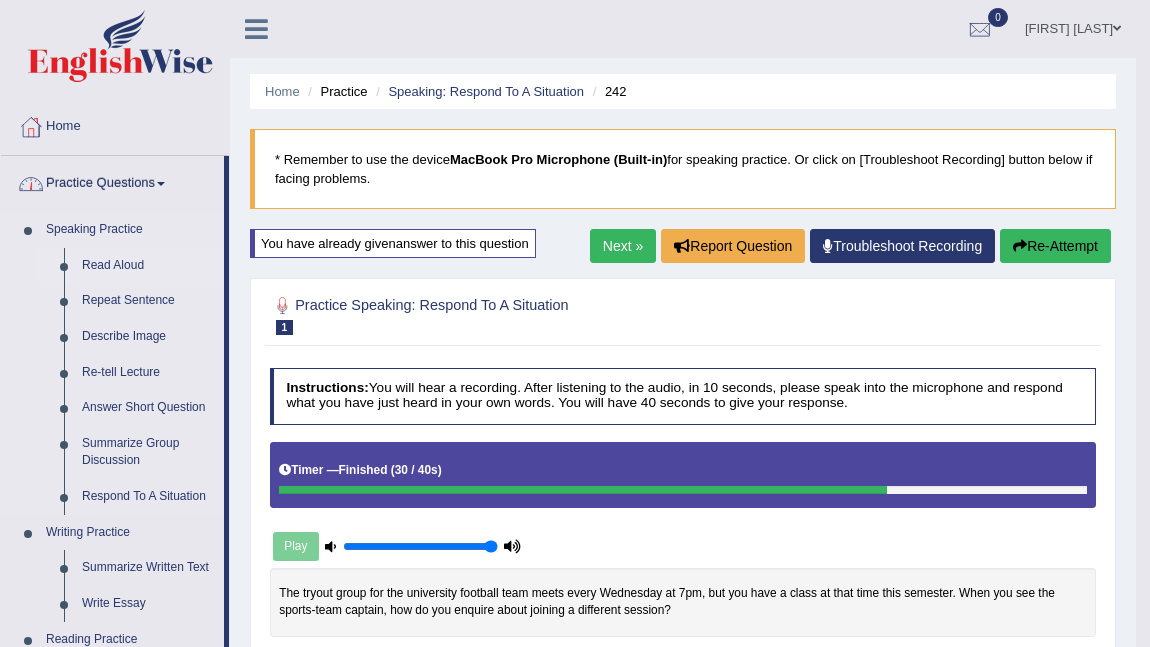click on "Read Aloud" at bounding box center (148, 266) 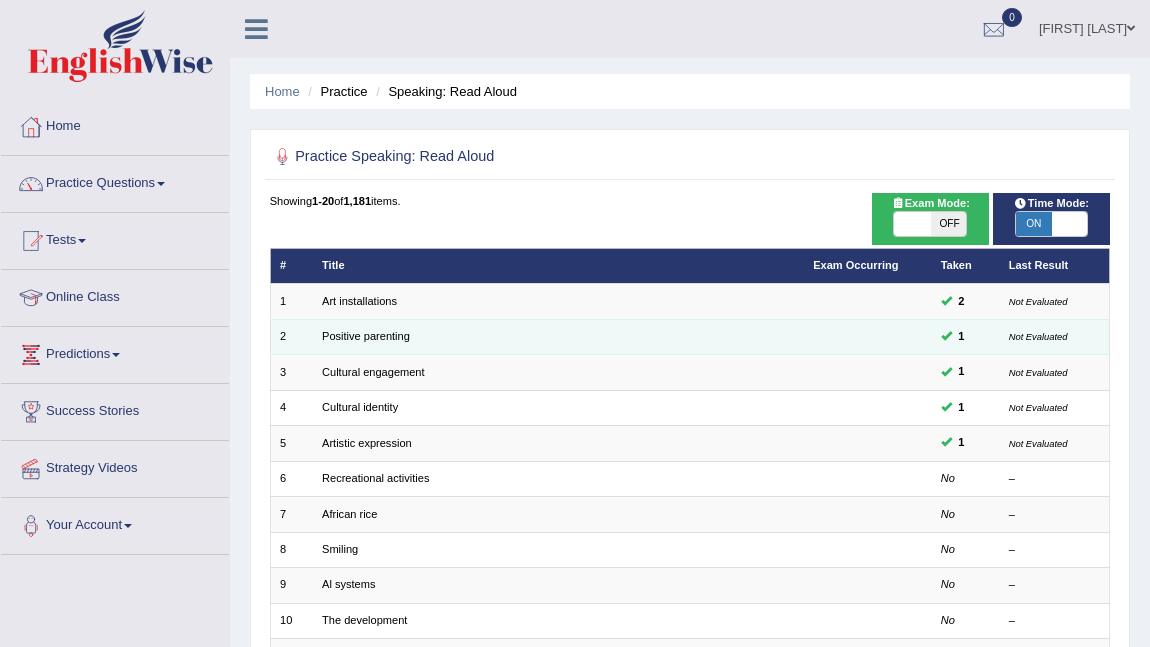 scroll, scrollTop: 0, scrollLeft: 0, axis: both 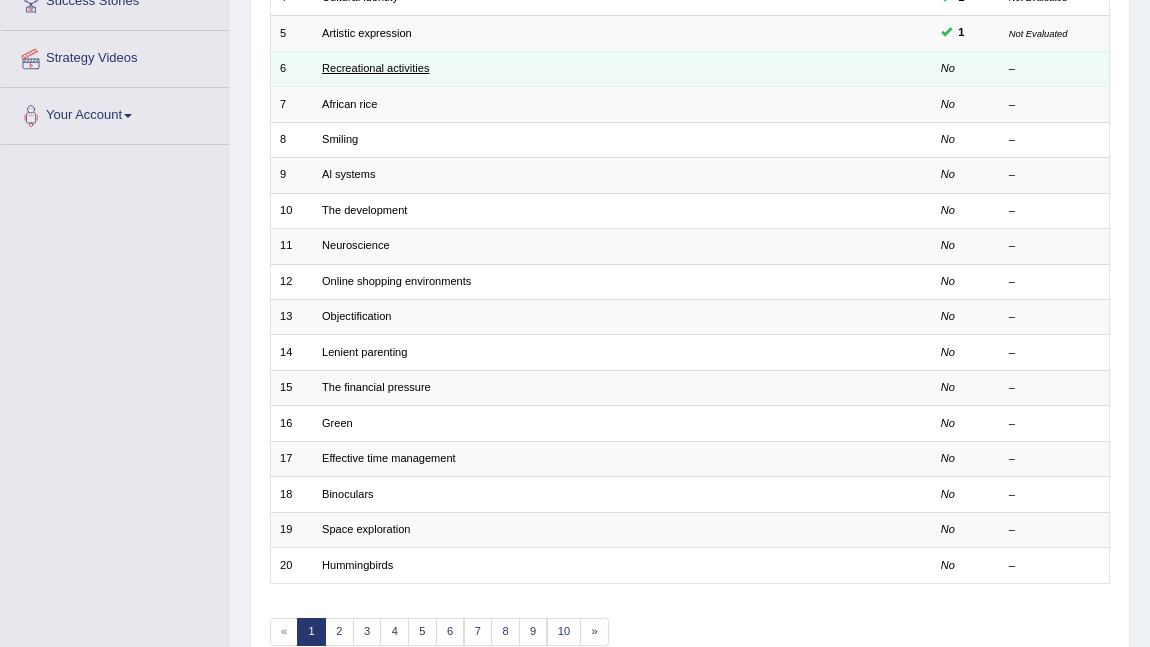 click on "Recreational activities" at bounding box center [375, 68] 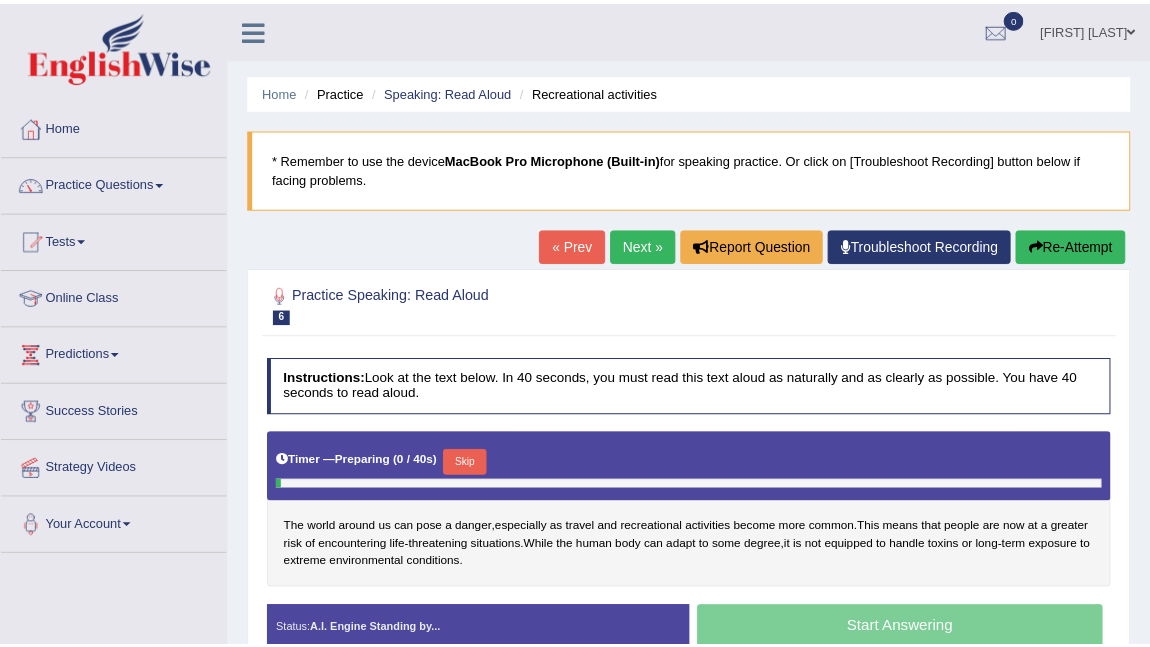 scroll, scrollTop: 0, scrollLeft: 0, axis: both 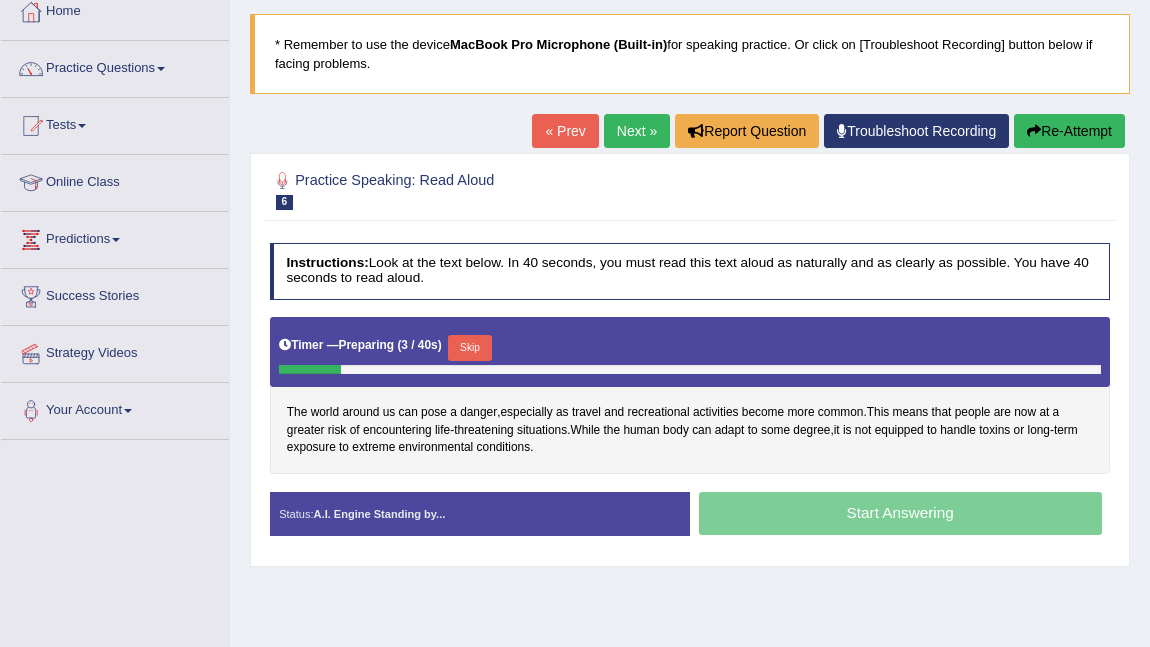 click on "Skip" at bounding box center (469, 348) 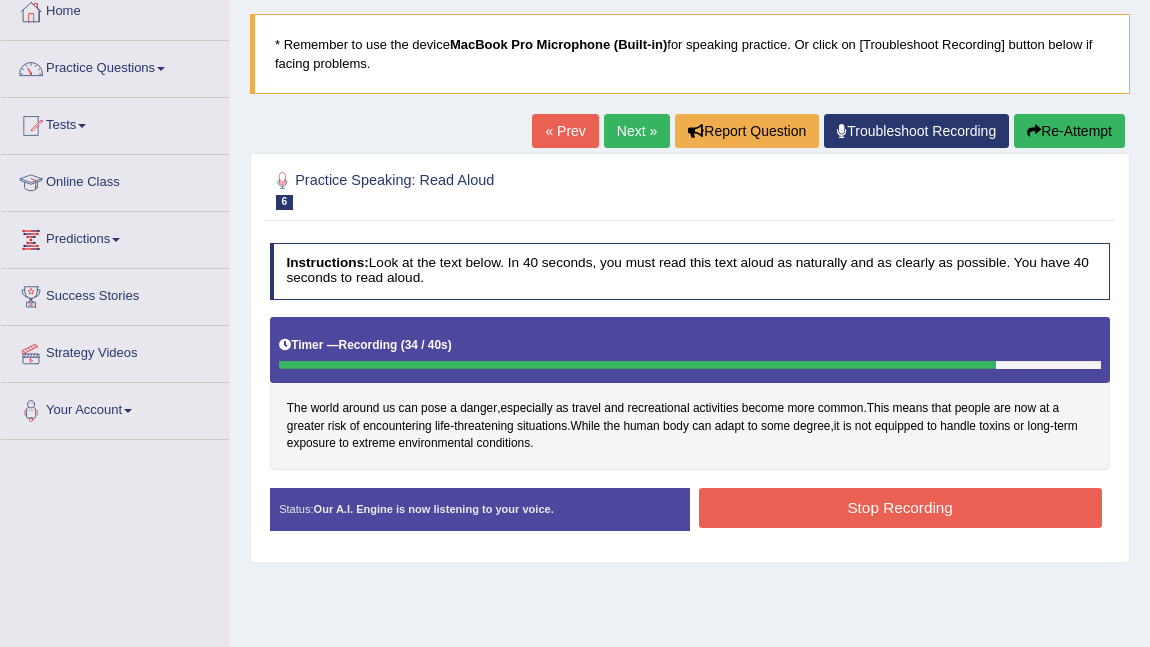 click on "Stop Recording" at bounding box center [900, 507] 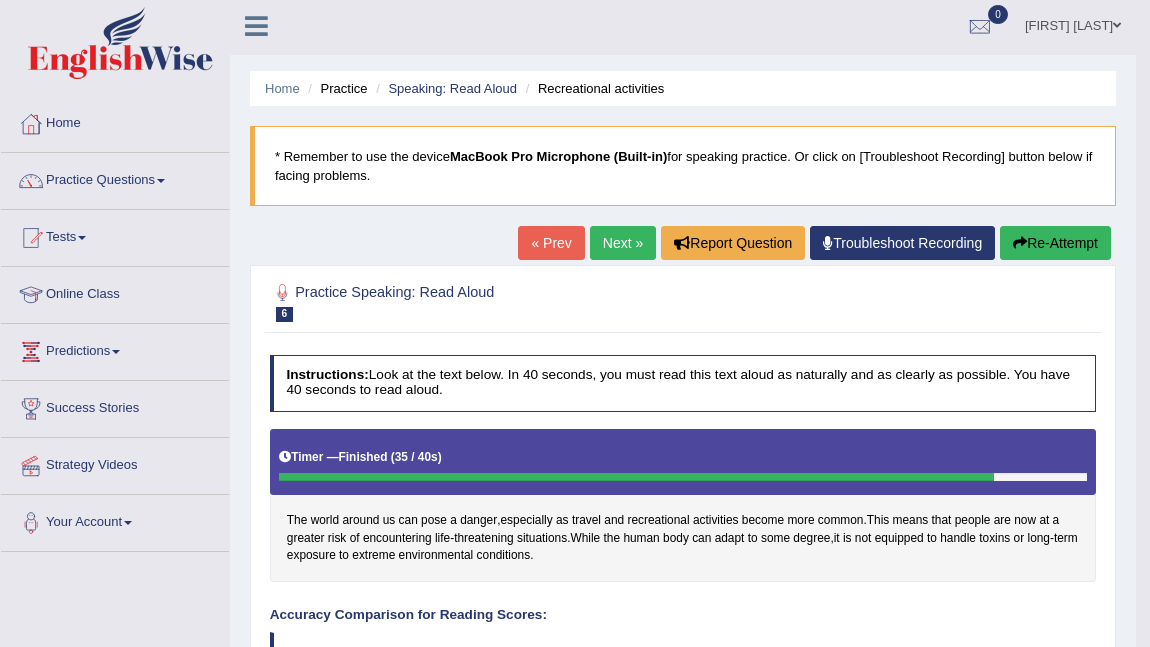 scroll, scrollTop: 3, scrollLeft: 0, axis: vertical 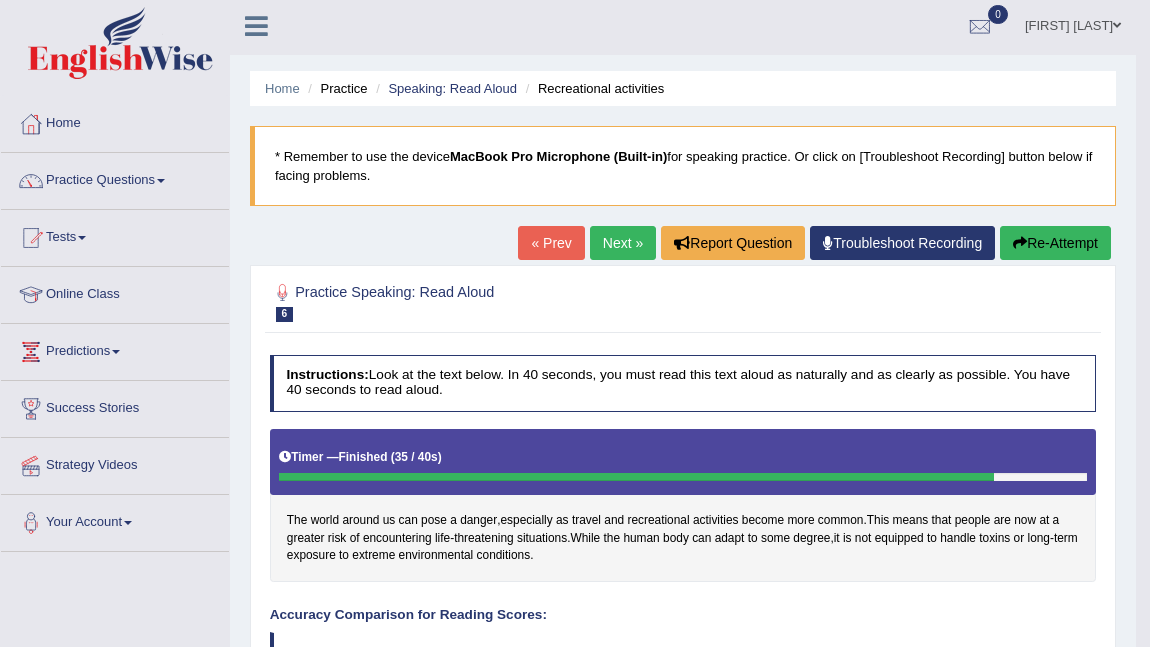 click on "Next »" at bounding box center (623, 243) 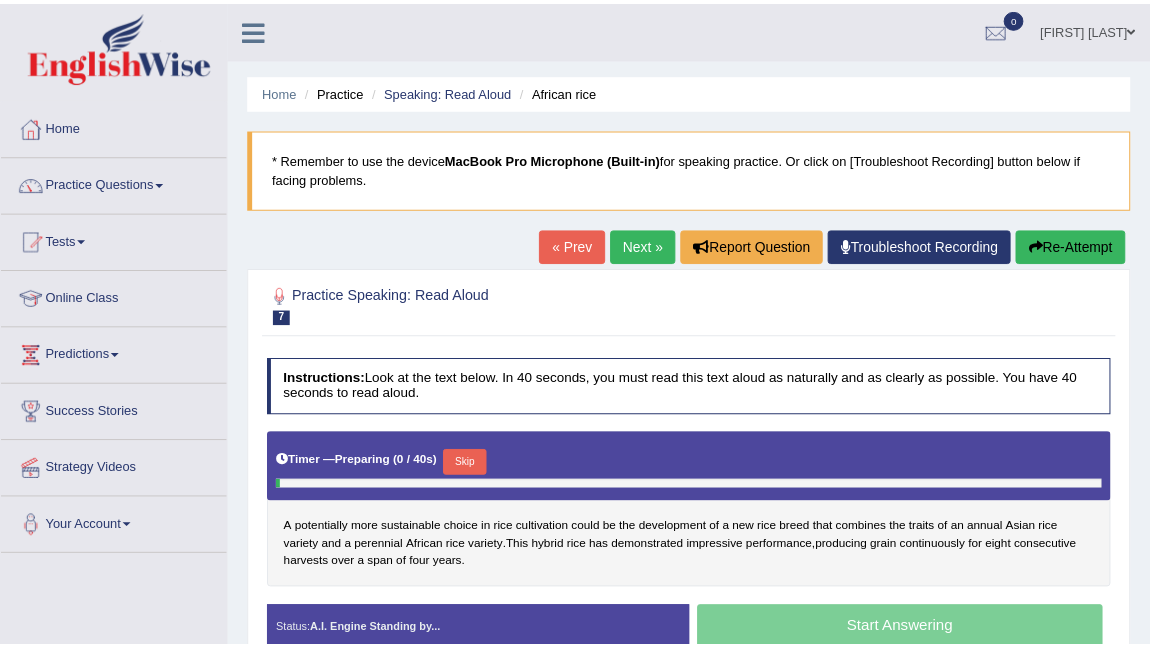 scroll, scrollTop: 0, scrollLeft: 0, axis: both 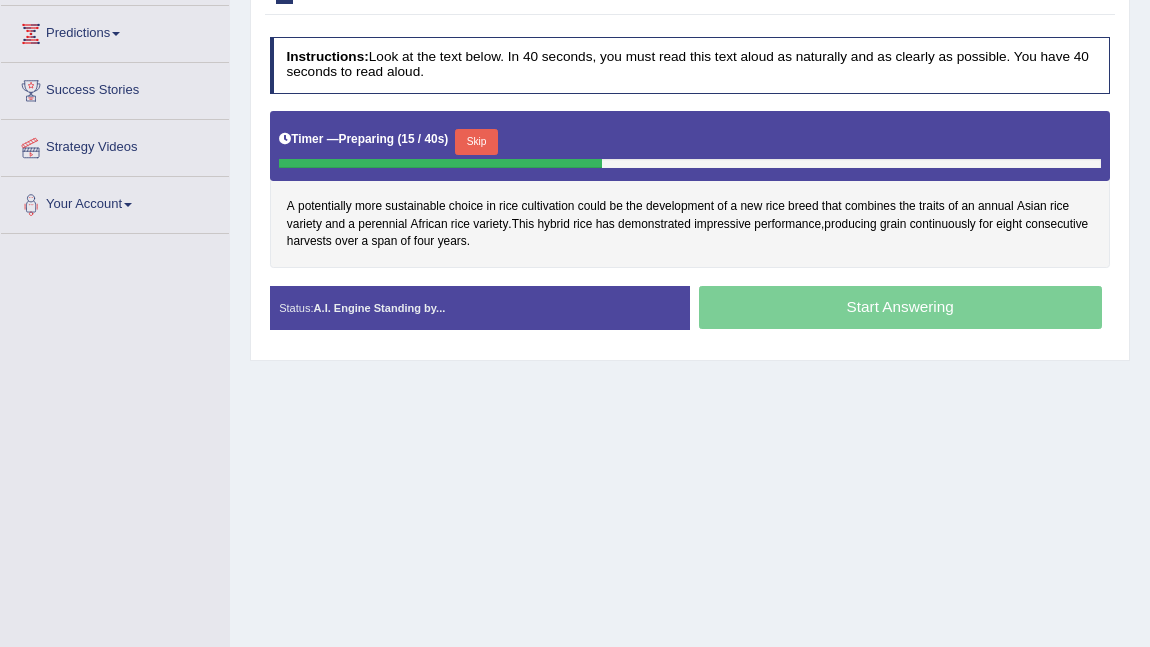 click on "Skip" at bounding box center [476, 142] 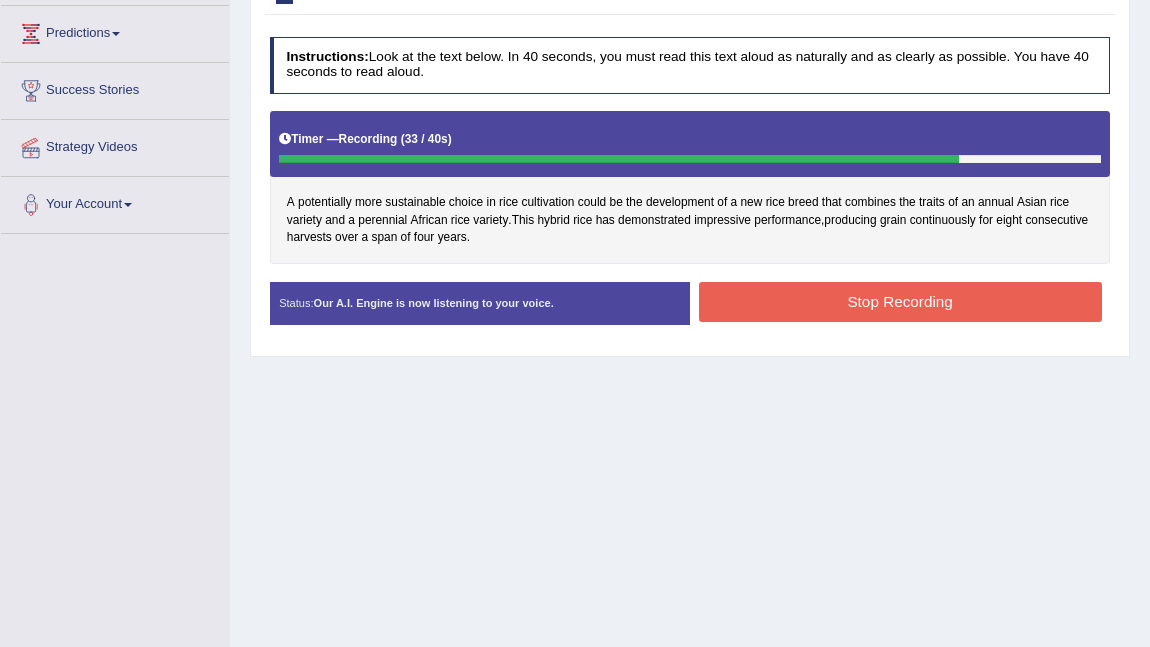 click on "Stop Recording" at bounding box center [900, 301] 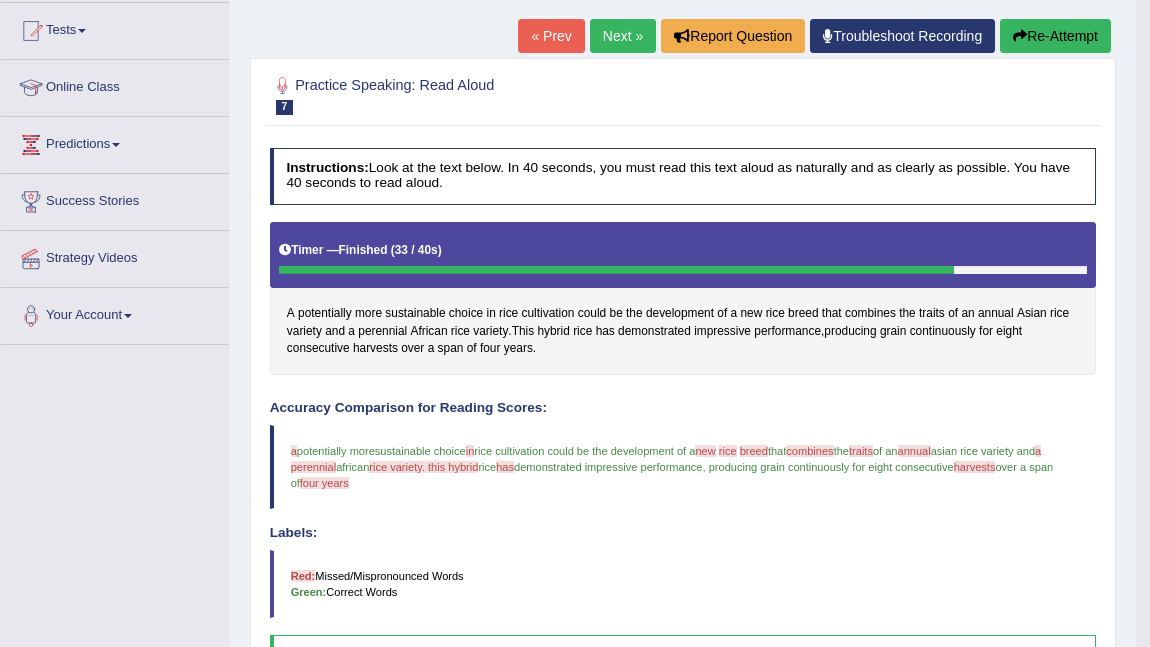 scroll, scrollTop: 0, scrollLeft: 0, axis: both 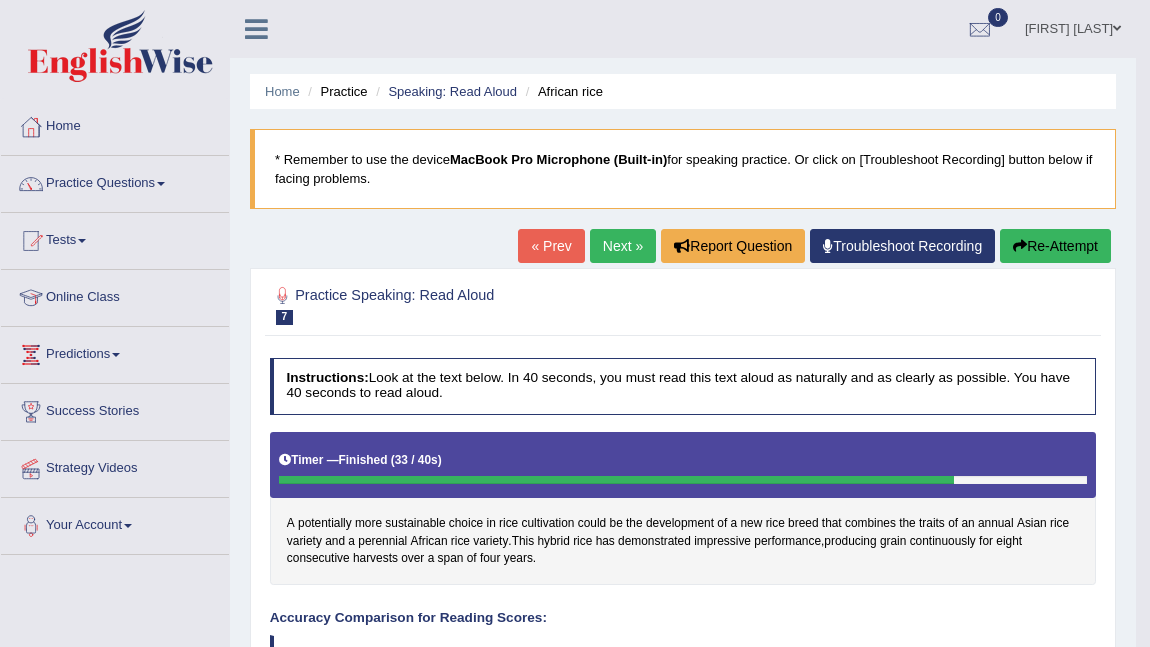 click on "Next »" at bounding box center (623, 246) 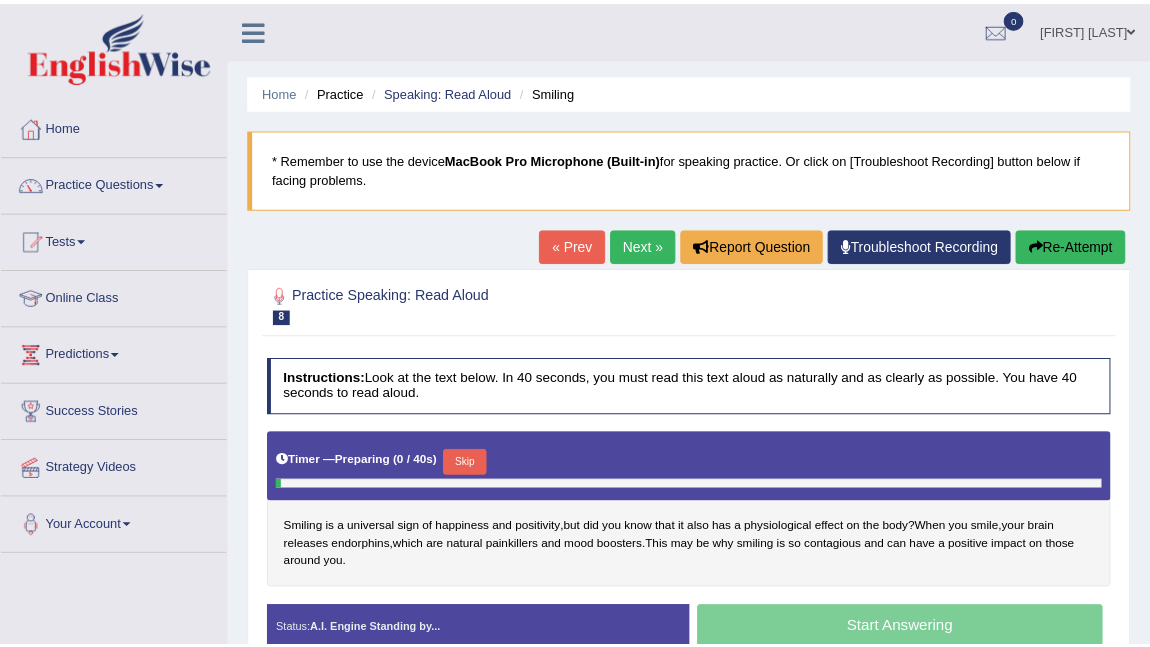 scroll, scrollTop: 0, scrollLeft: 0, axis: both 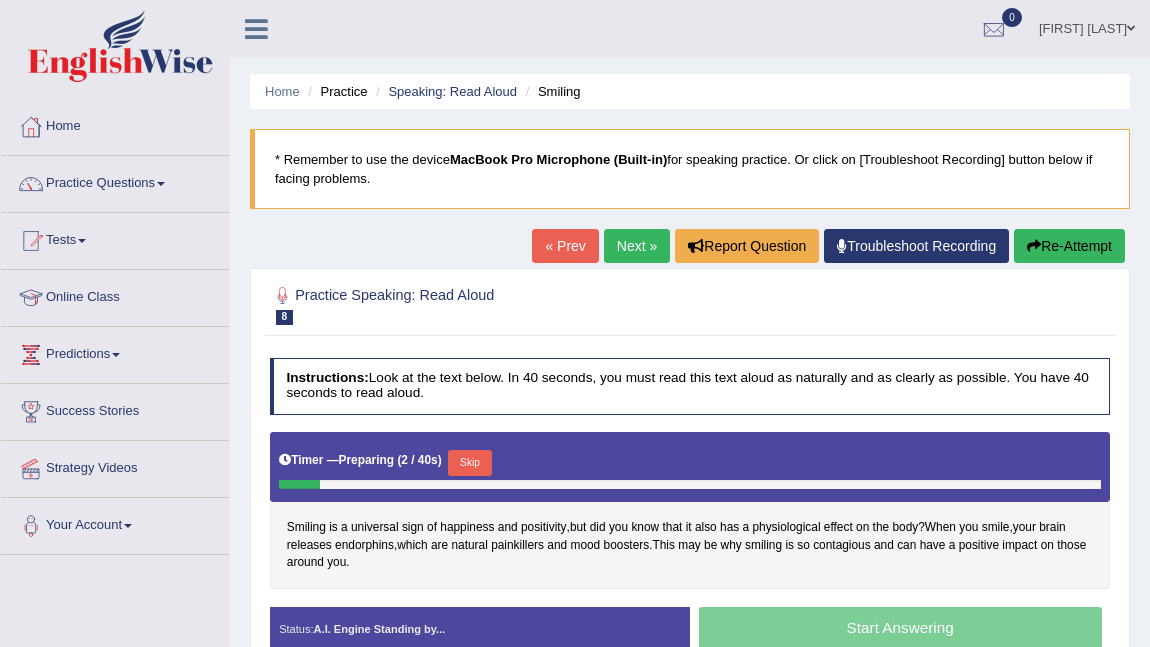 click on "Skip" at bounding box center [469, 463] 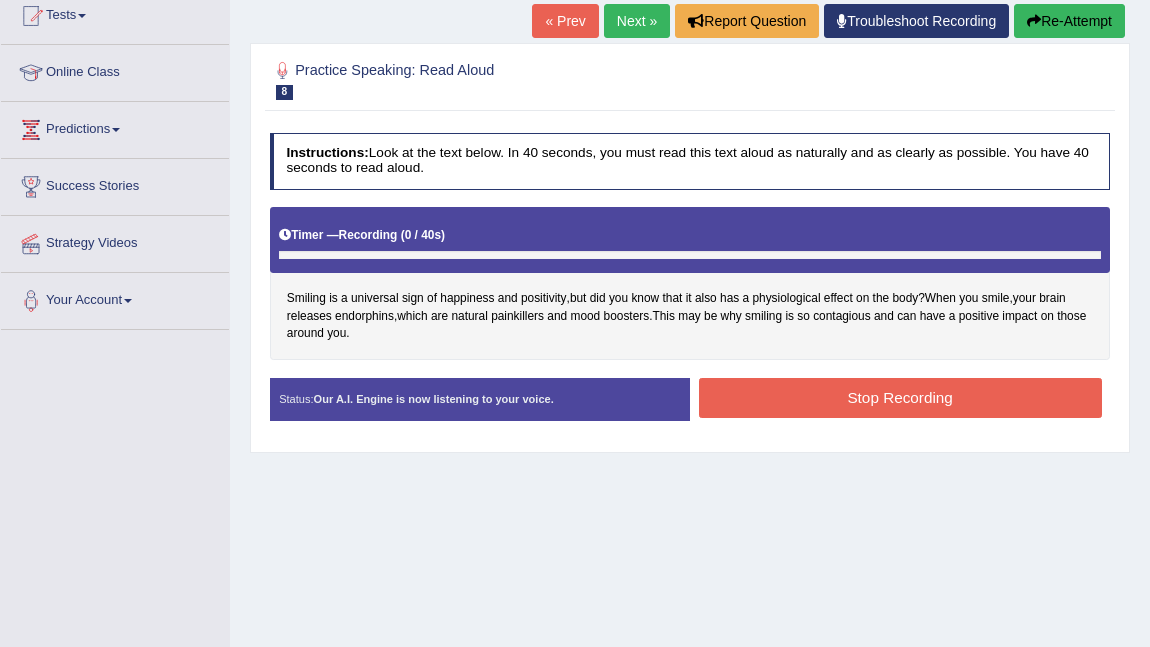 scroll, scrollTop: 275, scrollLeft: 0, axis: vertical 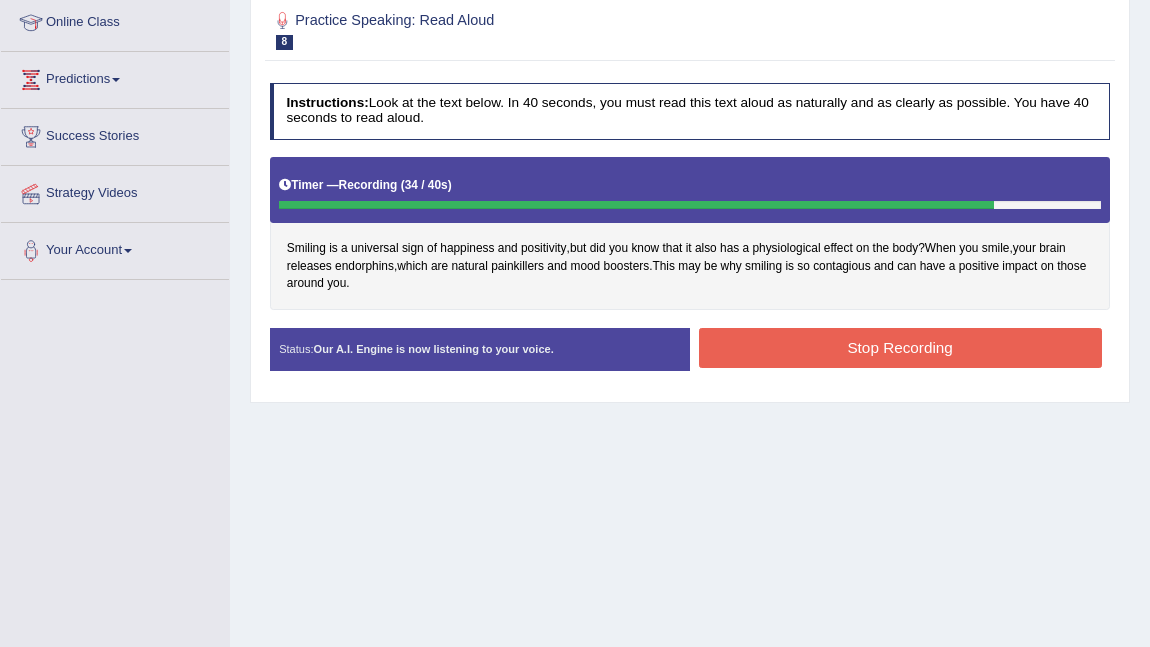 click on "Stop Recording" at bounding box center [900, 347] 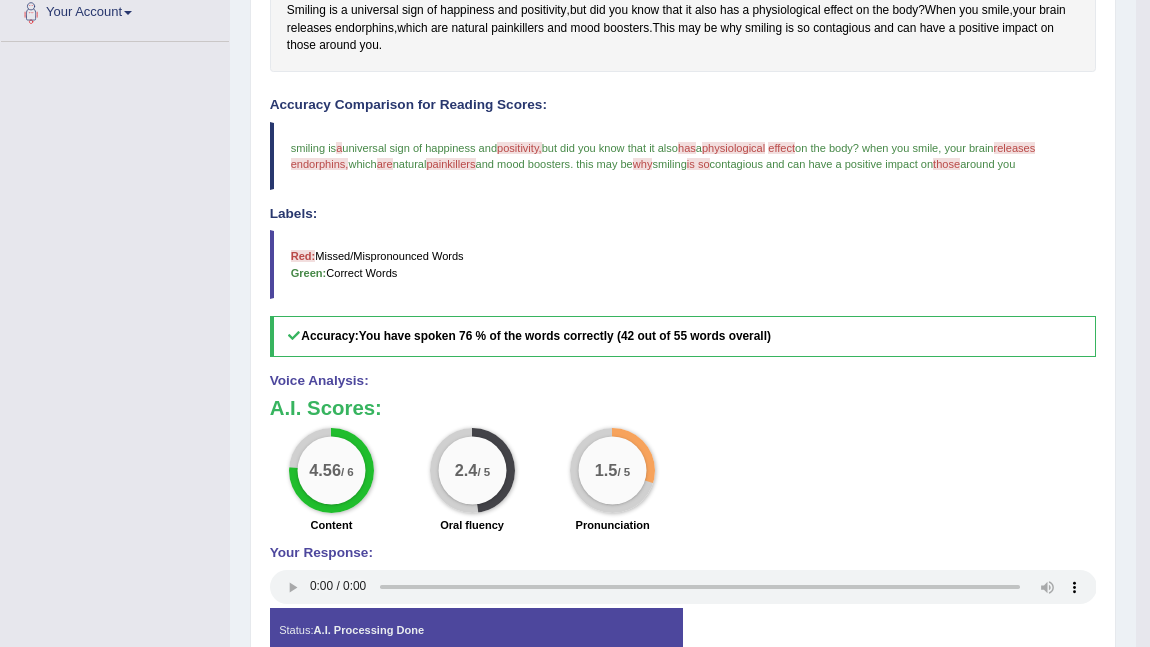 scroll, scrollTop: 0, scrollLeft: 0, axis: both 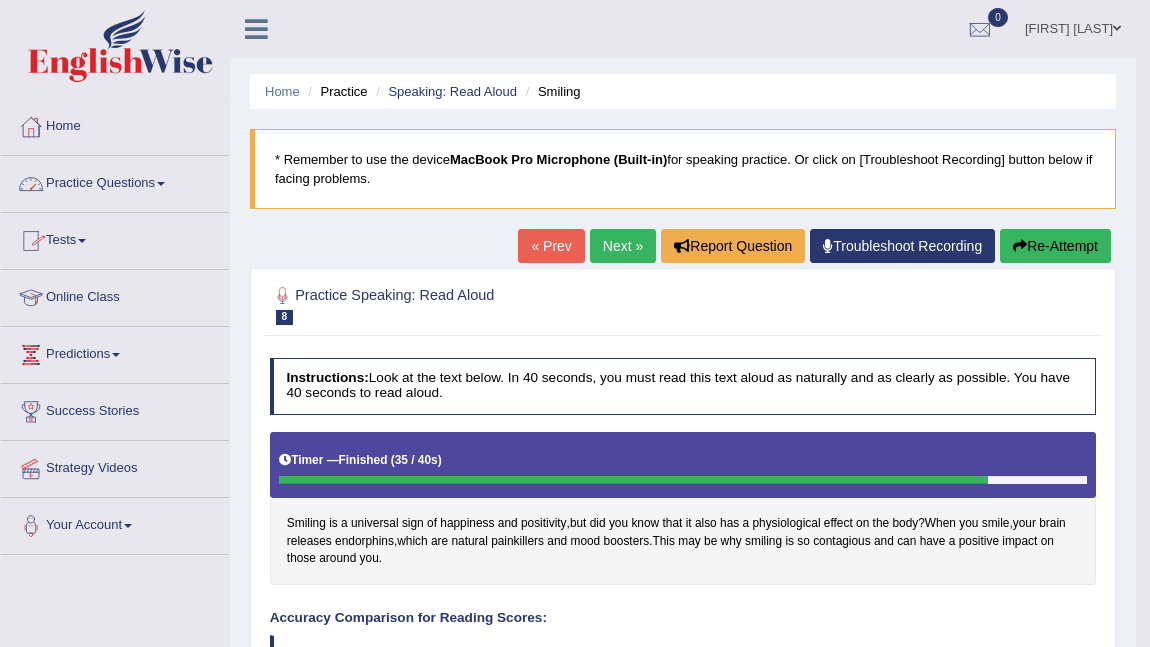 click on "Practice Questions" at bounding box center [115, 181] 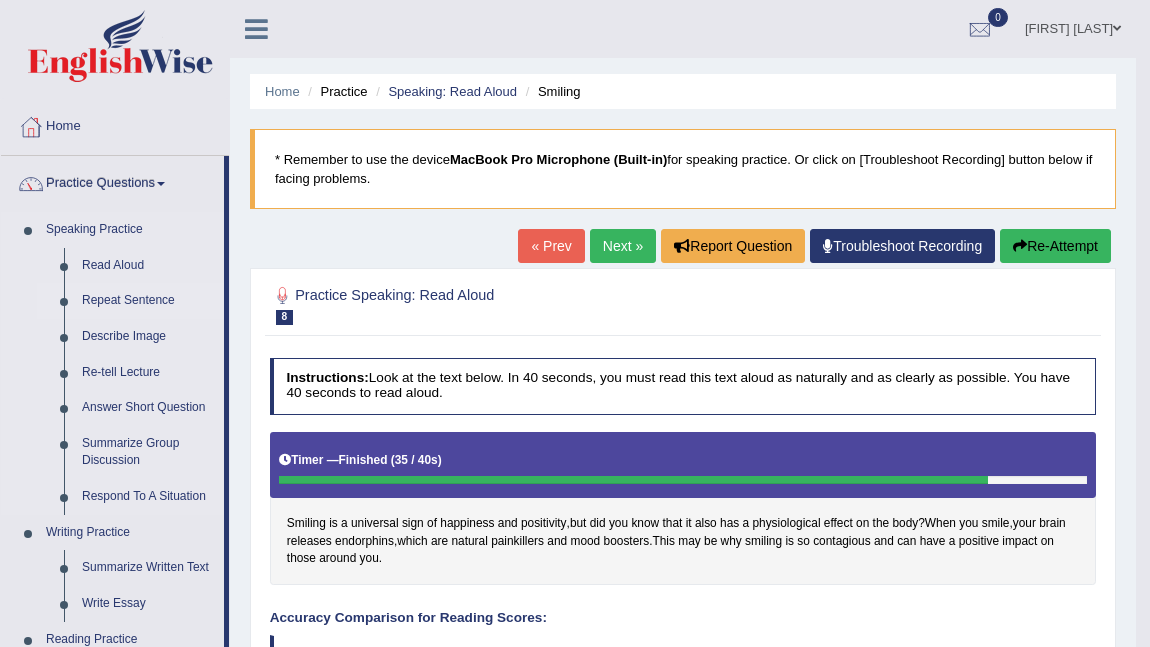 click on "Repeat Sentence" at bounding box center [148, 301] 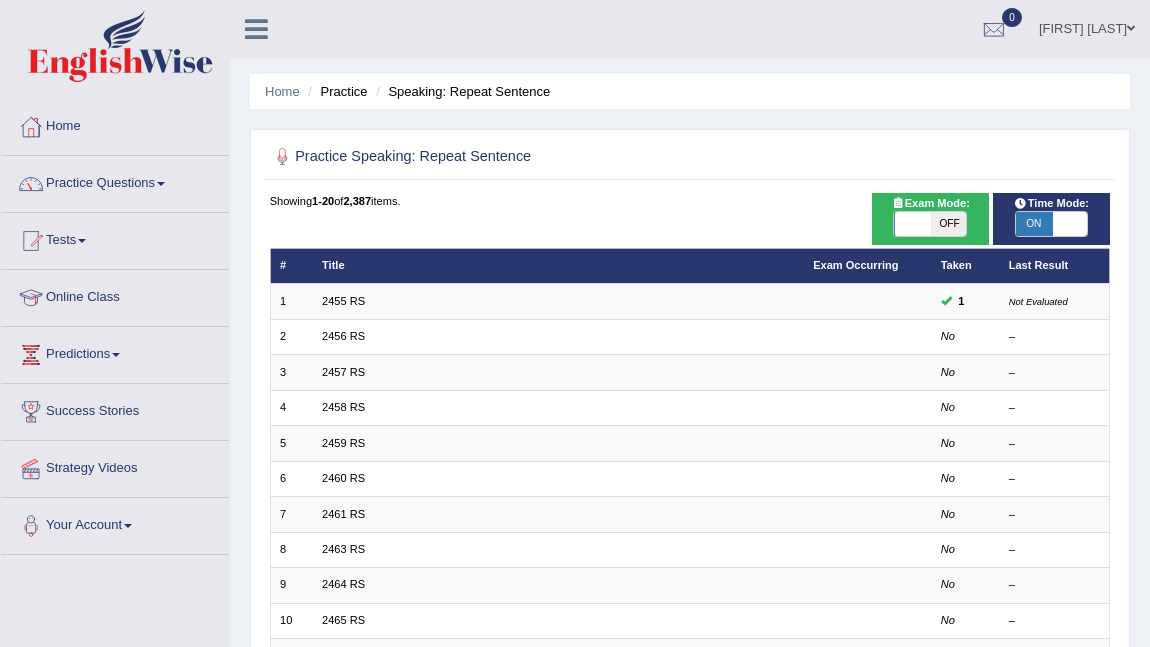 scroll, scrollTop: 0, scrollLeft: 0, axis: both 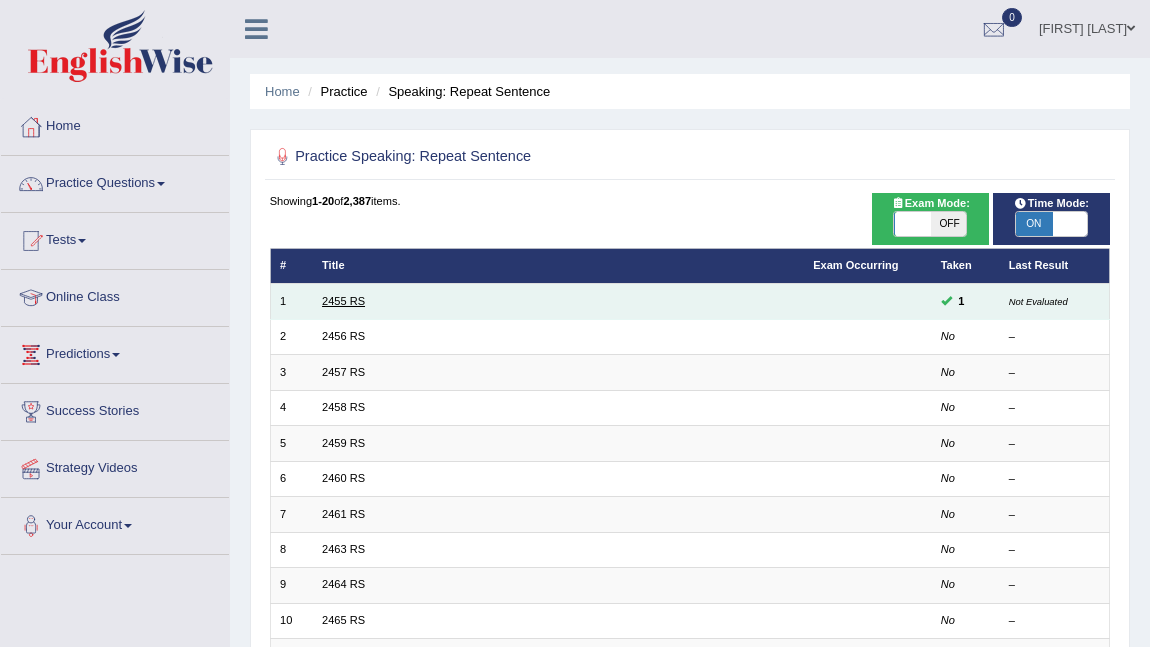 click on "2455 RS" at bounding box center (343, 301) 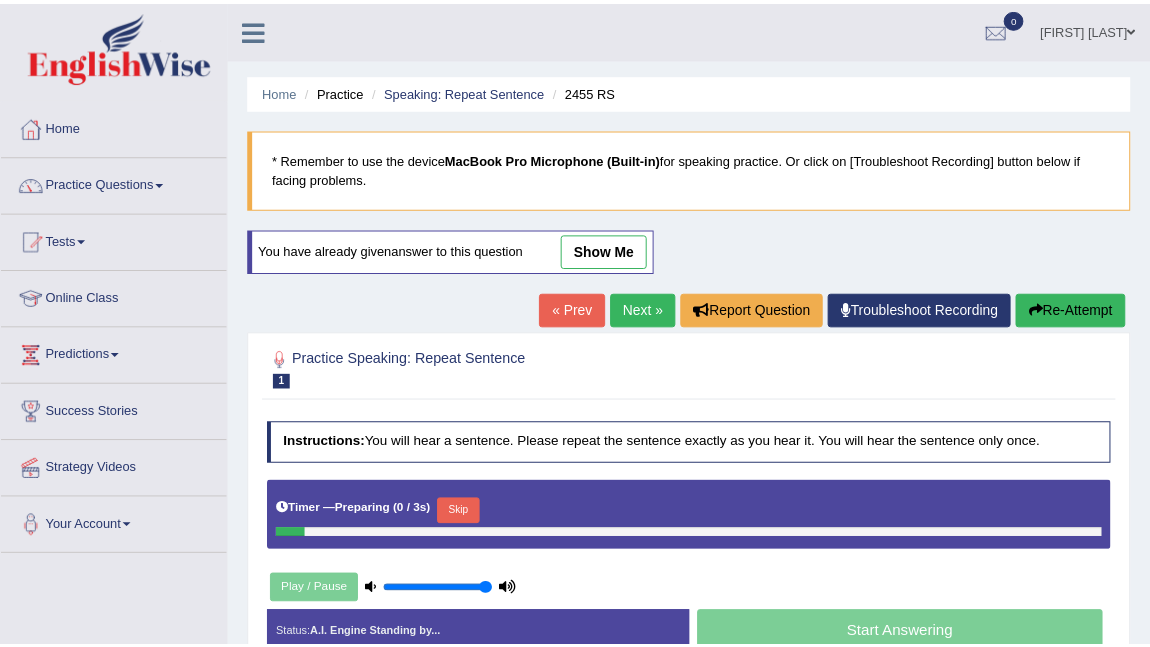 scroll, scrollTop: 0, scrollLeft: 0, axis: both 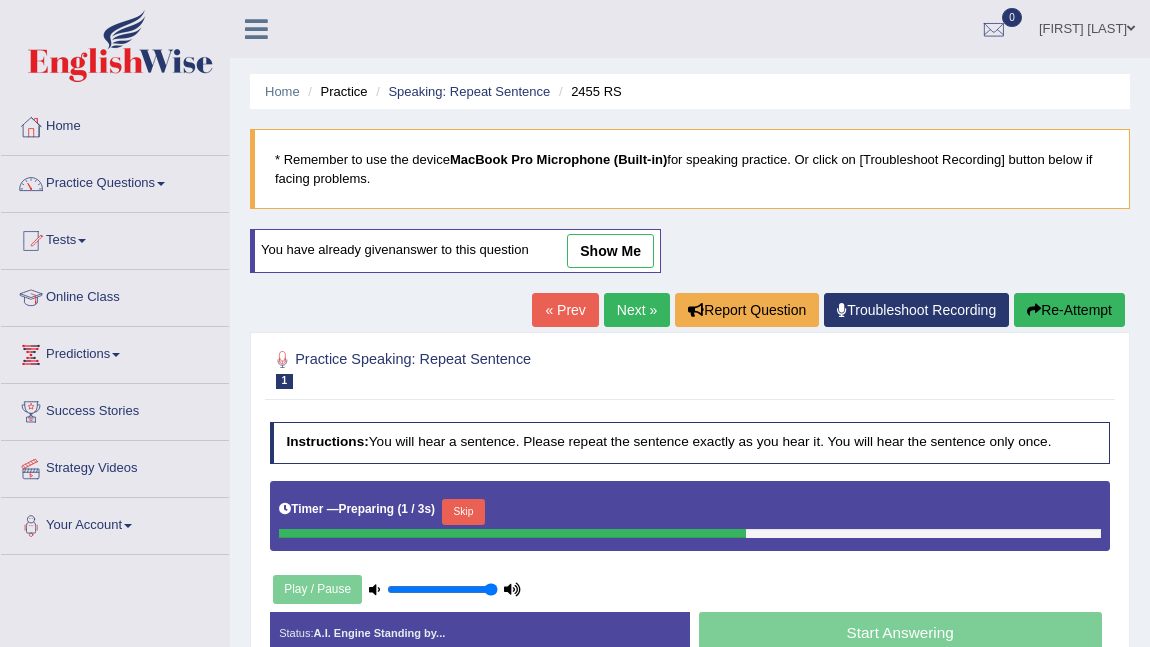 click on "Skip" at bounding box center [463, 512] 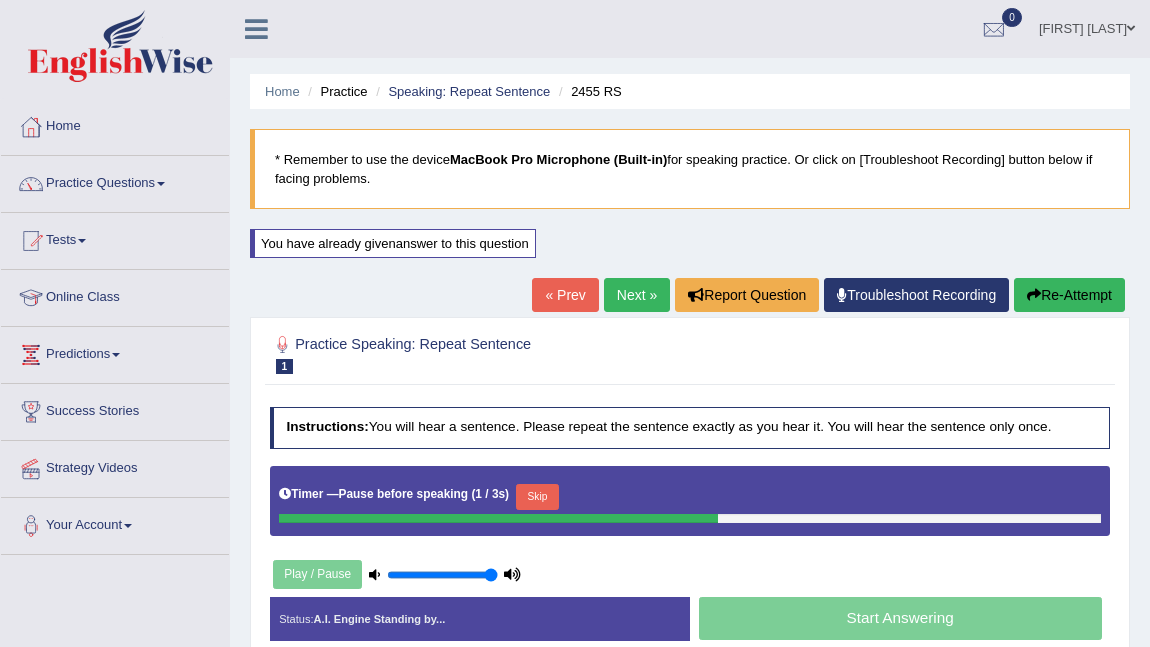 click on "Skip" at bounding box center (537, 497) 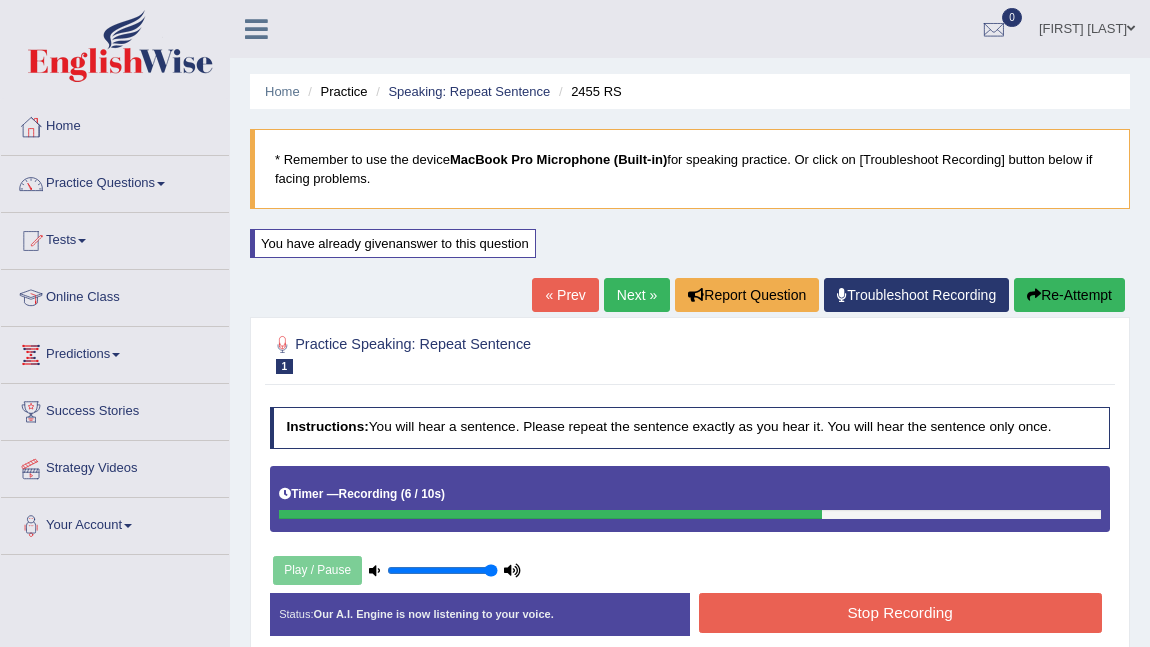 click on "Stop Recording" at bounding box center (900, 612) 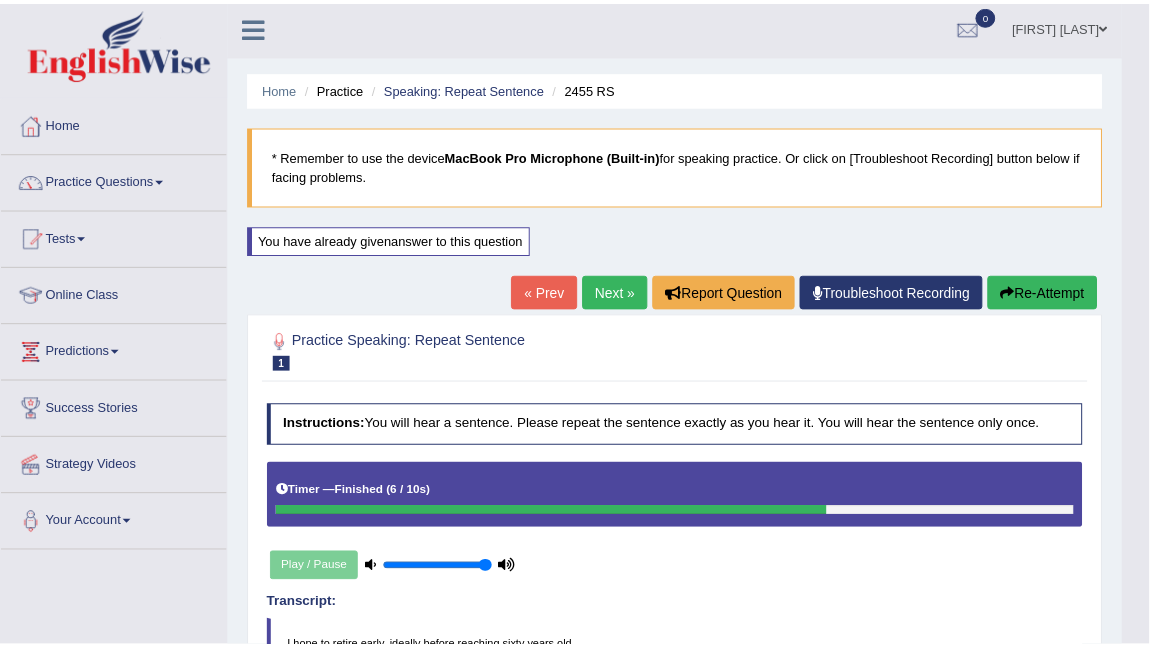 scroll, scrollTop: 3, scrollLeft: 0, axis: vertical 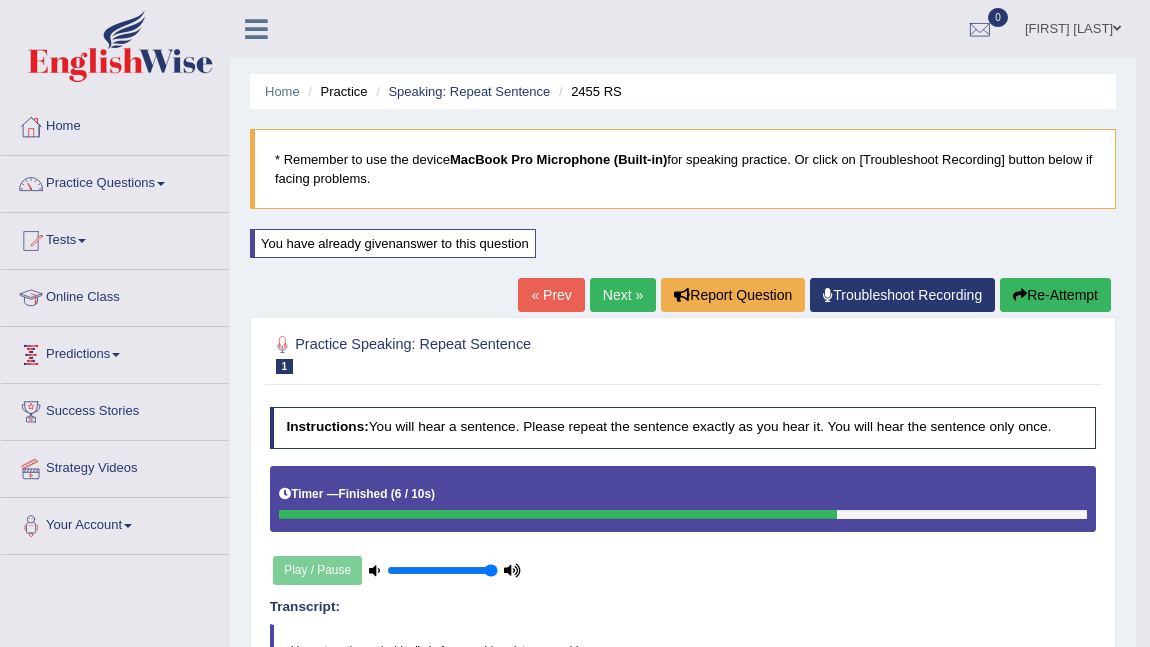 click on "Next »" at bounding box center (623, 295) 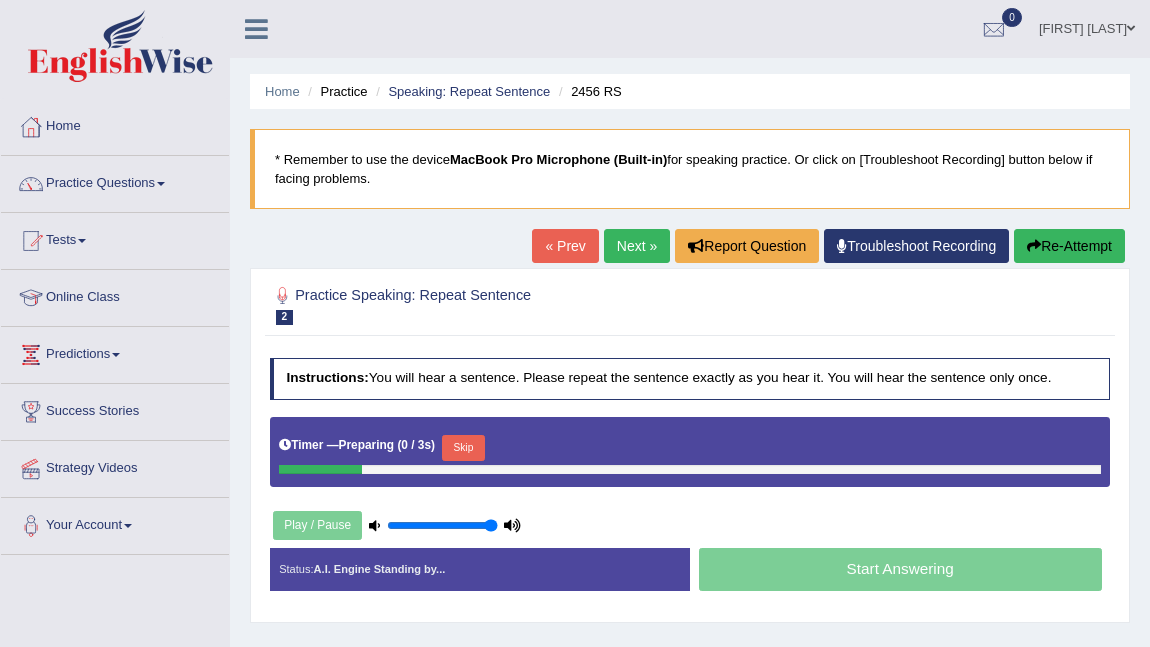 scroll, scrollTop: 0, scrollLeft: 0, axis: both 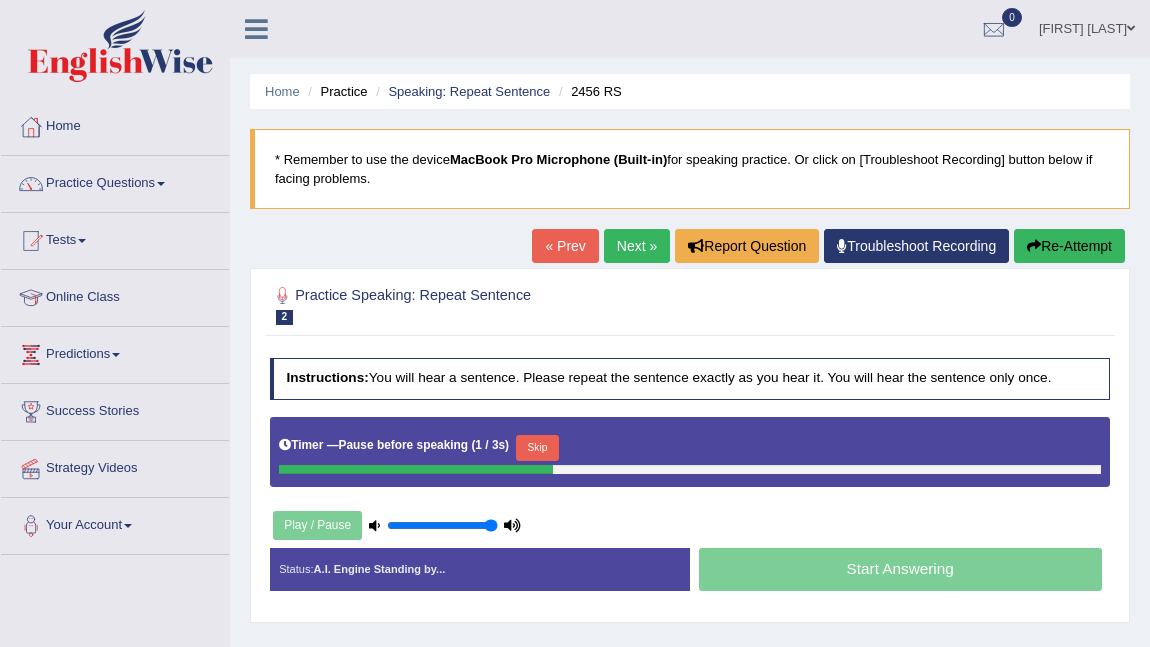 click on "Skip" at bounding box center [537, 448] 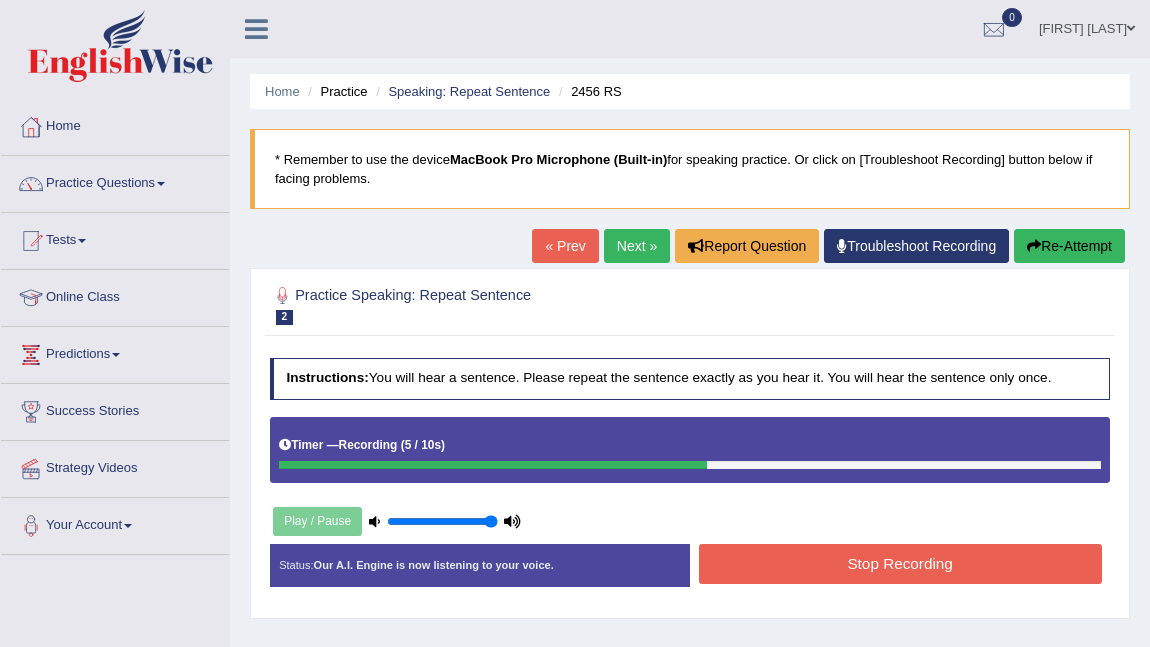 click on "Stop Recording" at bounding box center (900, 563) 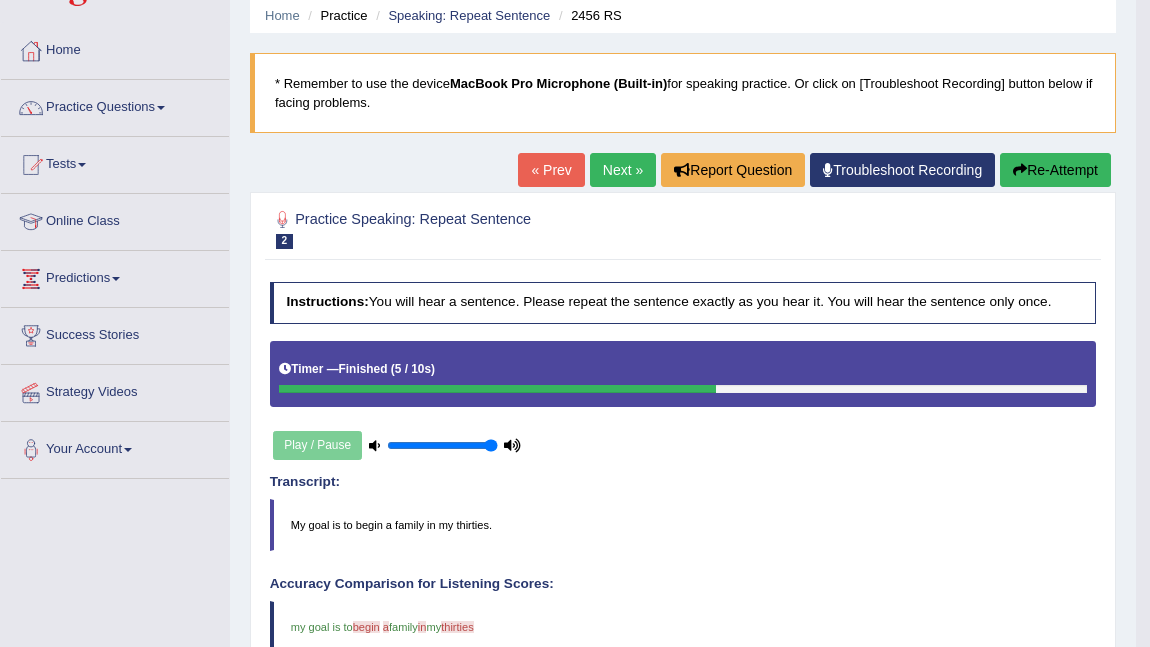 scroll, scrollTop: 0, scrollLeft: 0, axis: both 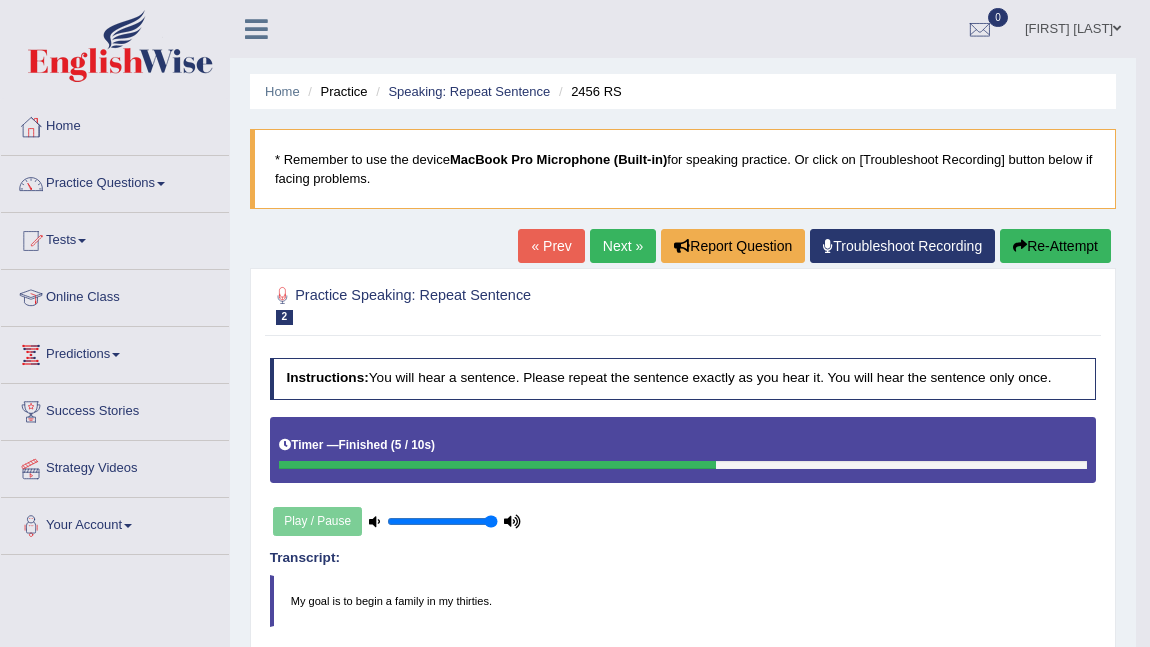 click on "Next »" at bounding box center [623, 246] 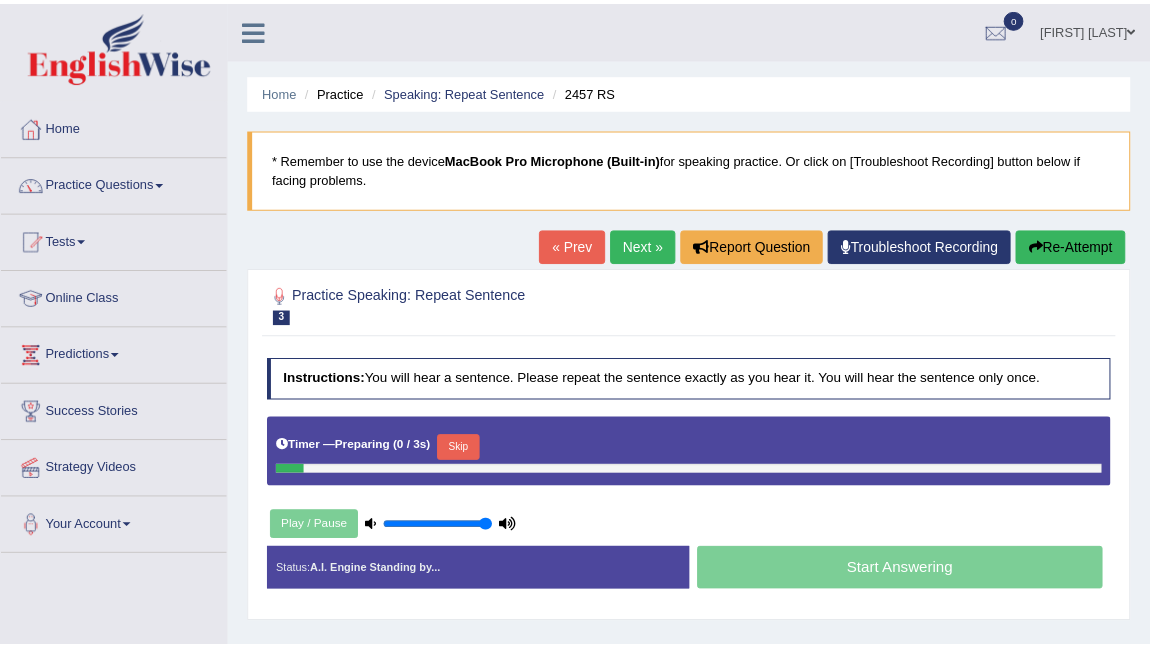 scroll, scrollTop: 0, scrollLeft: 0, axis: both 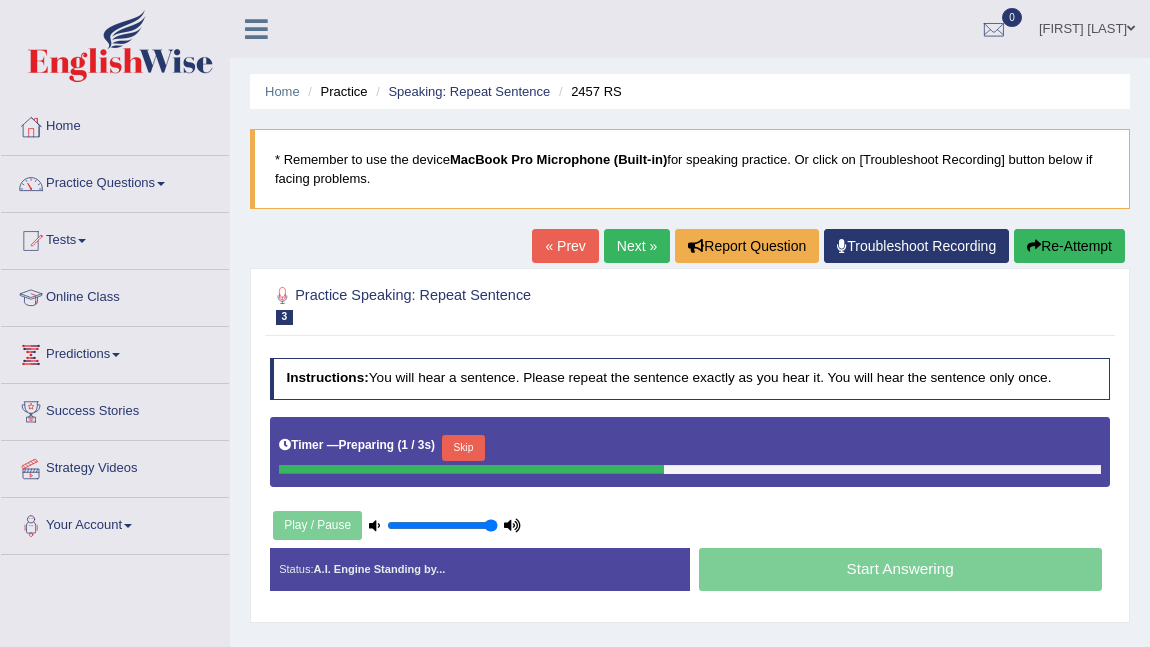 click on "Skip" at bounding box center [463, 448] 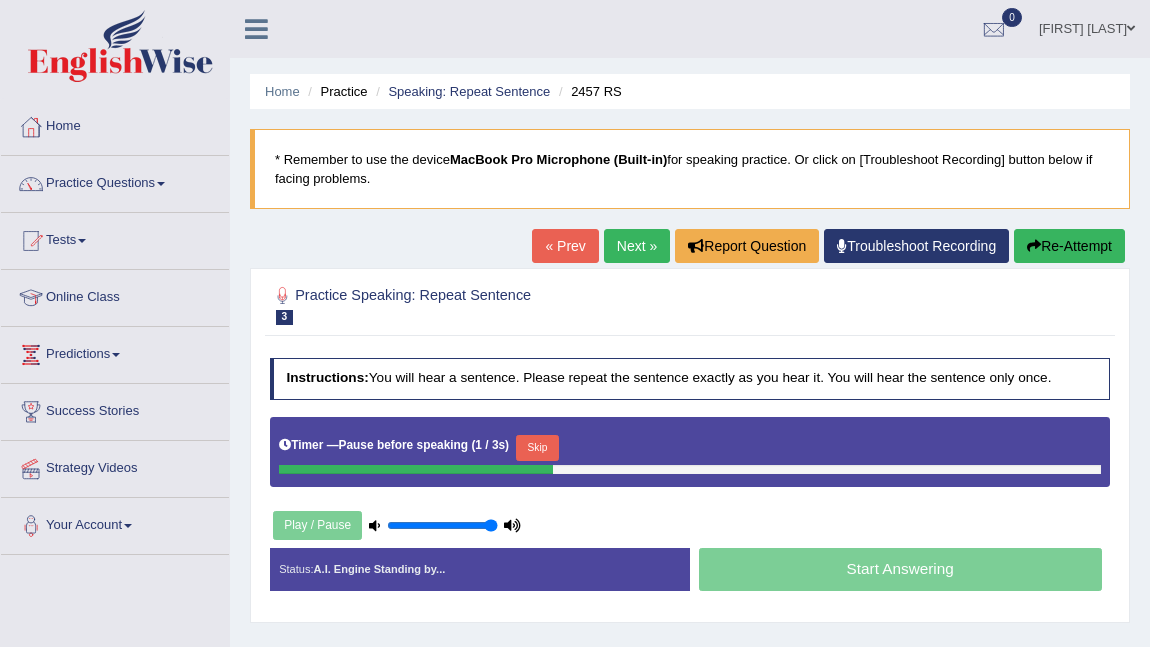 click on "Skip" at bounding box center (537, 448) 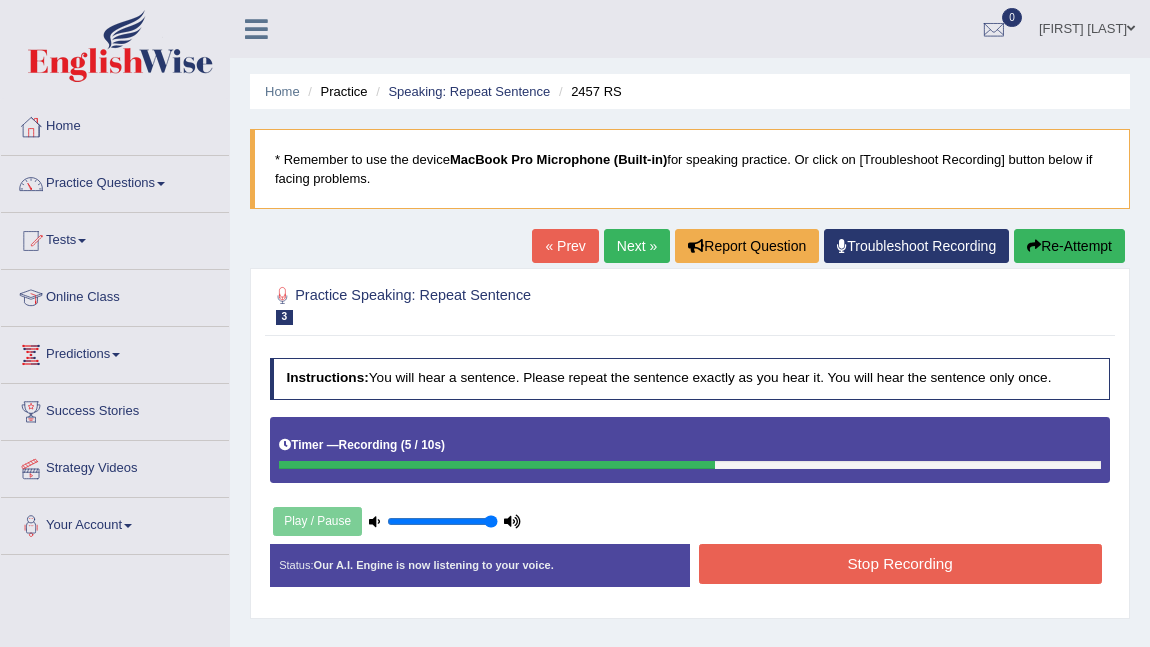 click on "Stop Recording" at bounding box center (900, 563) 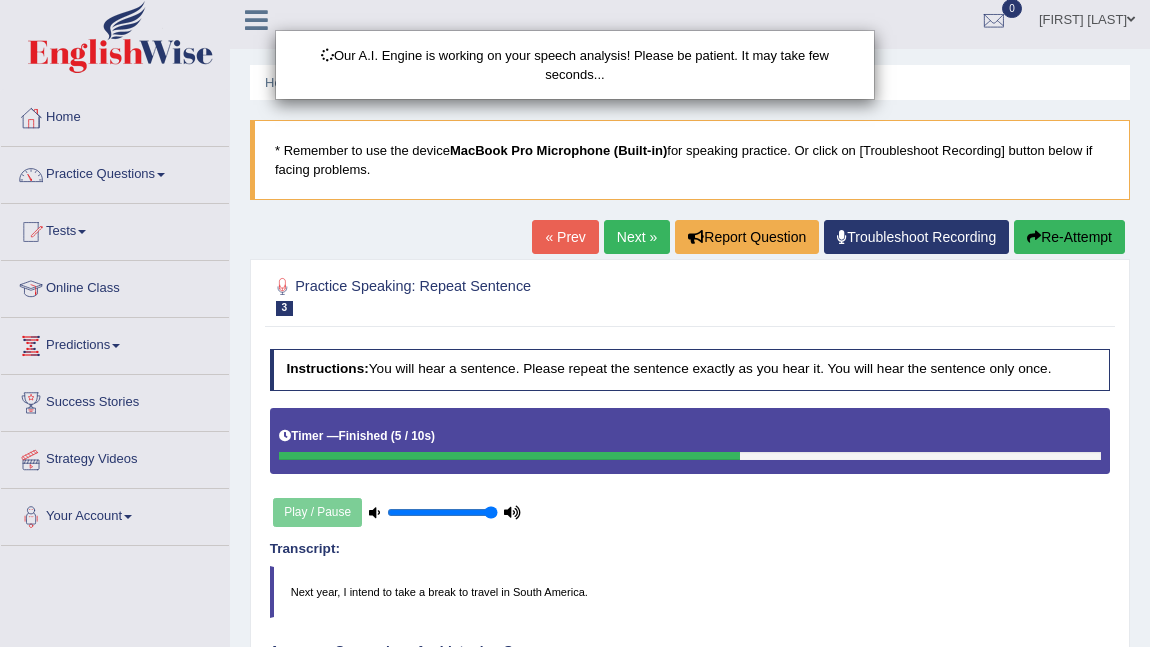 scroll, scrollTop: 17, scrollLeft: 0, axis: vertical 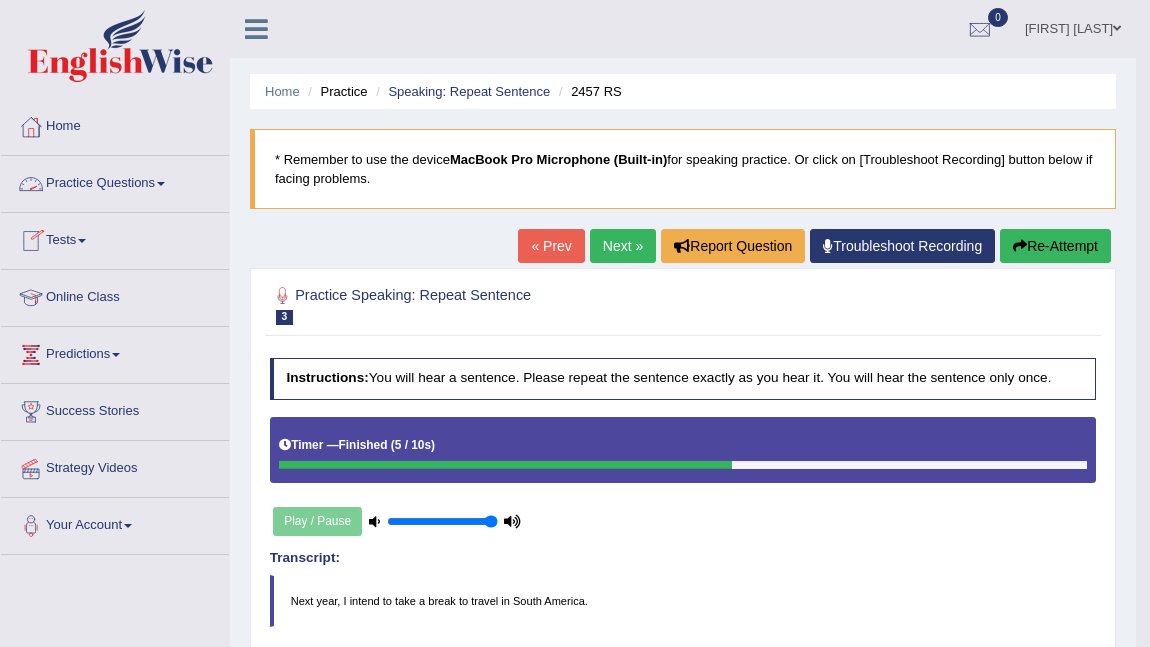 click on "Practice Questions" at bounding box center (115, 181) 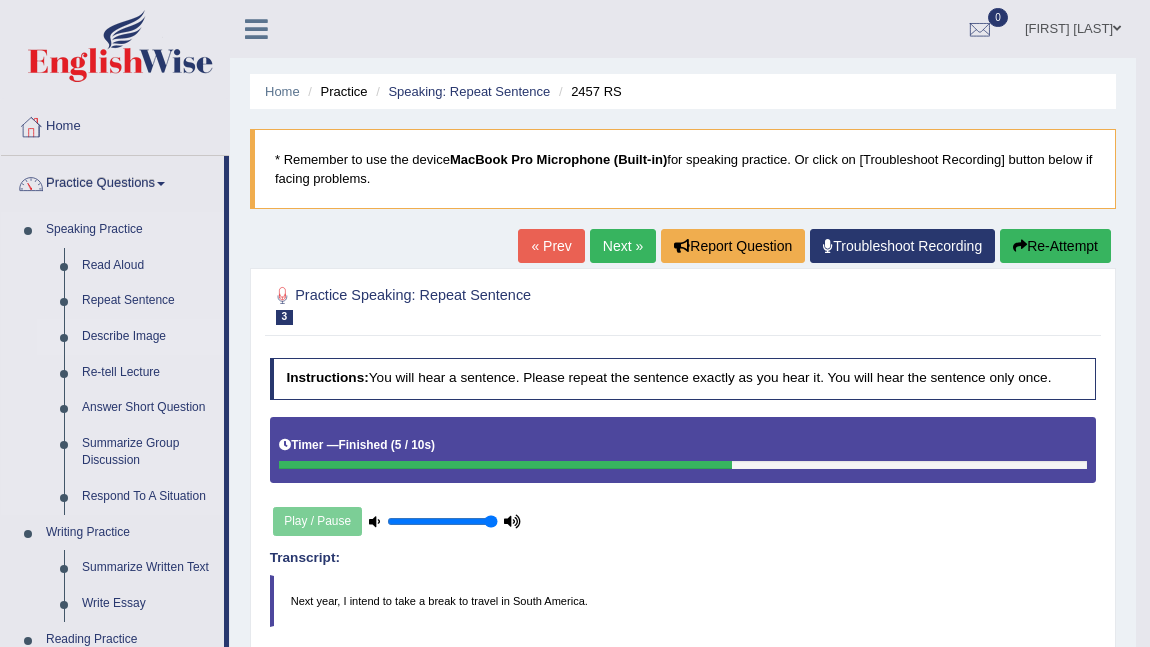 click on "Describe Image" at bounding box center (148, 337) 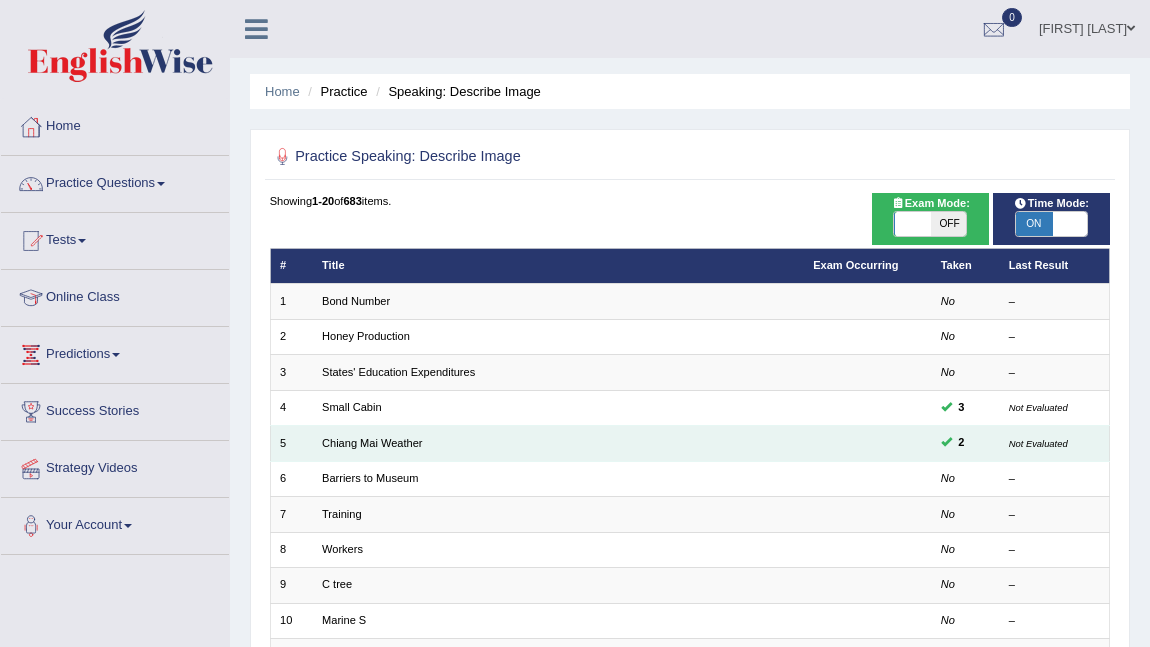scroll, scrollTop: 0, scrollLeft: 0, axis: both 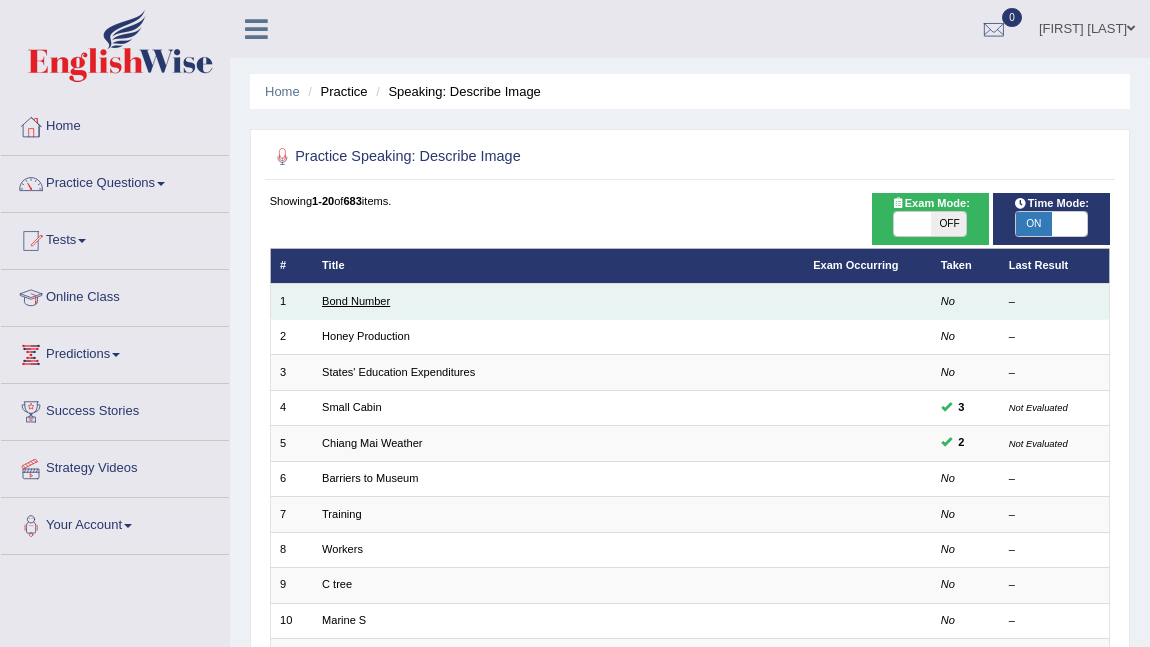 click on "Bond Number" at bounding box center [356, 301] 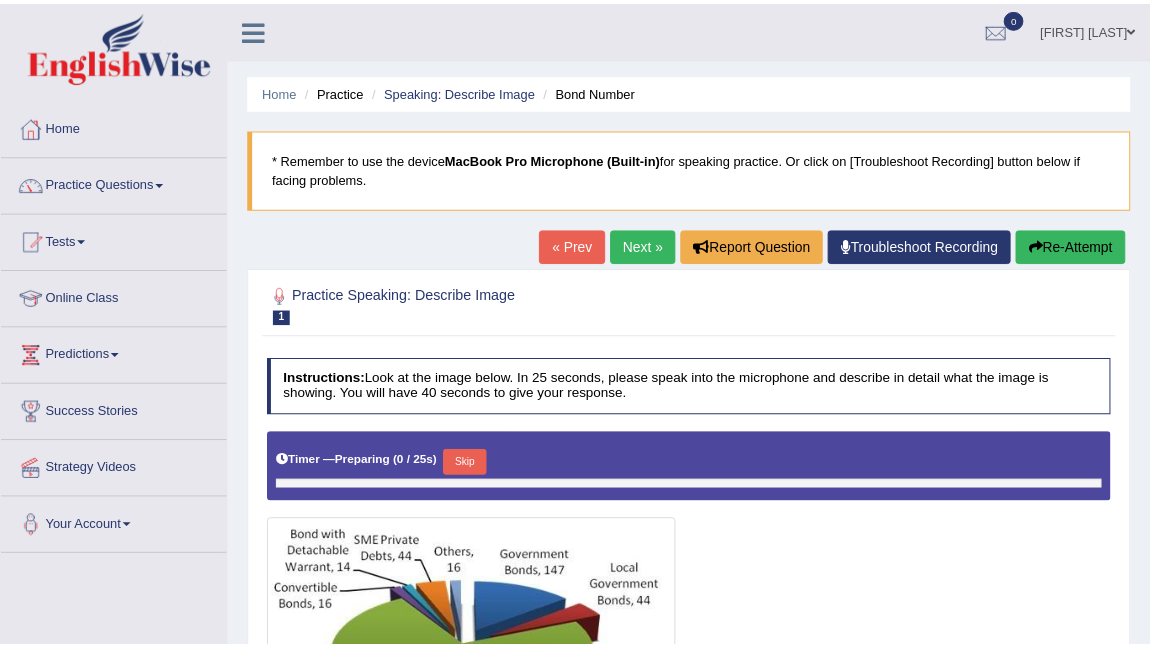 scroll, scrollTop: 0, scrollLeft: 0, axis: both 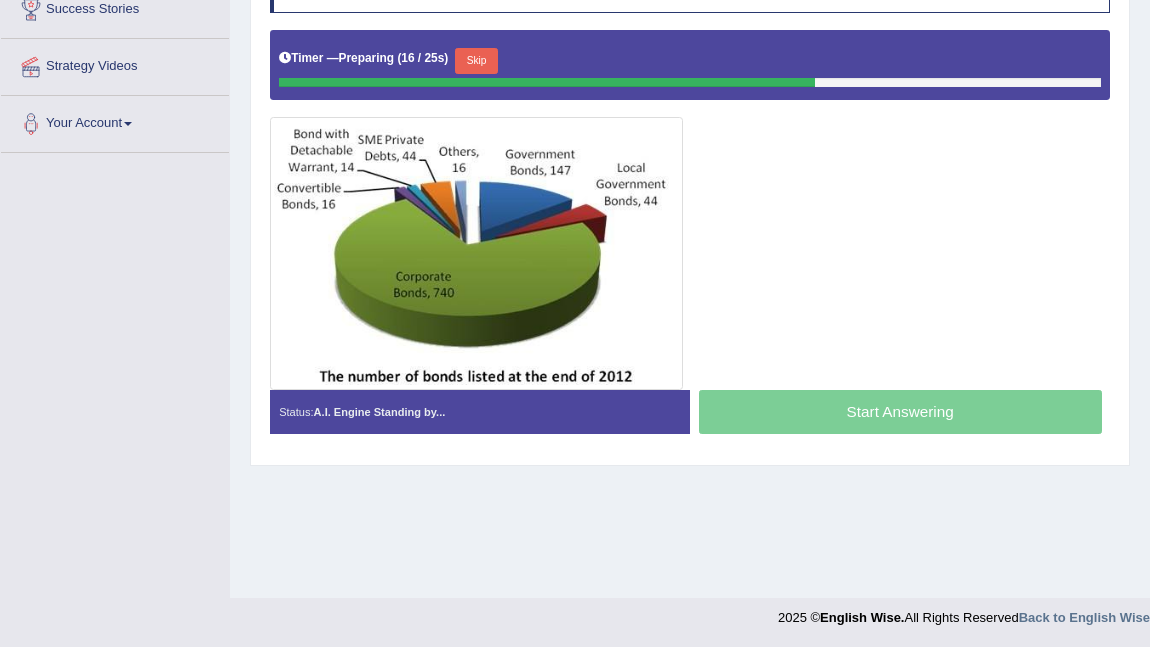 click on "Skip" at bounding box center [476, 61] 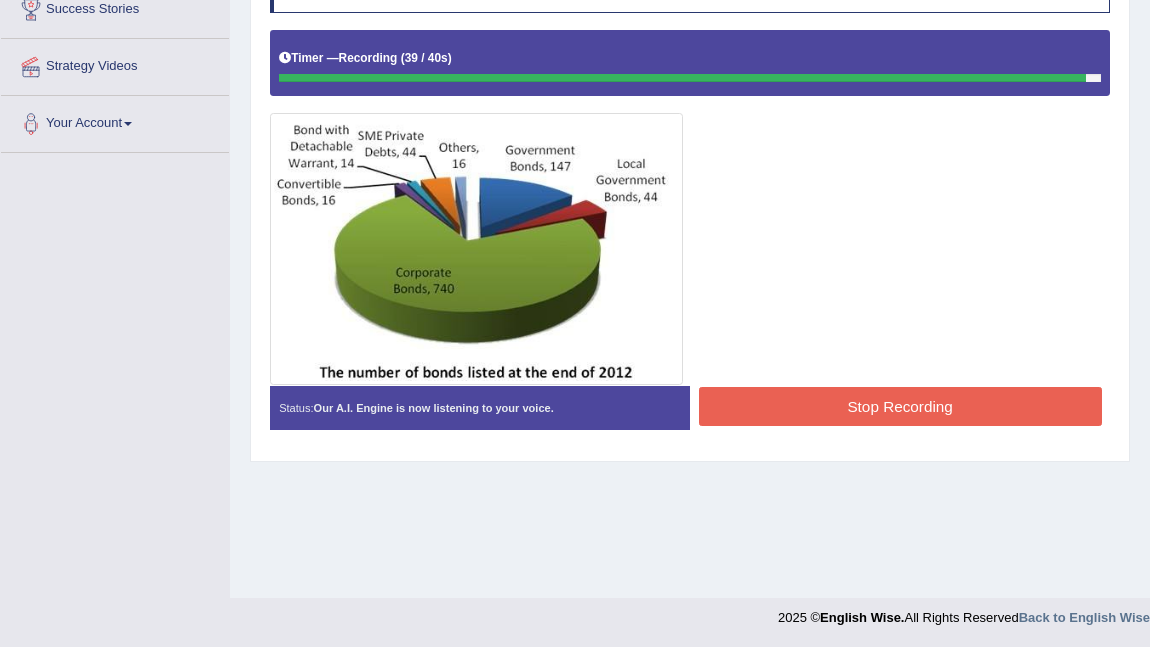 click on "Stop Recording" at bounding box center (900, 406) 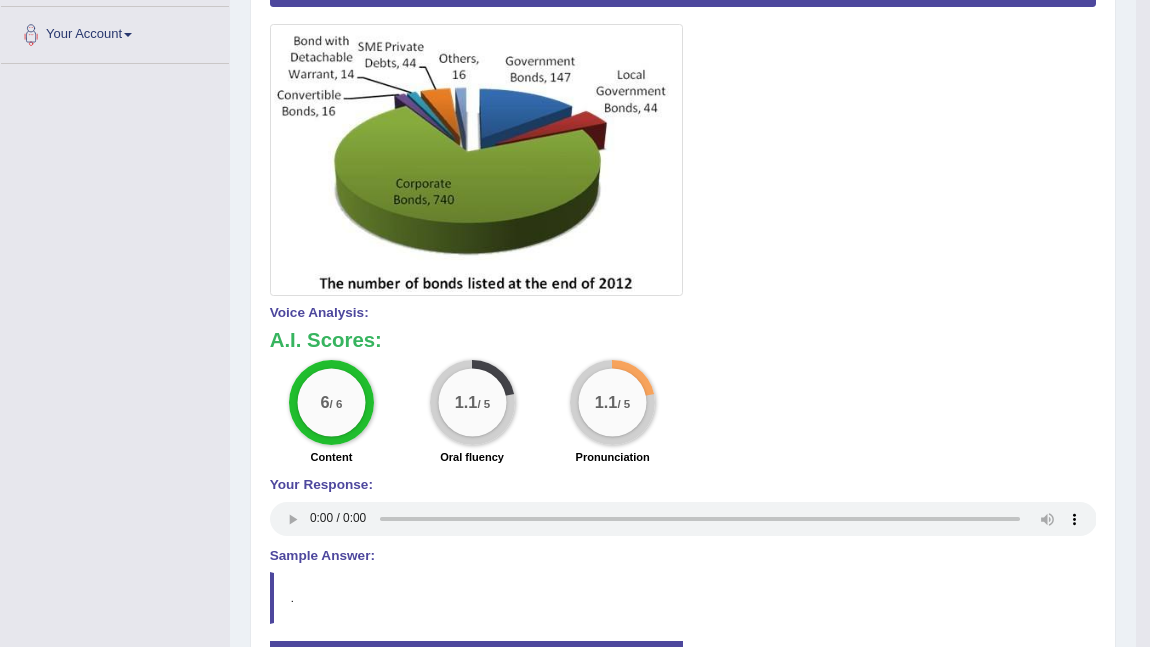 scroll, scrollTop: 618, scrollLeft: 0, axis: vertical 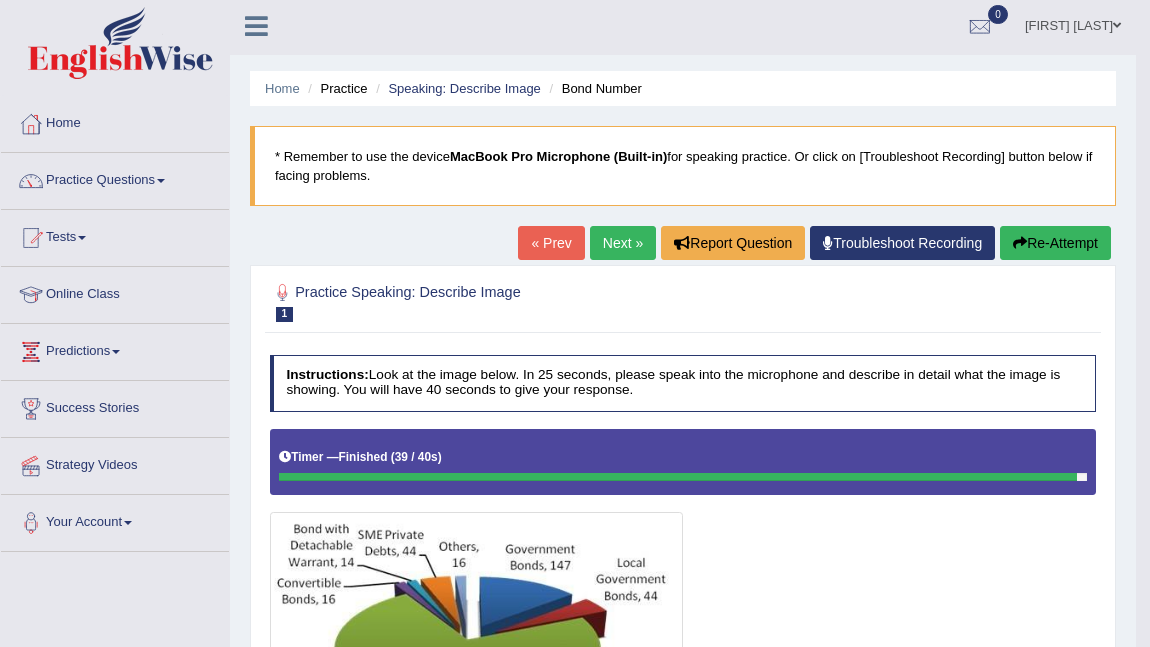 click on "Re-Attempt" at bounding box center [1055, 243] 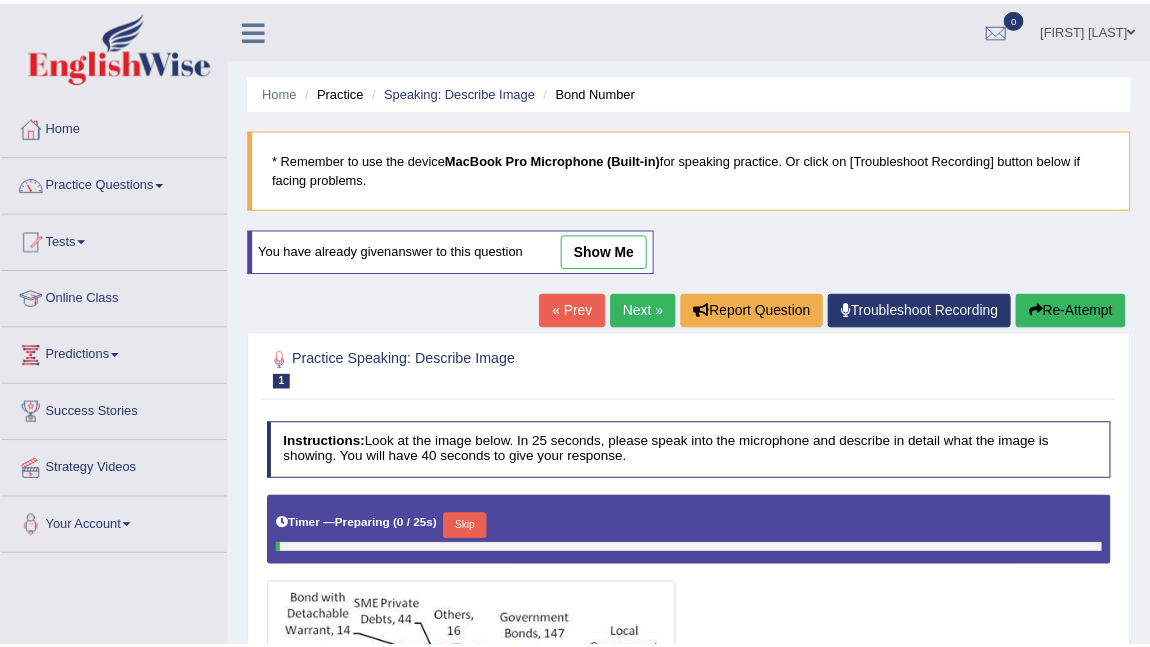 scroll, scrollTop: 3, scrollLeft: 0, axis: vertical 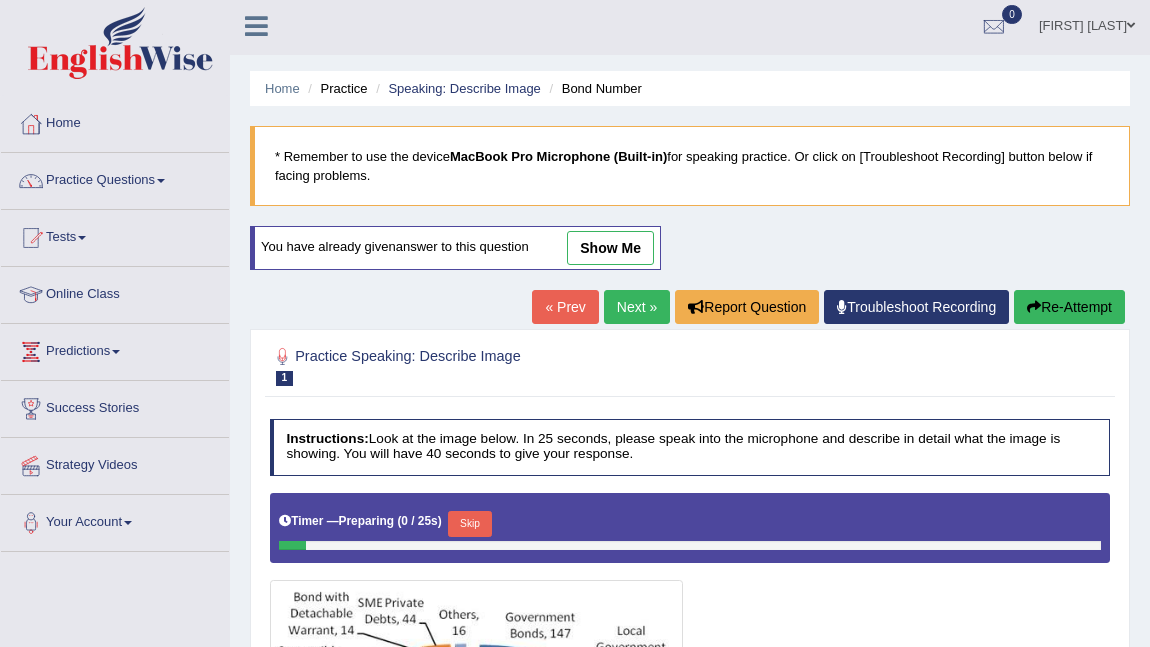 click on "Skip" at bounding box center [469, 524] 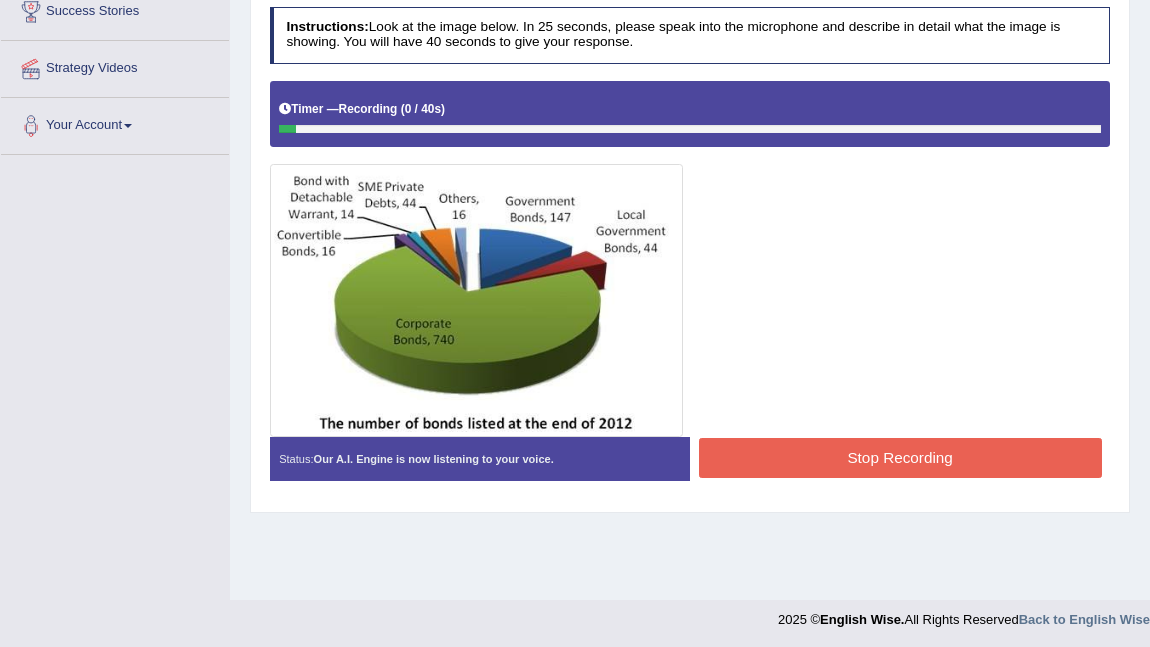 scroll, scrollTop: 402, scrollLeft: 0, axis: vertical 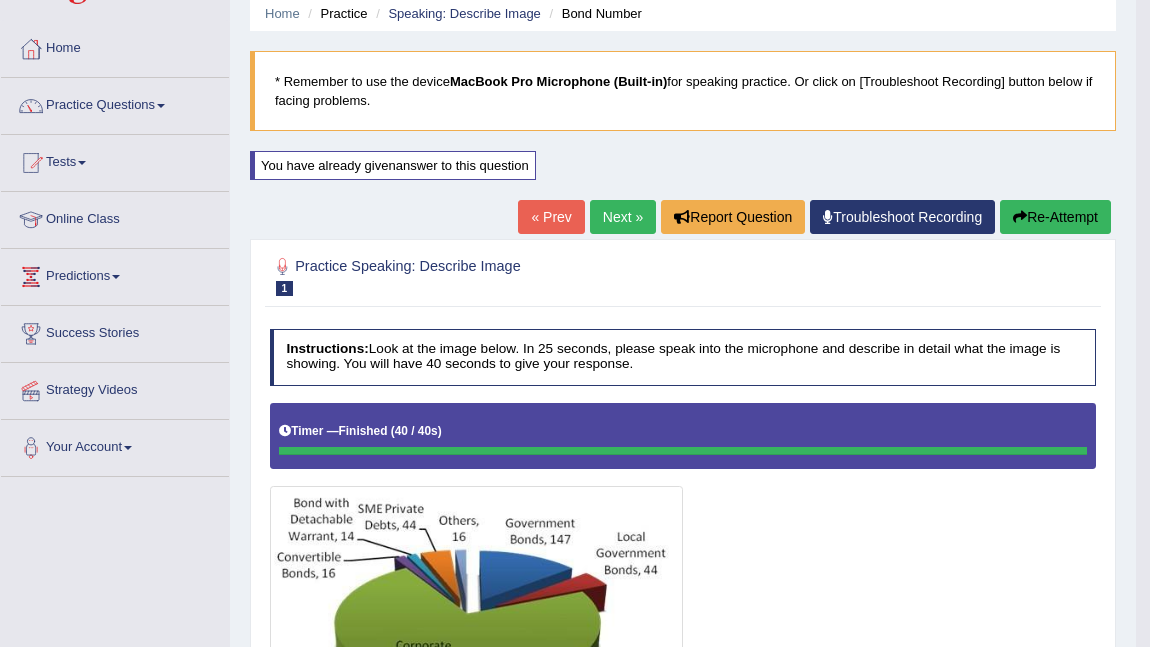 click on "Next »" at bounding box center [623, 217] 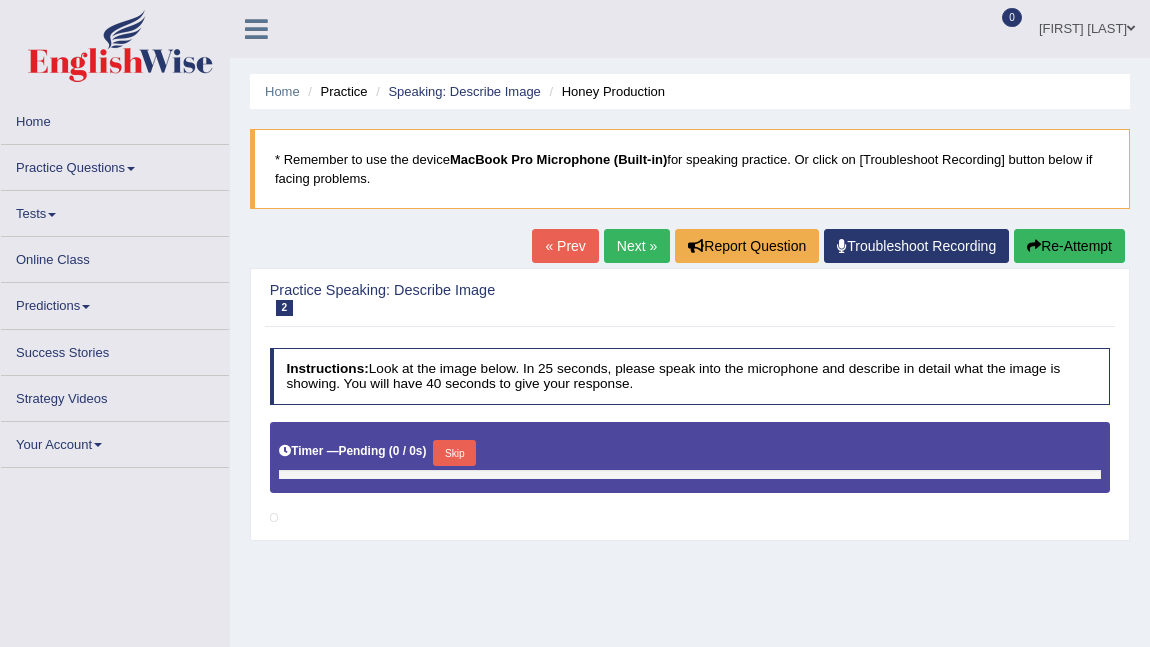 scroll, scrollTop: 0, scrollLeft: 0, axis: both 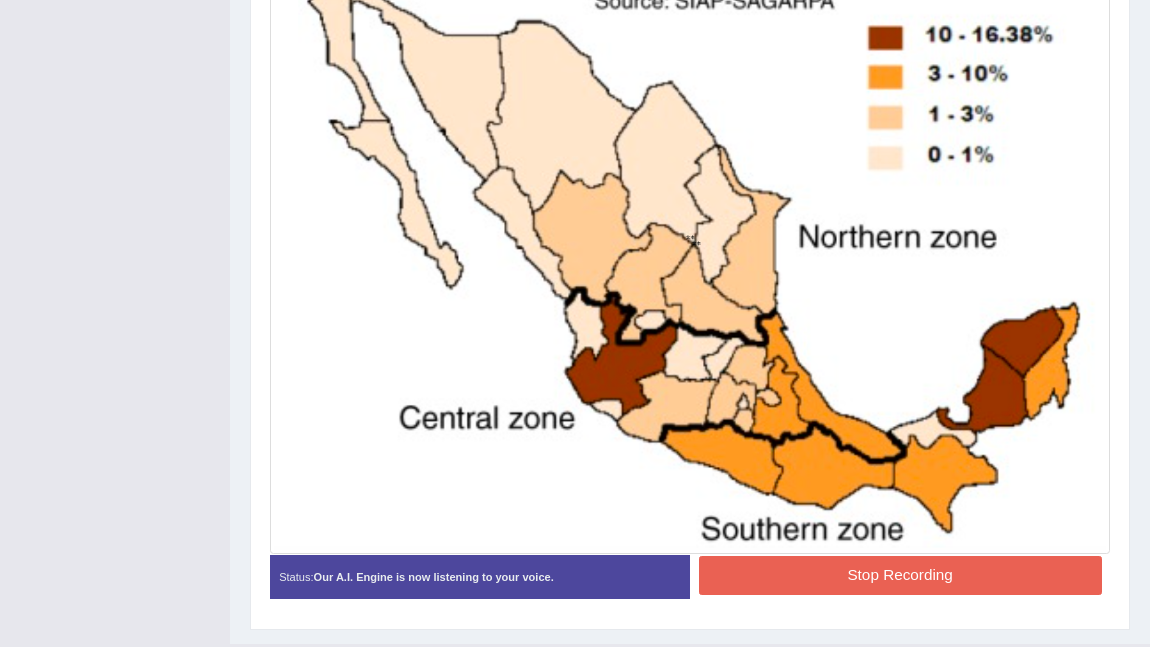 click on "Stop Recording" at bounding box center (900, 575) 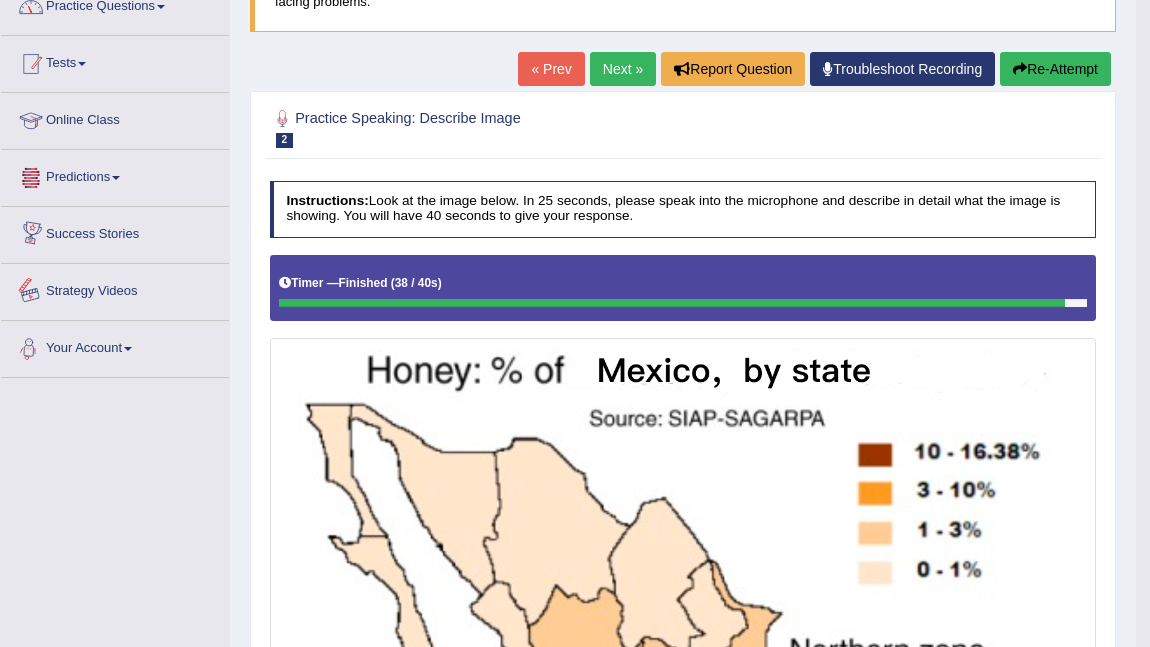 scroll, scrollTop: 0, scrollLeft: 0, axis: both 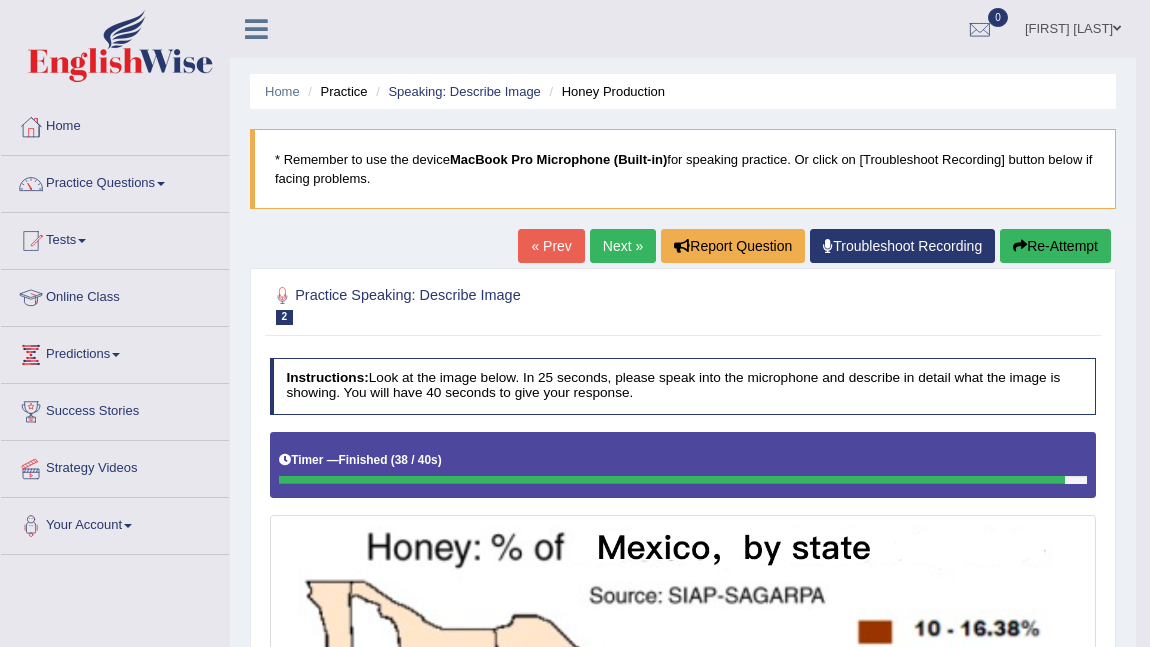 click on "Practice Questions" at bounding box center [115, 181] 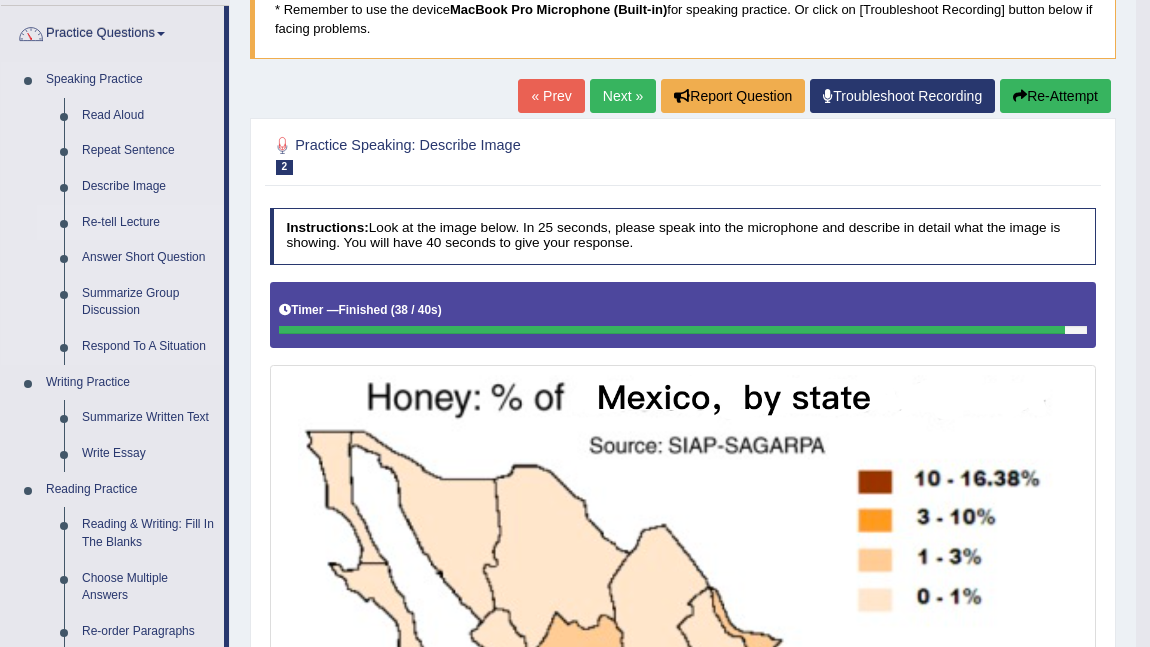 scroll, scrollTop: 150, scrollLeft: 0, axis: vertical 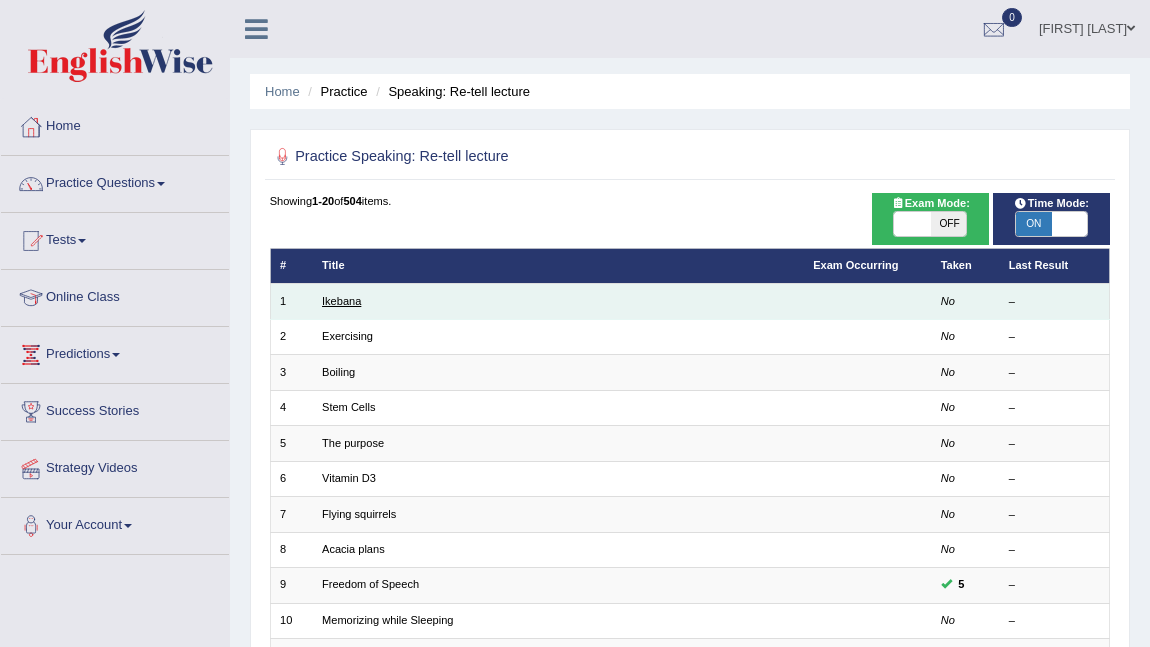 click on "Ikebana" at bounding box center [341, 301] 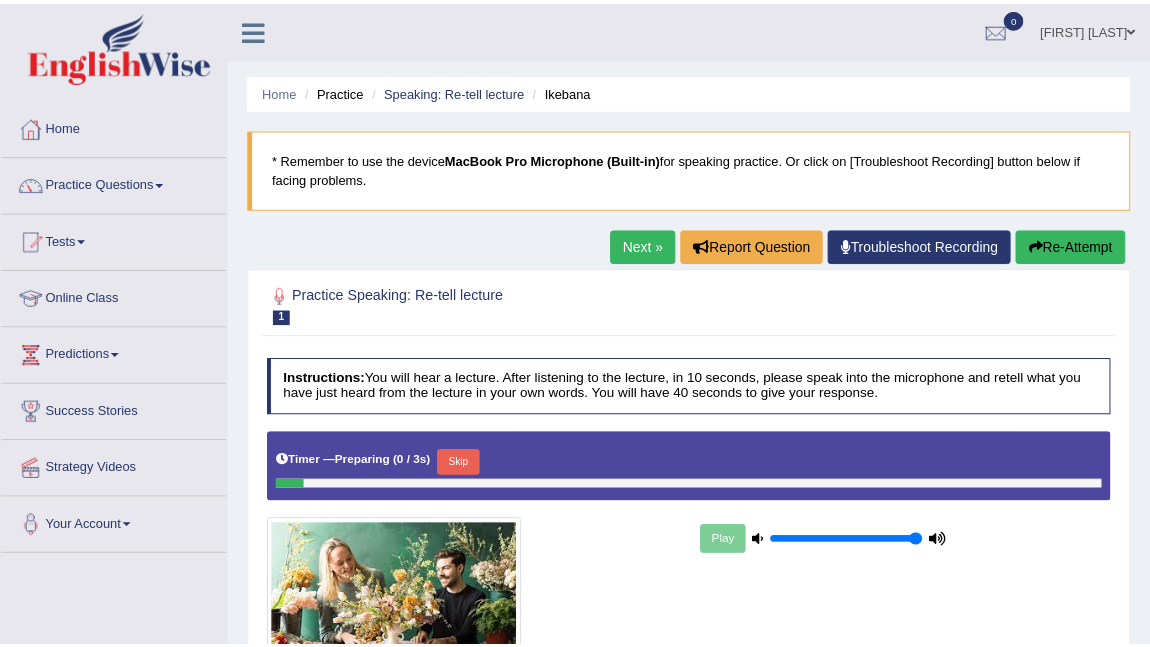 scroll, scrollTop: 0, scrollLeft: 0, axis: both 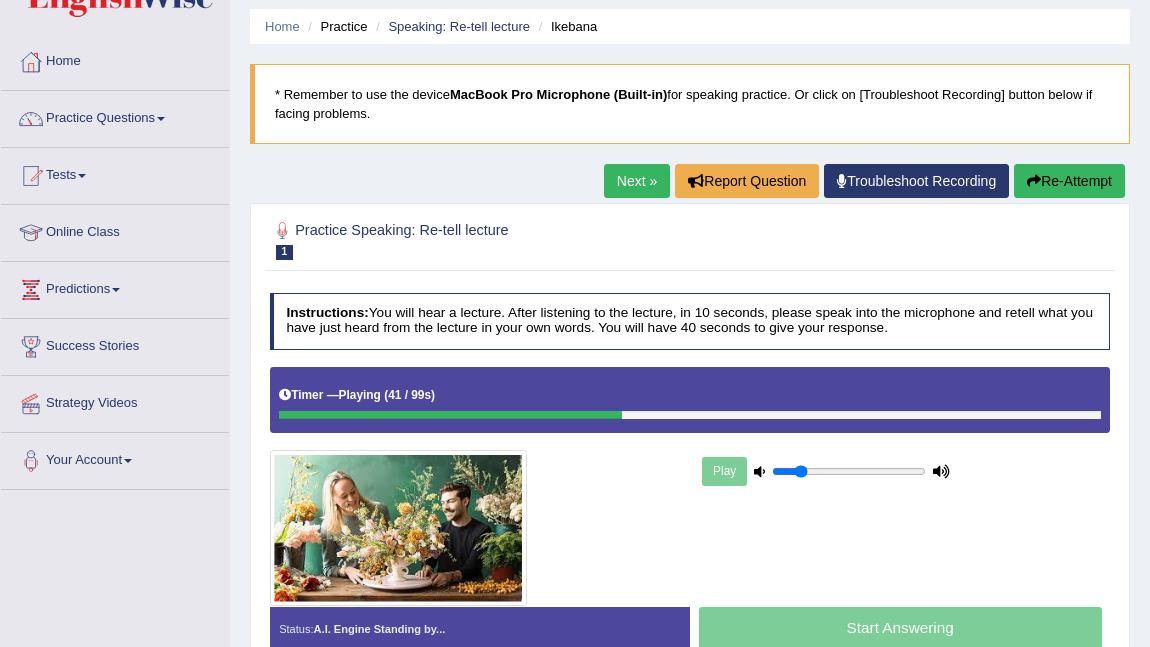 drag, startPoint x: 919, startPoint y: 464, endPoint x: 802, endPoint y: 498, distance: 121.84006 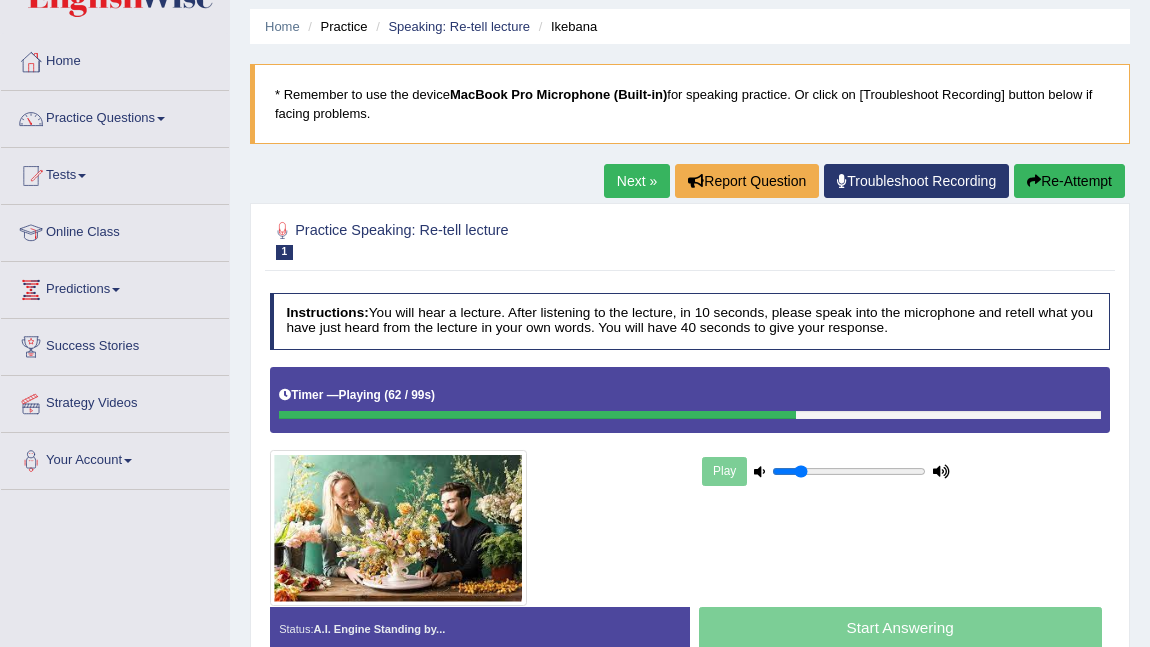 click on "Play" at bounding box center (690, 486) 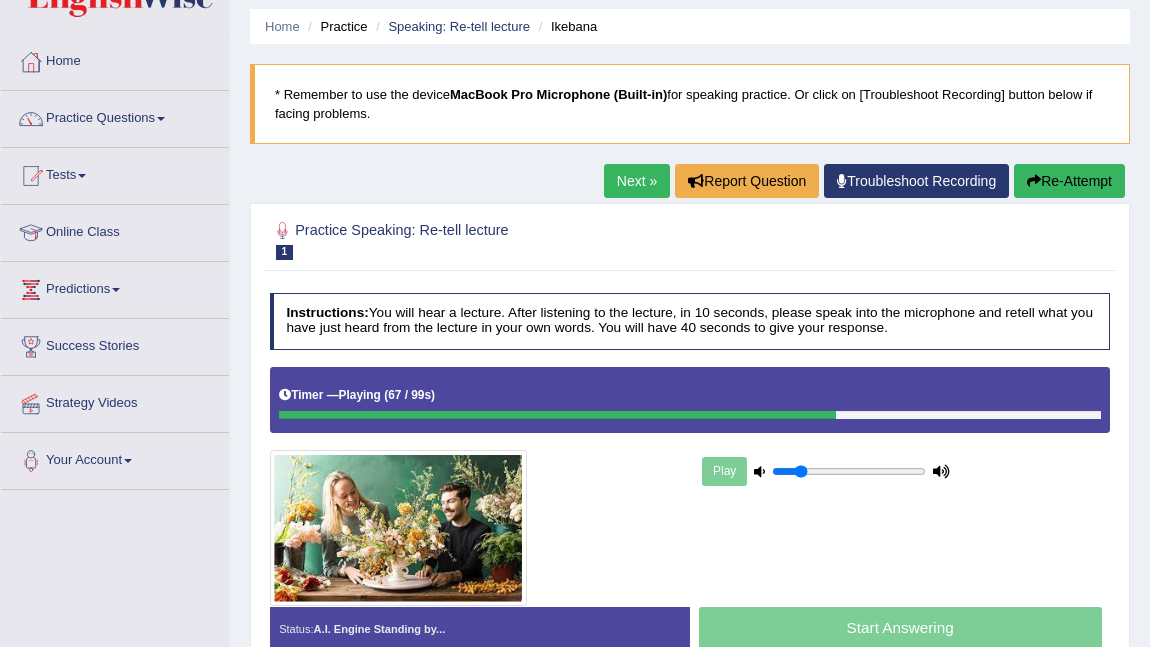 click on "Status:  A.I. Engine Standing by..." at bounding box center (480, 629) 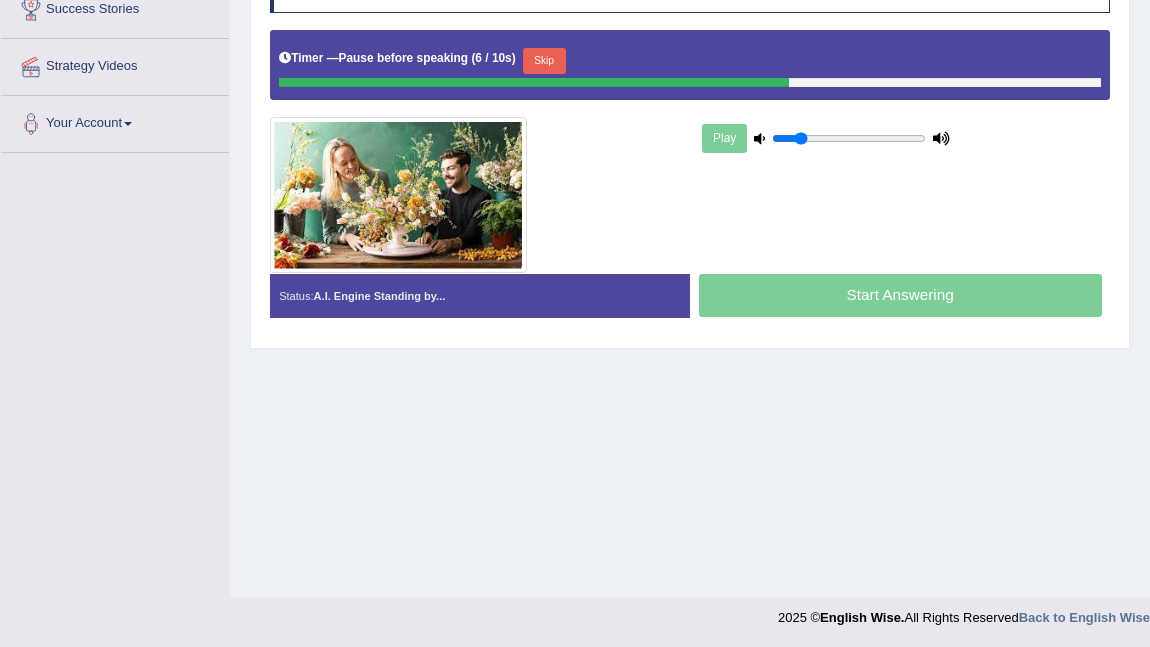 scroll, scrollTop: 0, scrollLeft: 0, axis: both 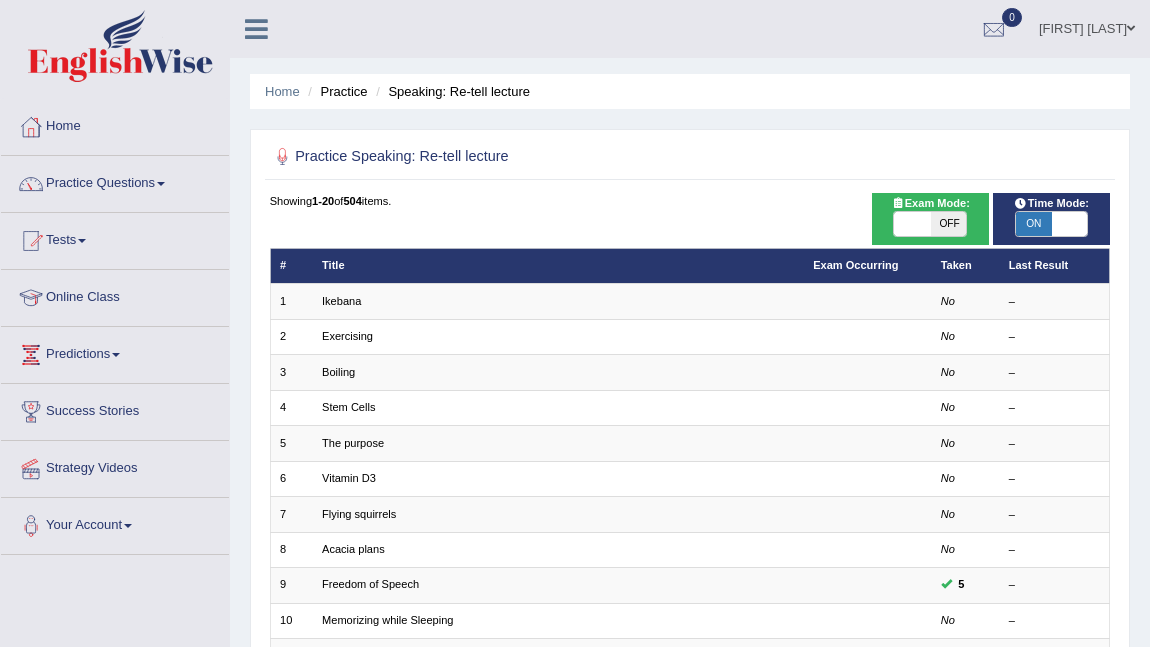 click on "Online Class" at bounding box center [115, 295] 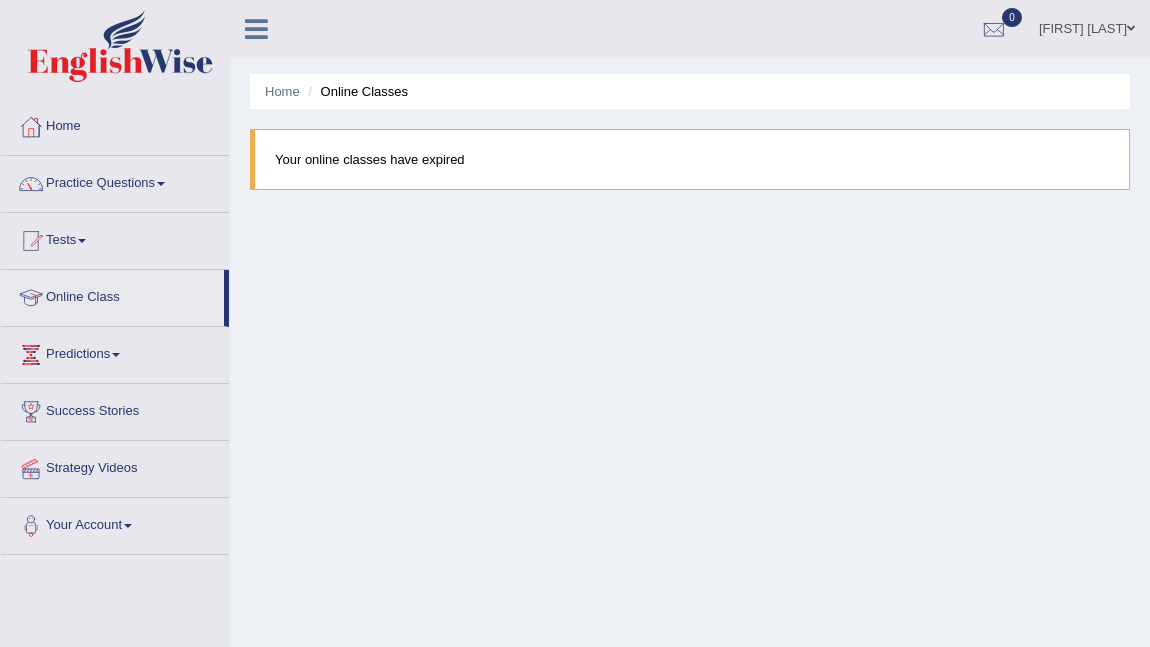 scroll, scrollTop: 0, scrollLeft: 0, axis: both 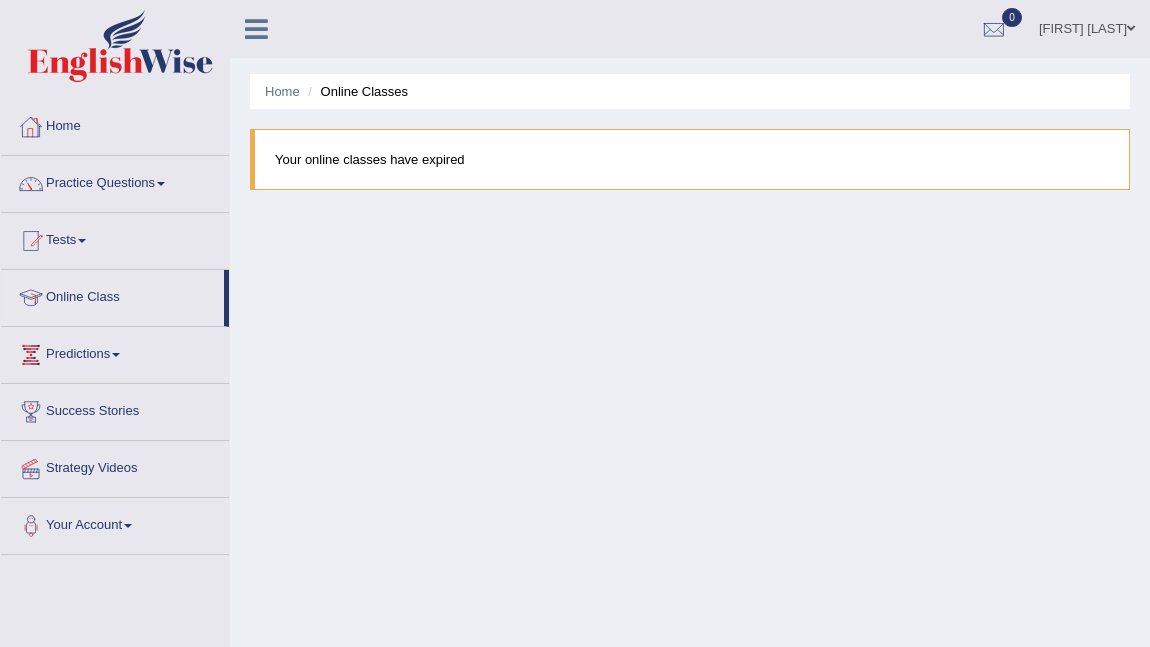 click on "Home" at bounding box center (115, 124) 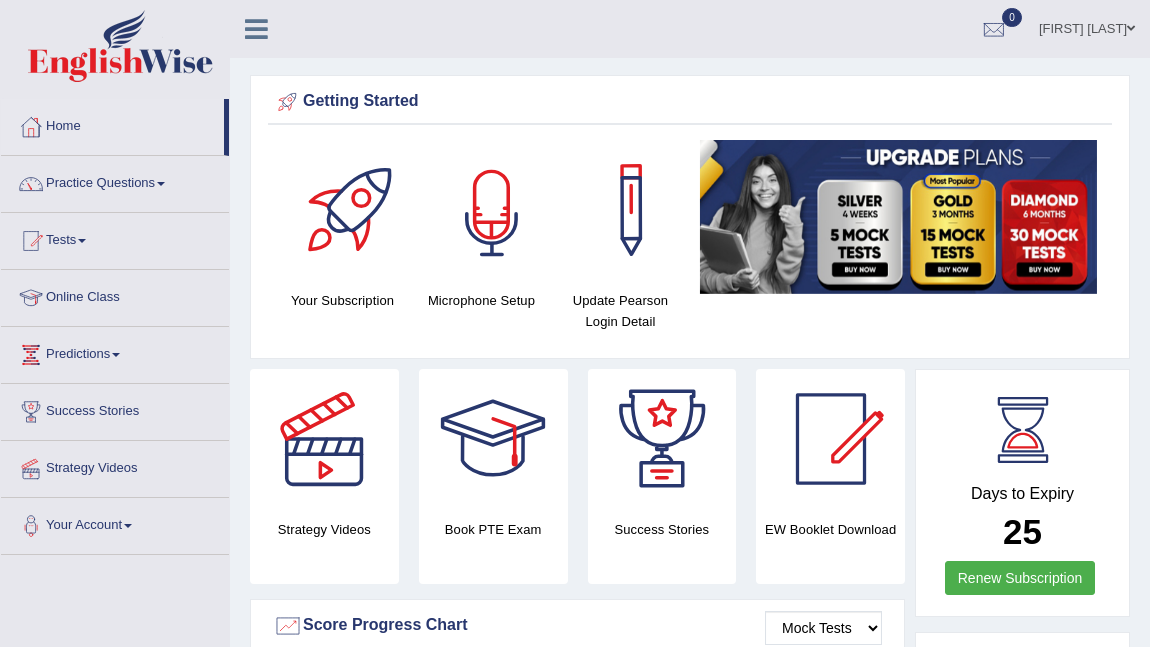 scroll, scrollTop: 0, scrollLeft: 0, axis: both 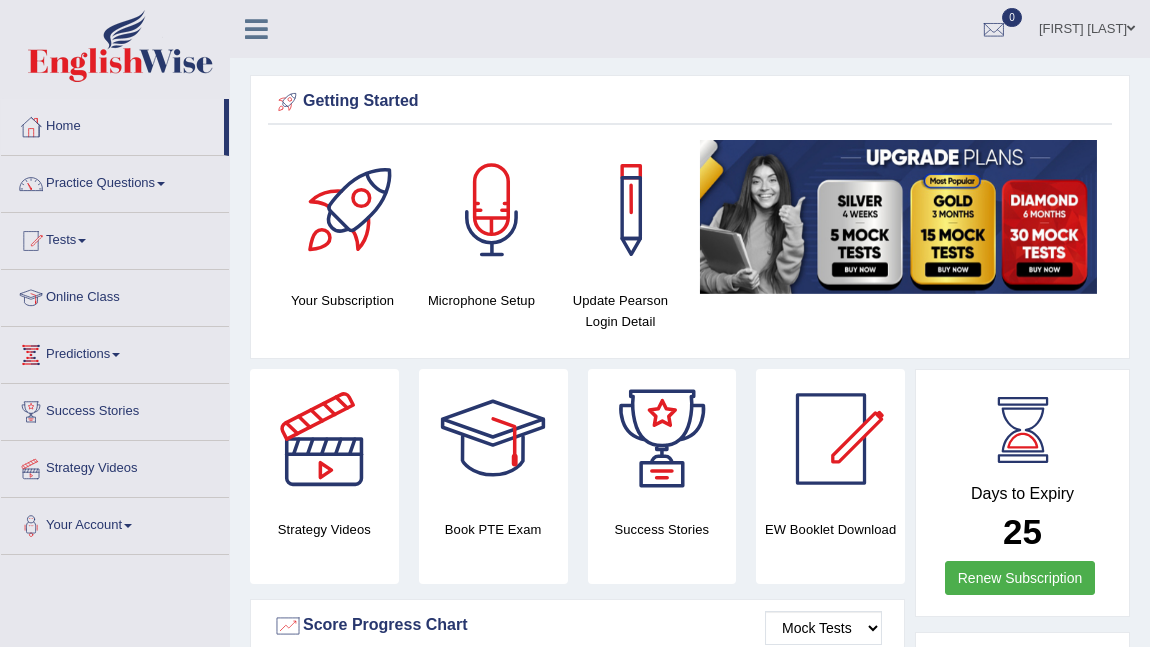 click at bounding box center (831, 439) 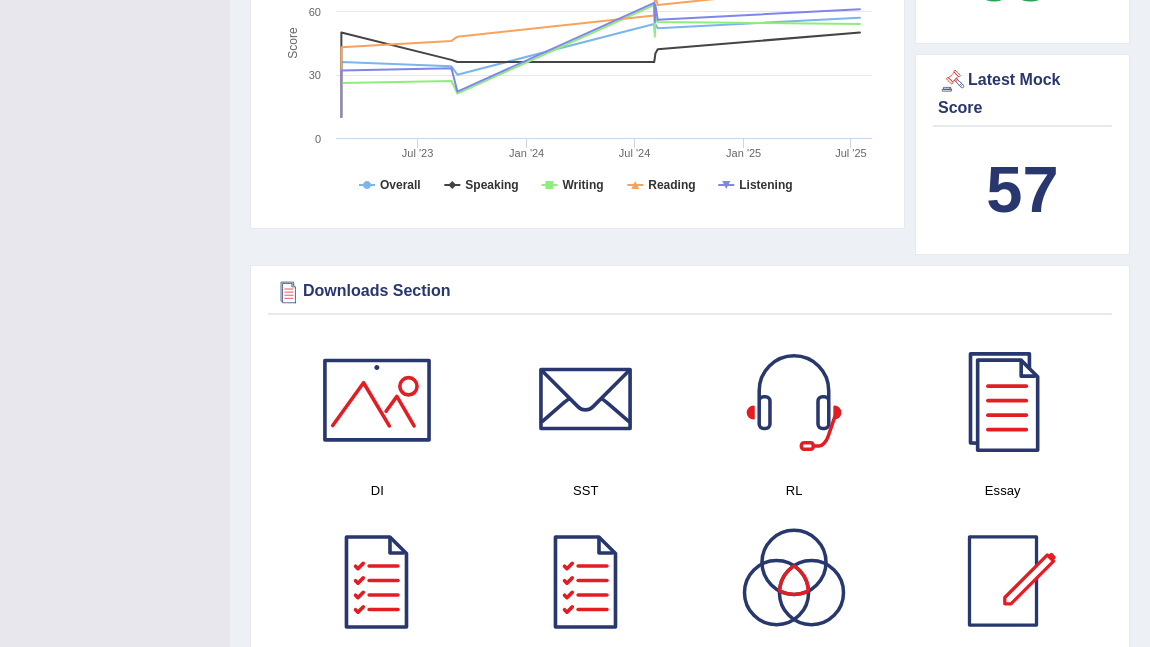 scroll, scrollTop: 907, scrollLeft: 0, axis: vertical 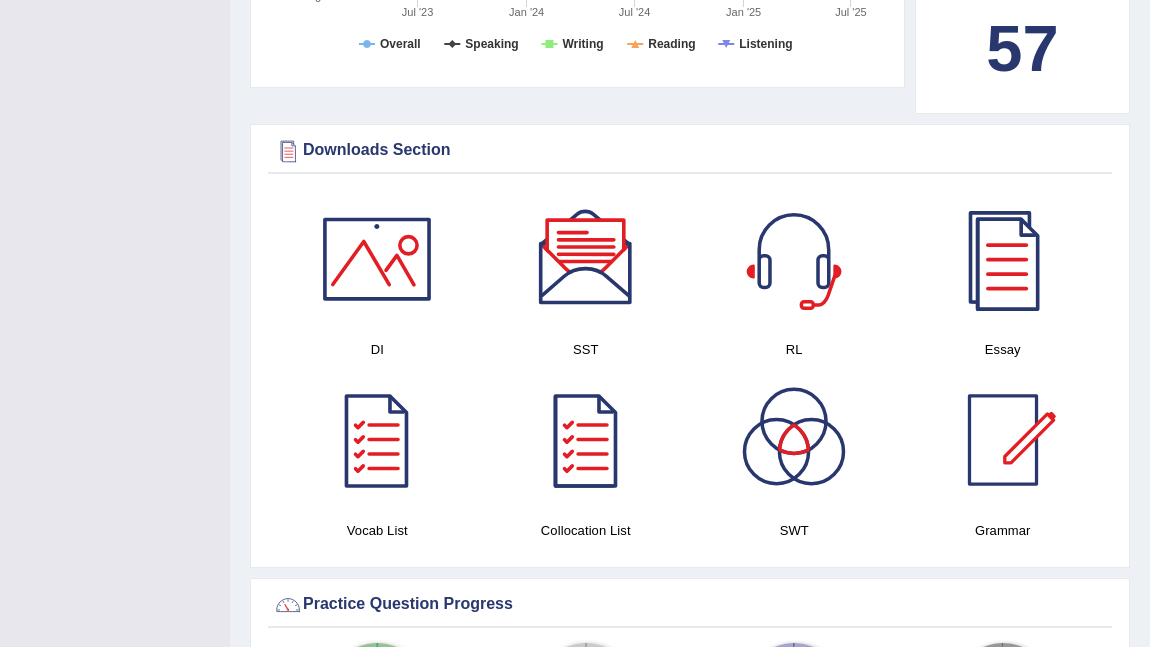 click at bounding box center (377, 259) 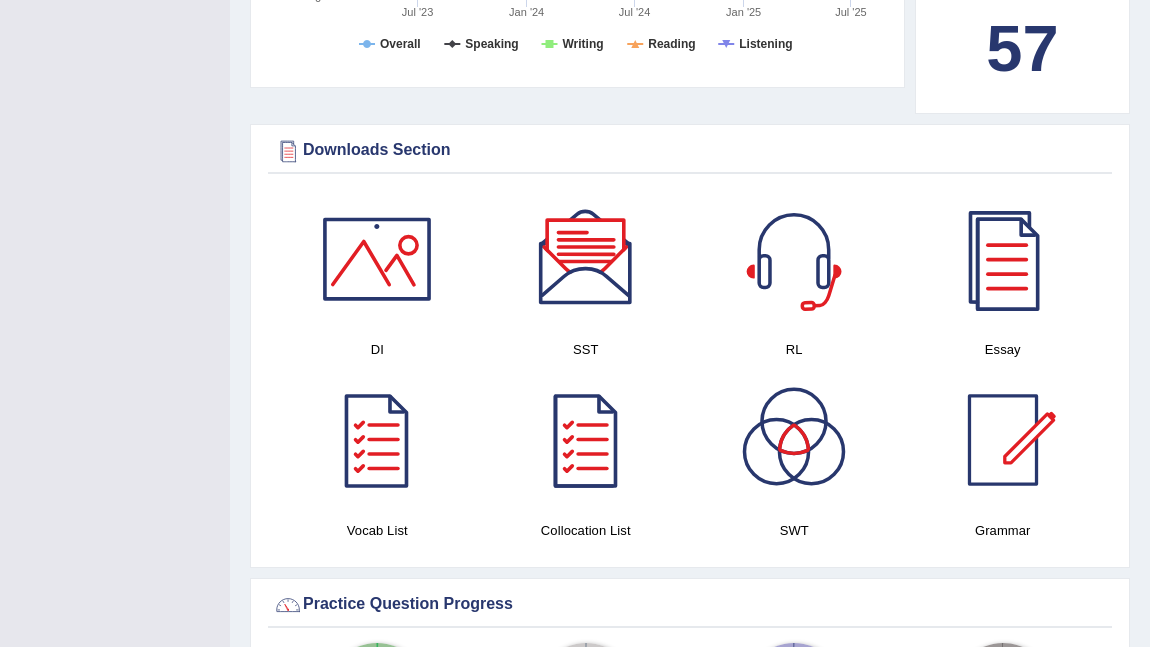 click at bounding box center [794, 259] 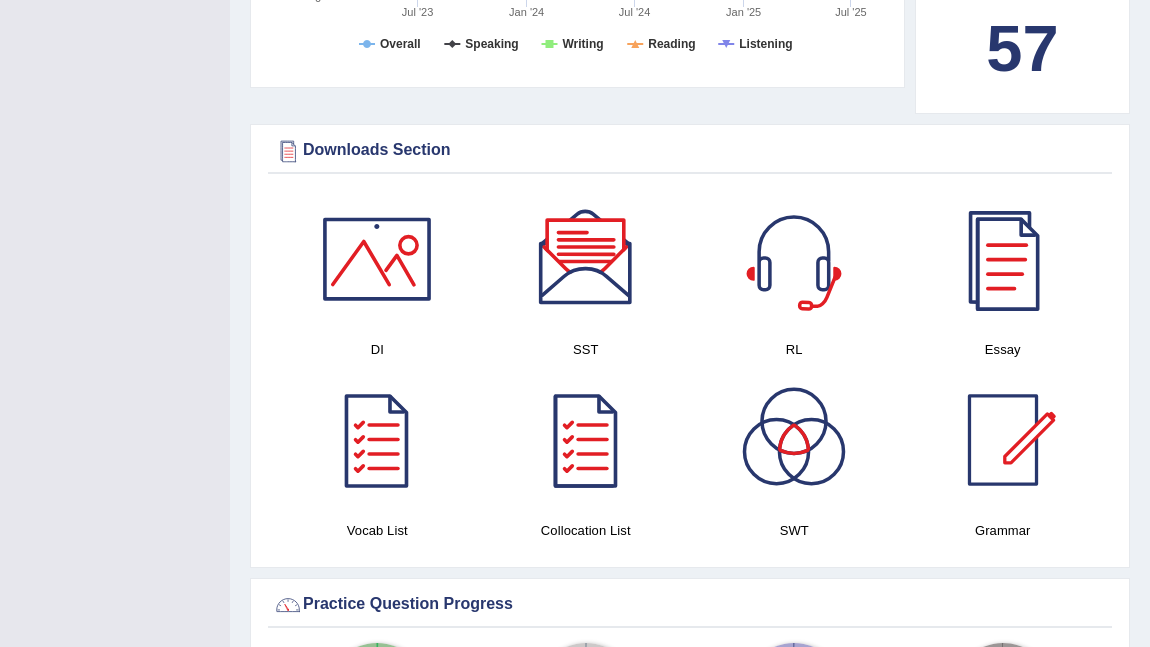 click at bounding box center [1003, 259] 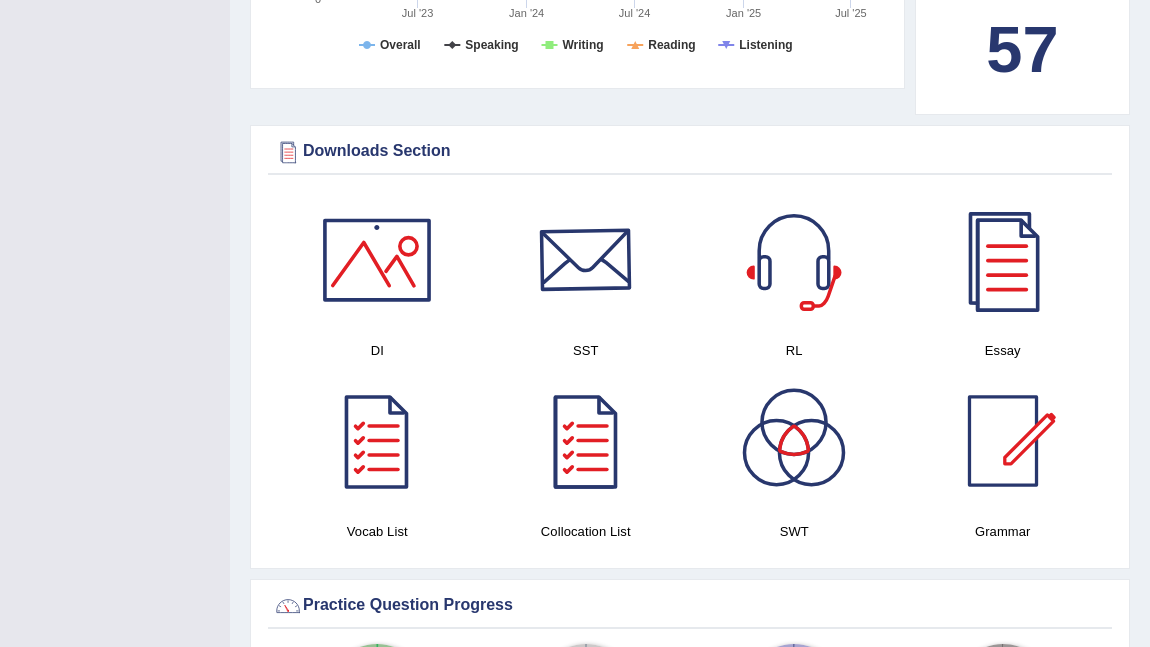 scroll, scrollTop: 907, scrollLeft: 0, axis: vertical 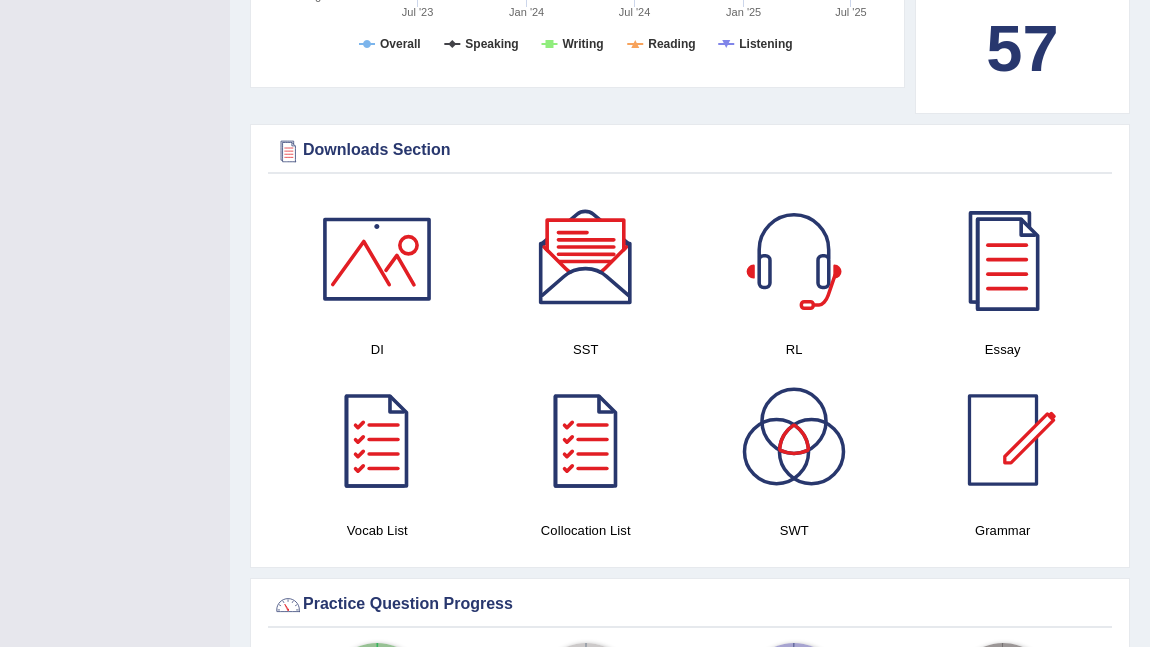 click at bounding box center [586, 440] 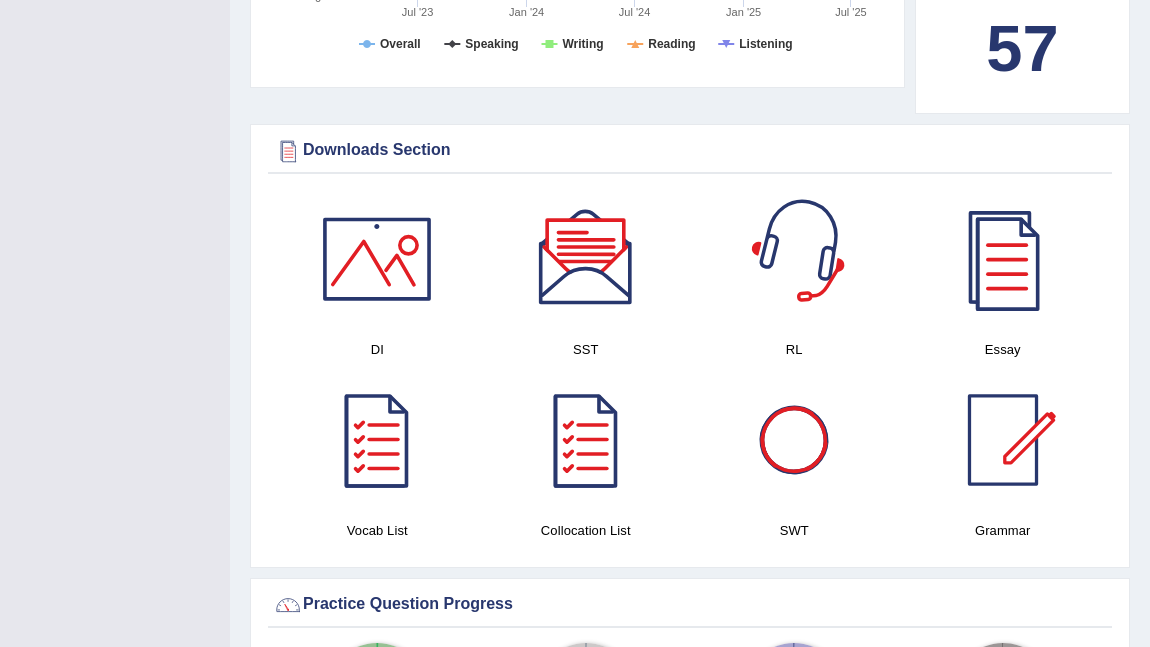 click at bounding box center (794, 440) 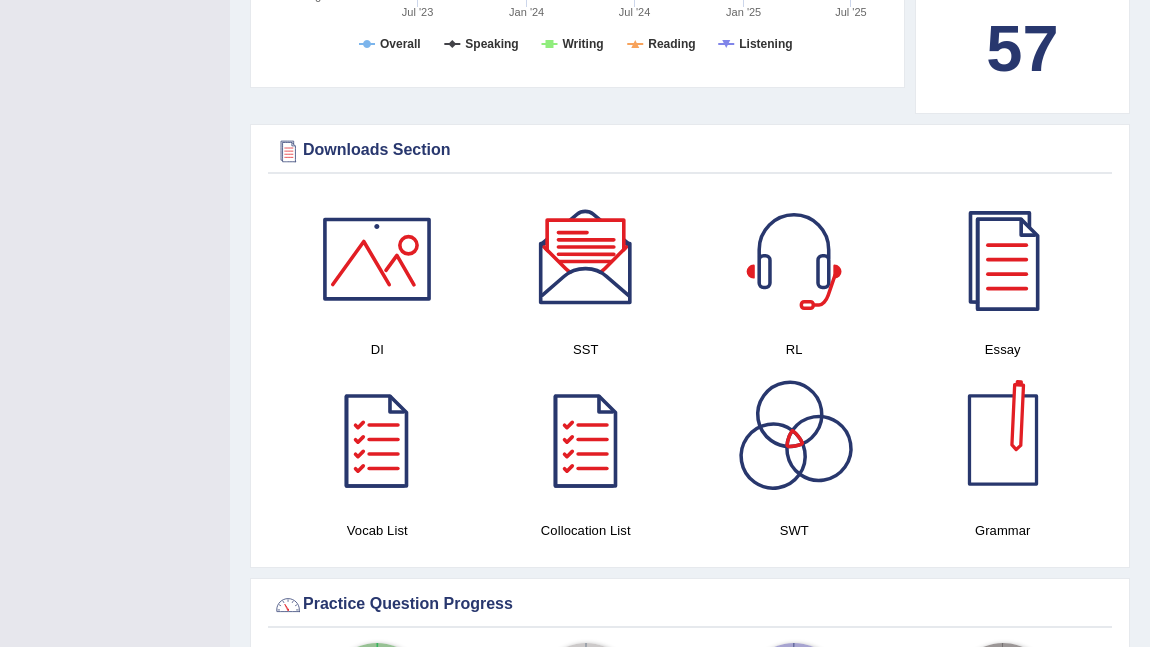 click at bounding box center (1003, 440) 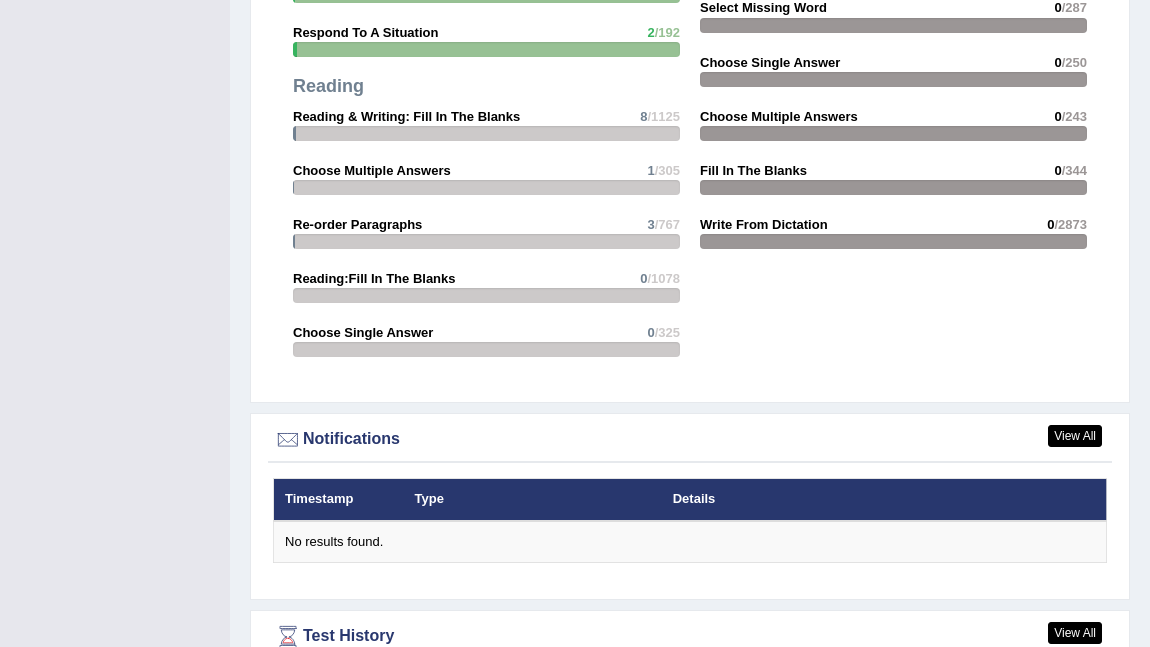 scroll, scrollTop: 2054, scrollLeft: 0, axis: vertical 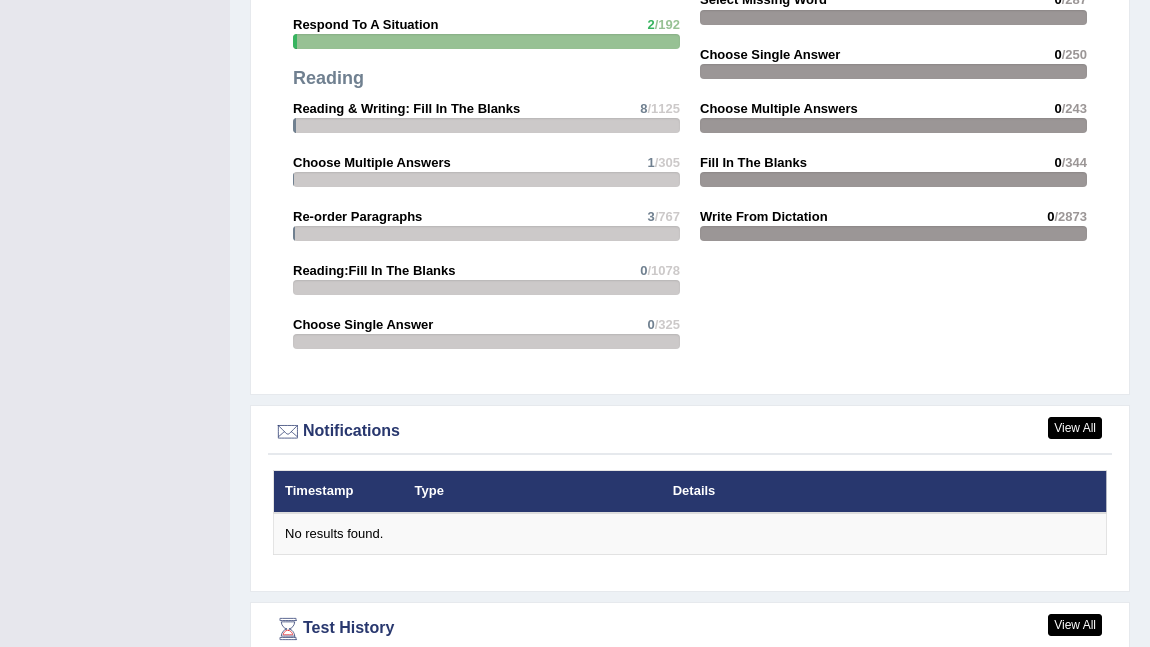 click on "Details" at bounding box center [824, 492] 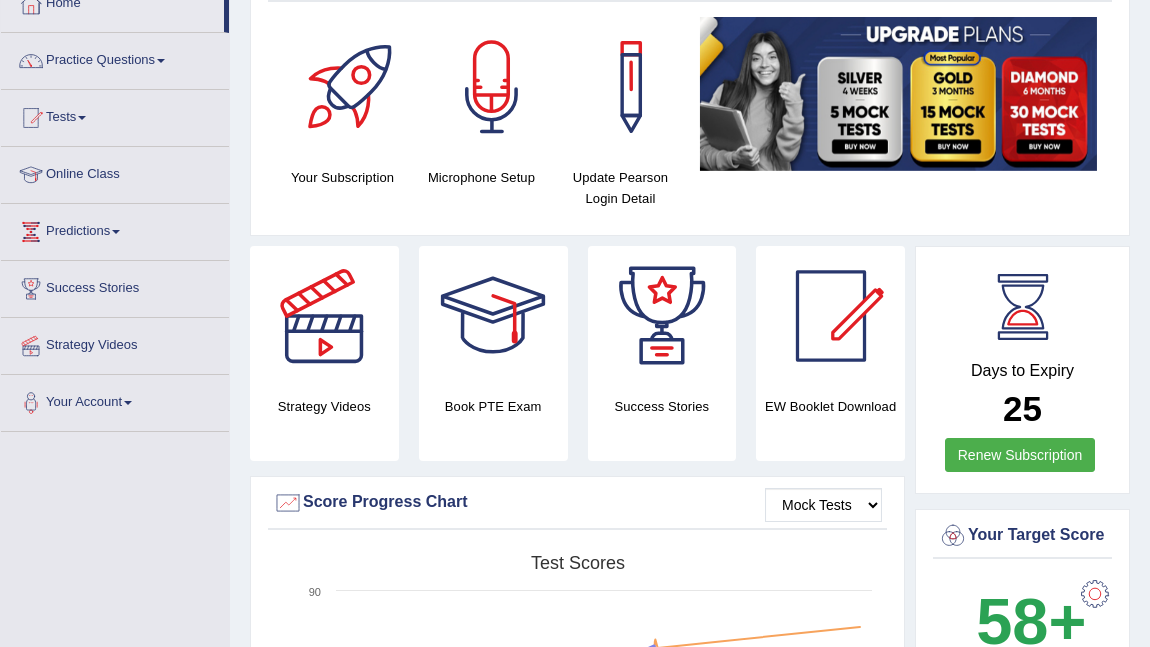 scroll, scrollTop: 103, scrollLeft: 0, axis: vertical 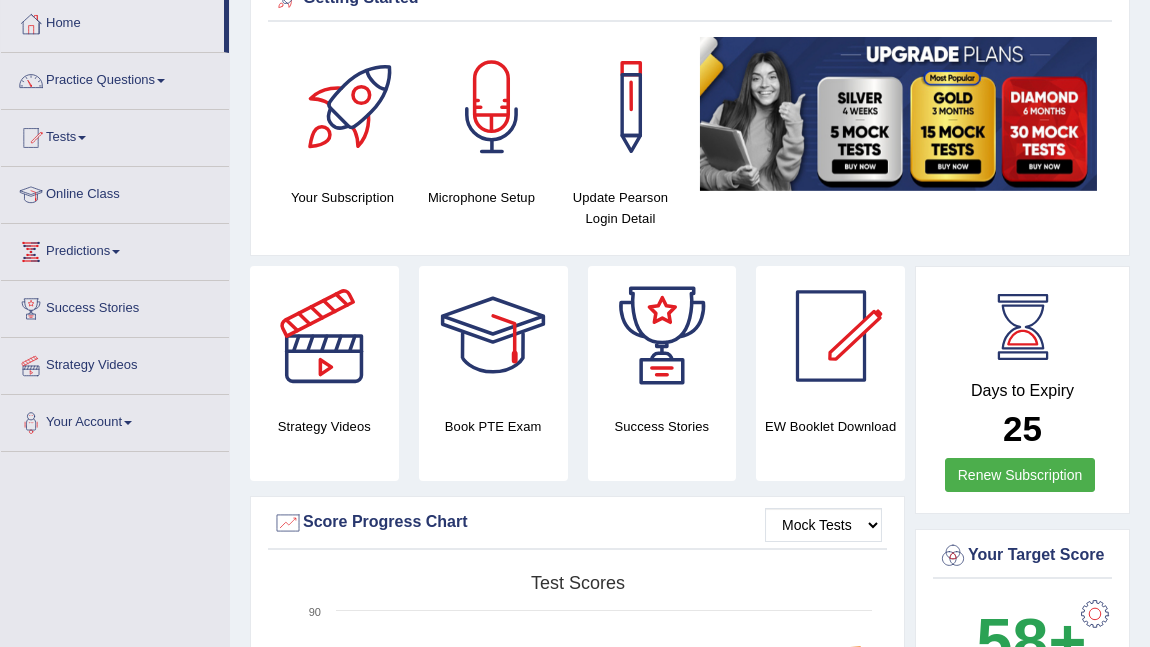click at bounding box center (831, 336) 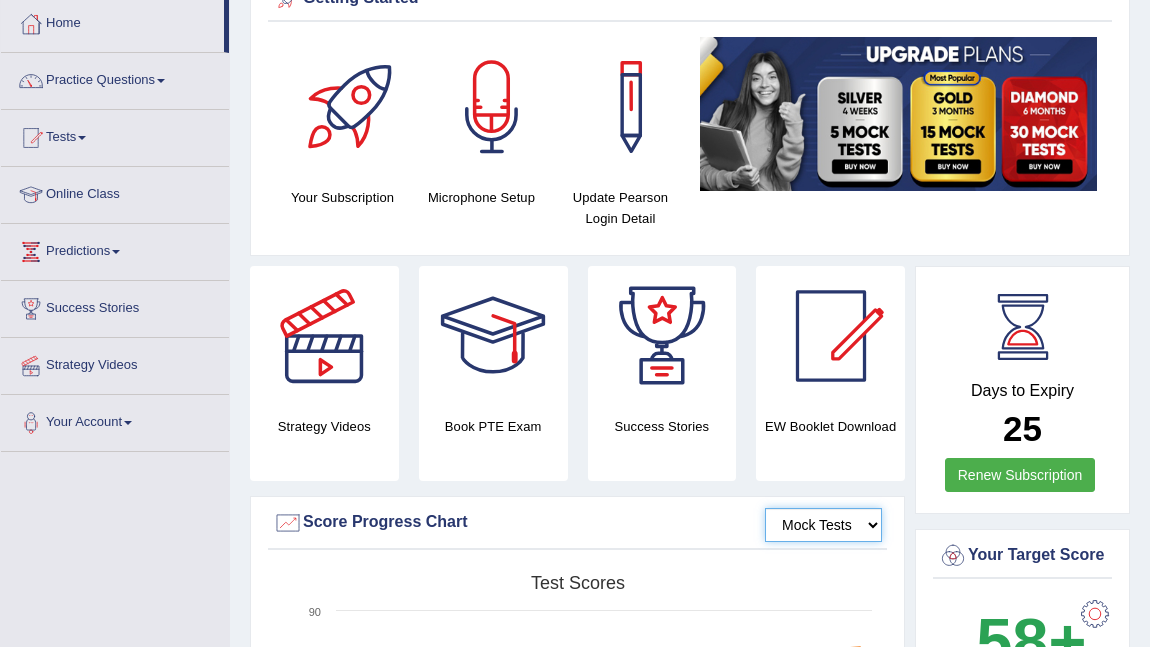 click on "Mock Tests" at bounding box center [823, 525] 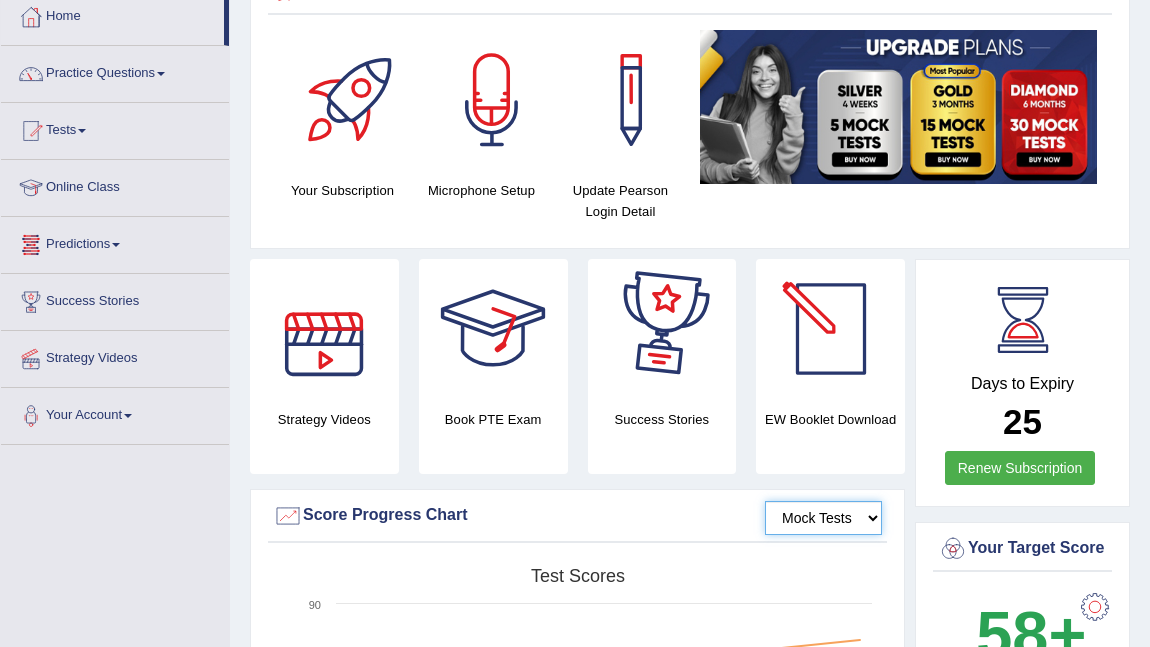 scroll, scrollTop: 110, scrollLeft: 0, axis: vertical 